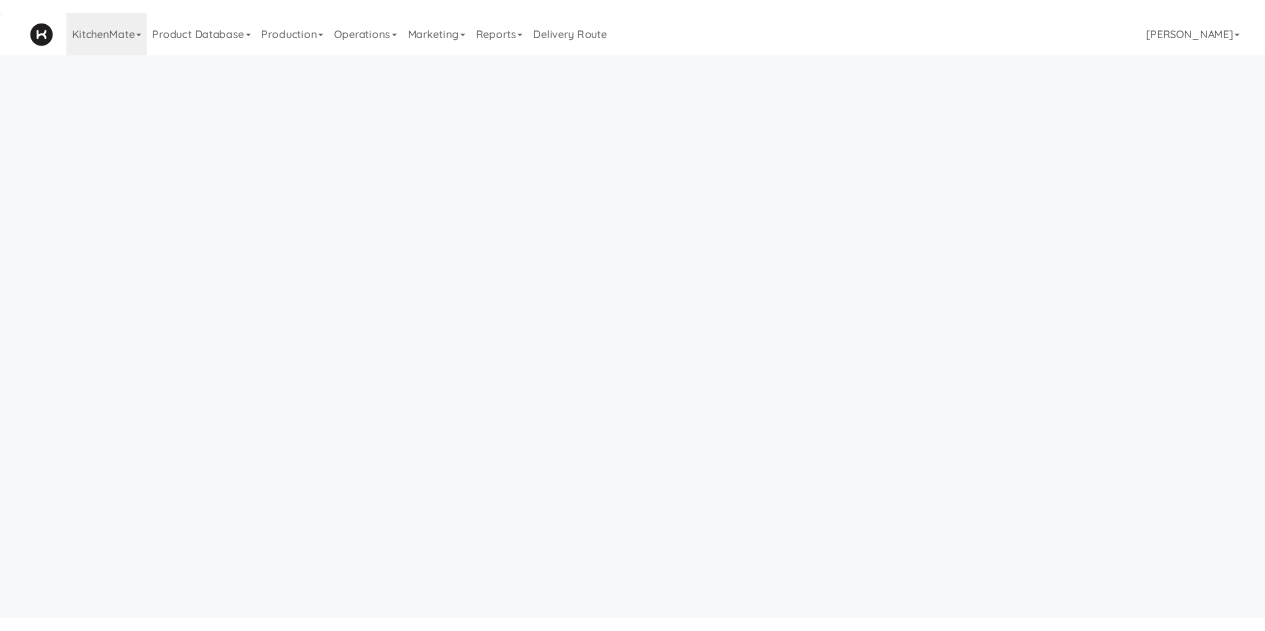 scroll, scrollTop: 0, scrollLeft: 0, axis: both 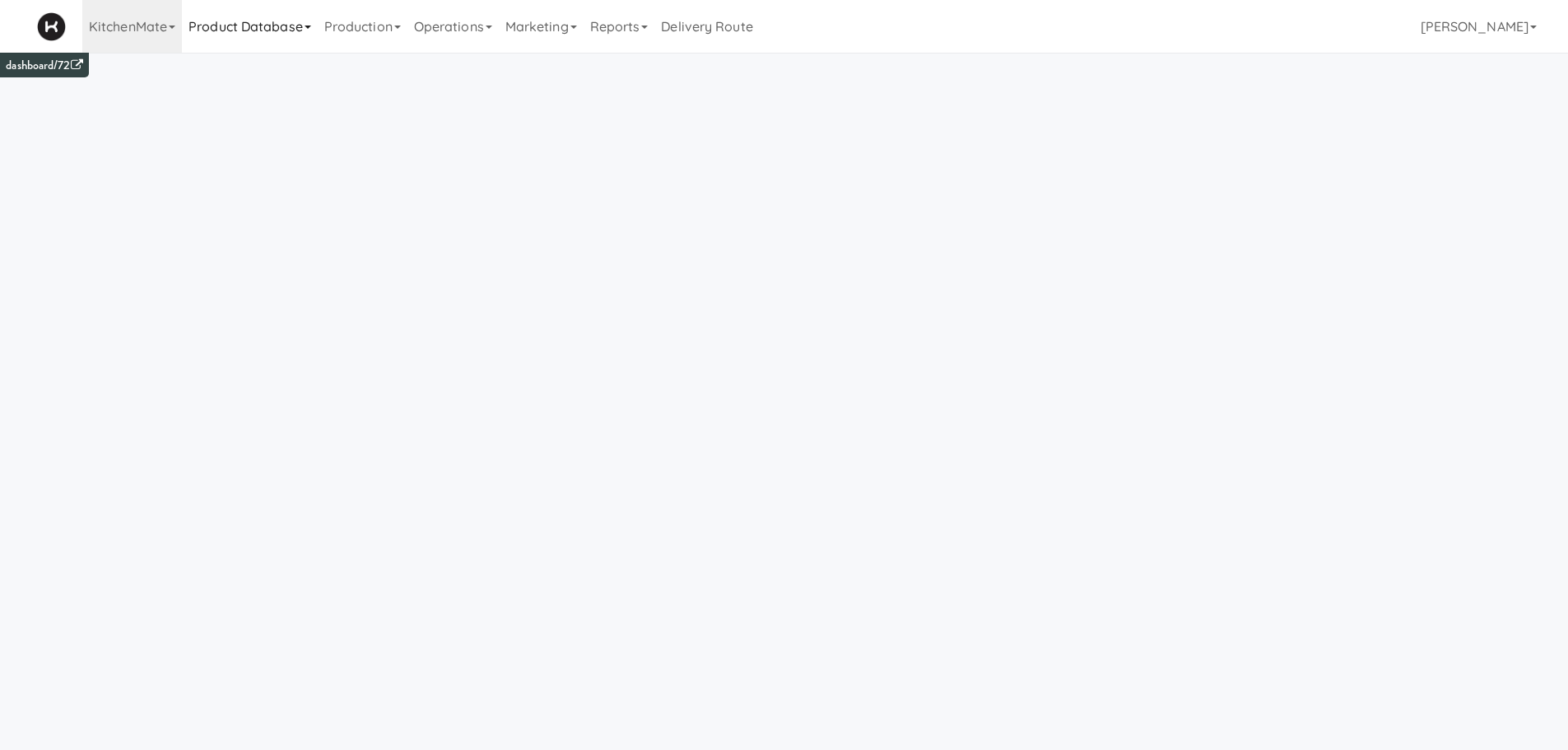 click on "Product Database" at bounding box center [249, 26] 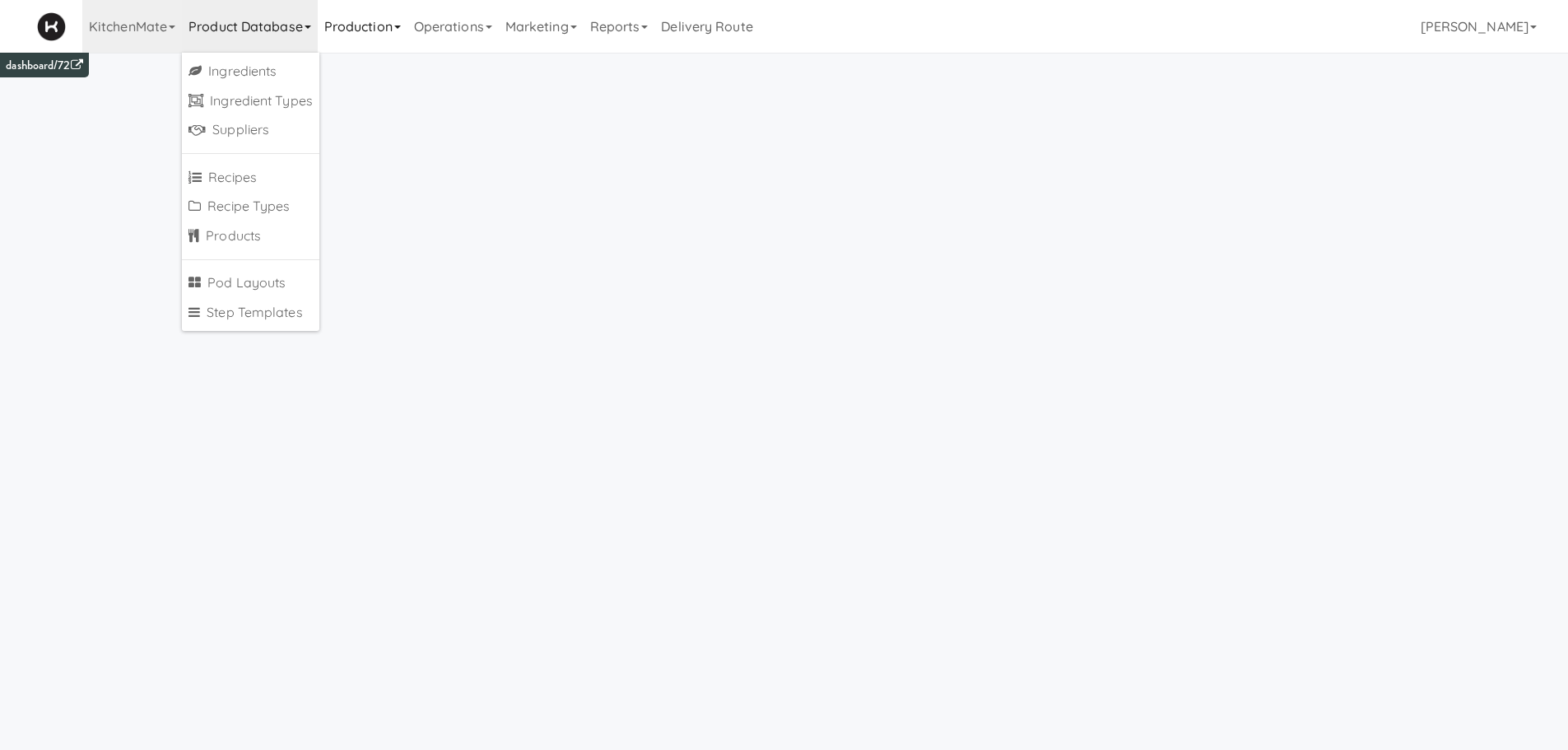 click on "Production" at bounding box center [362, 26] 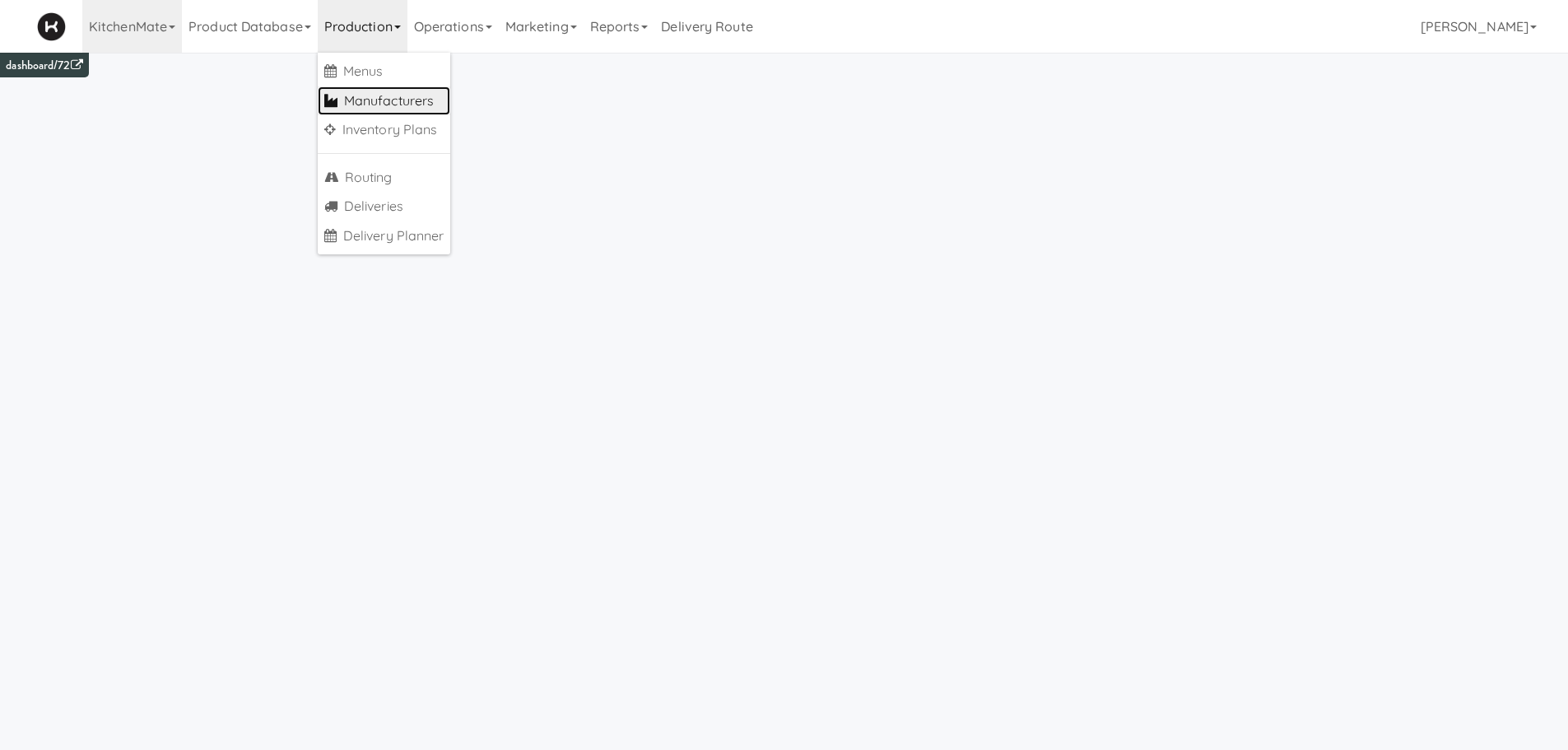 click on "Manufacturers" at bounding box center [384, 101] 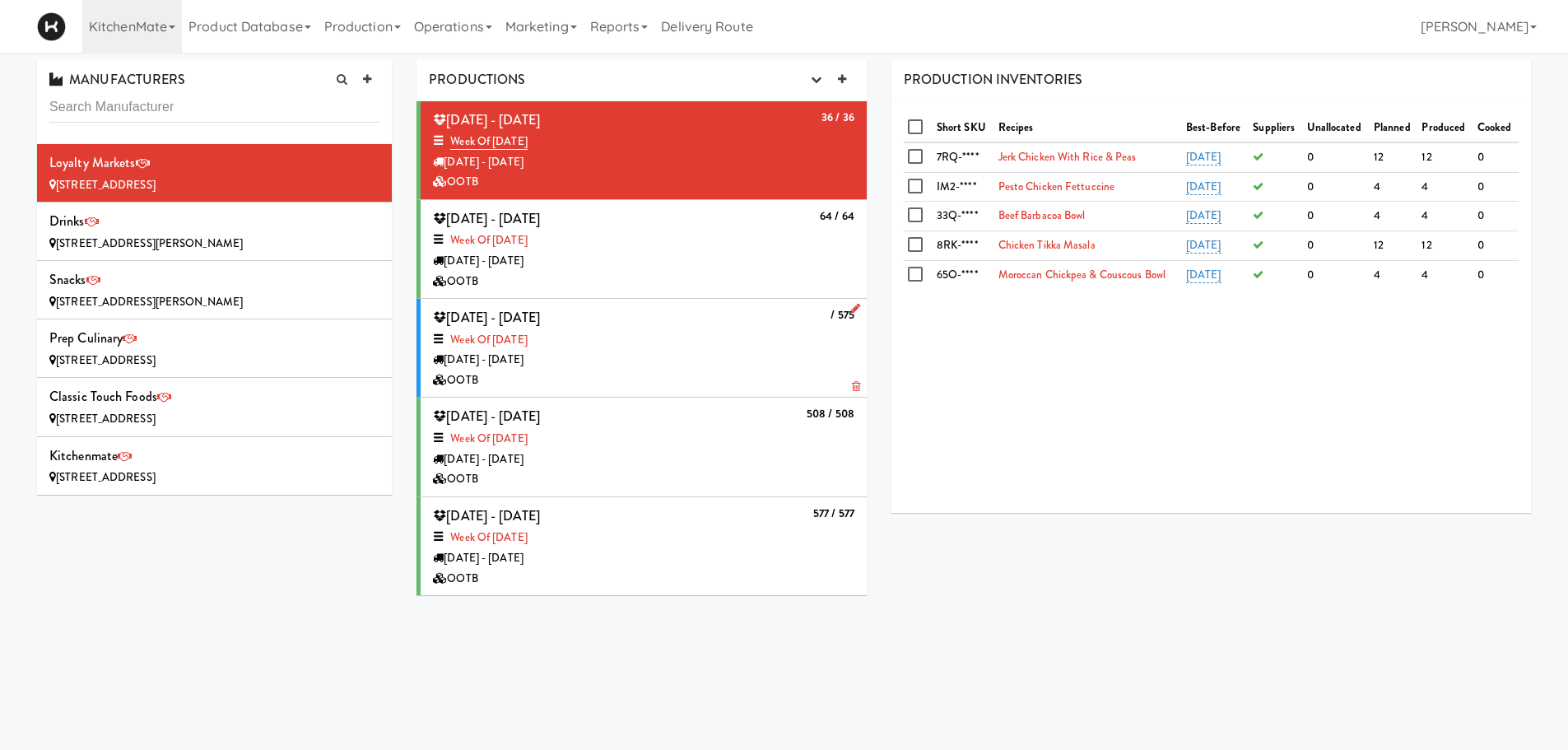 click on "Monday - Jul 14" at bounding box center (644, 360) 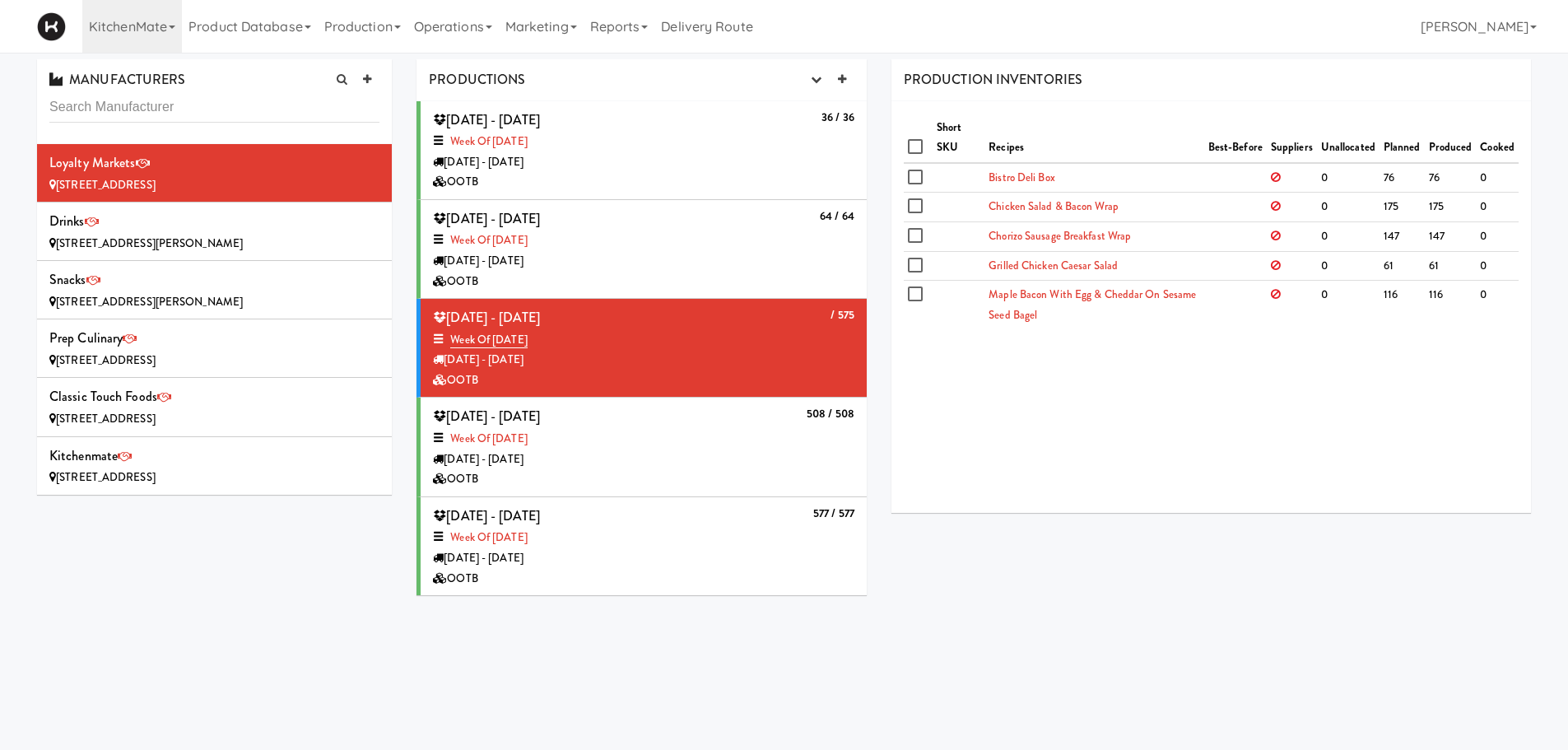 click on "508 / 508    Saturday - Jul 05, 2025 Week of July 6th, 2025  Monday - Jul 07   OOTB" at bounding box center [644, 446] 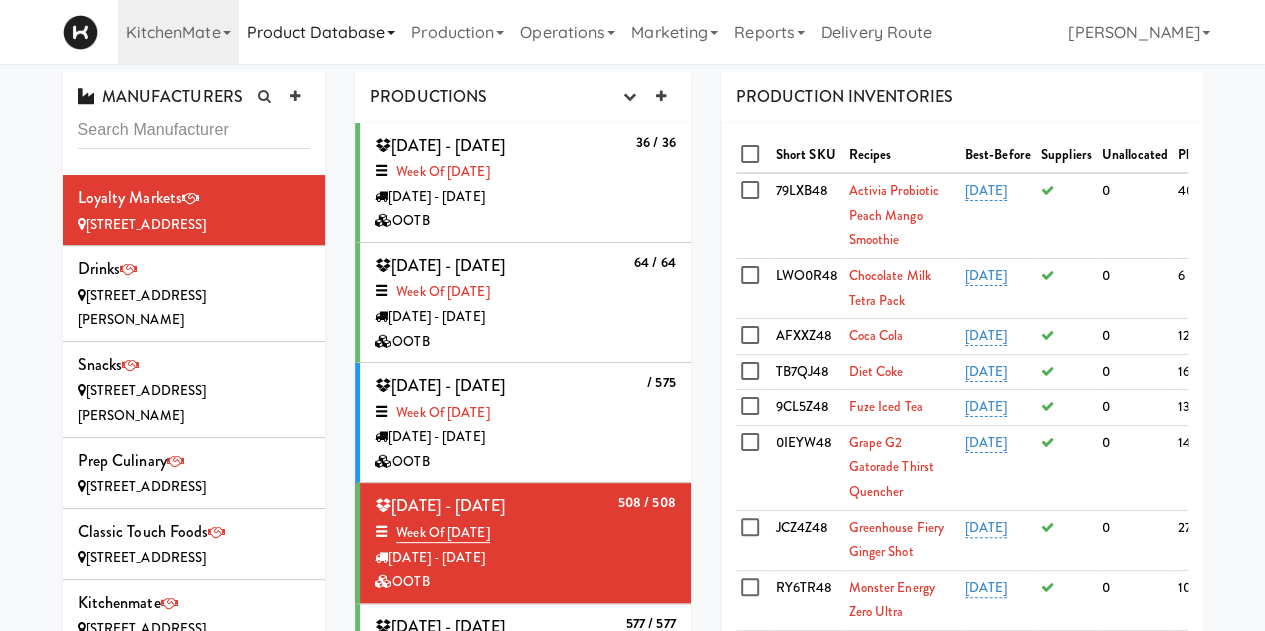 click on "Product Database" at bounding box center [321, 32] 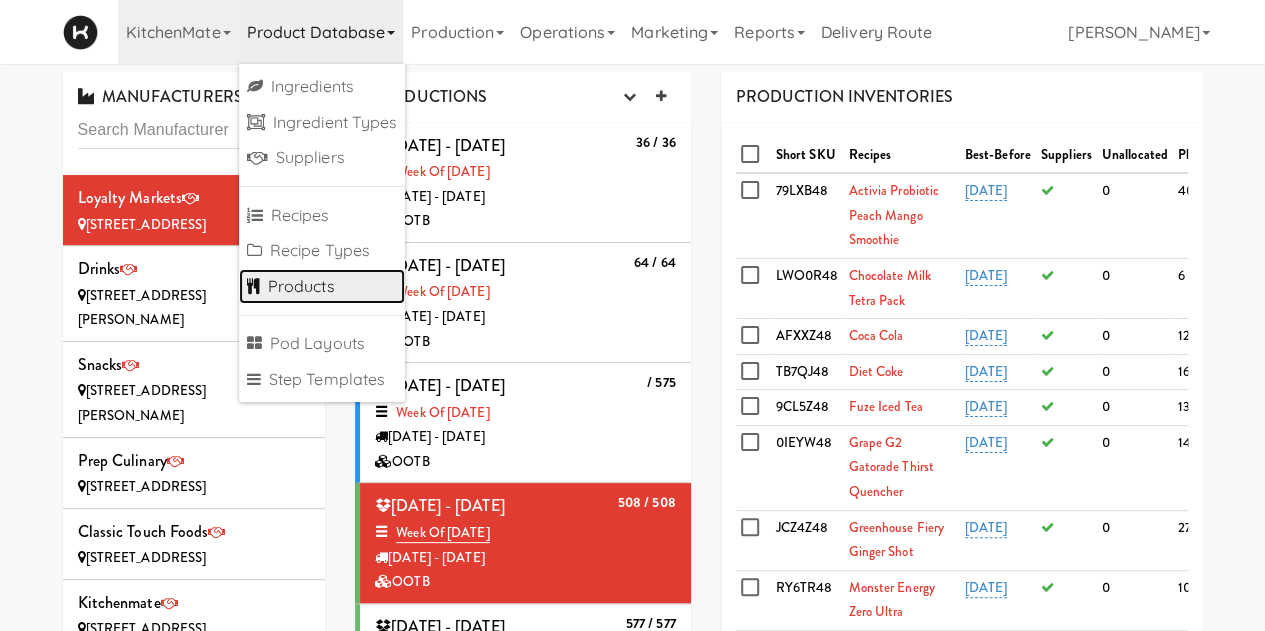 click on "Products" at bounding box center (322, 287) 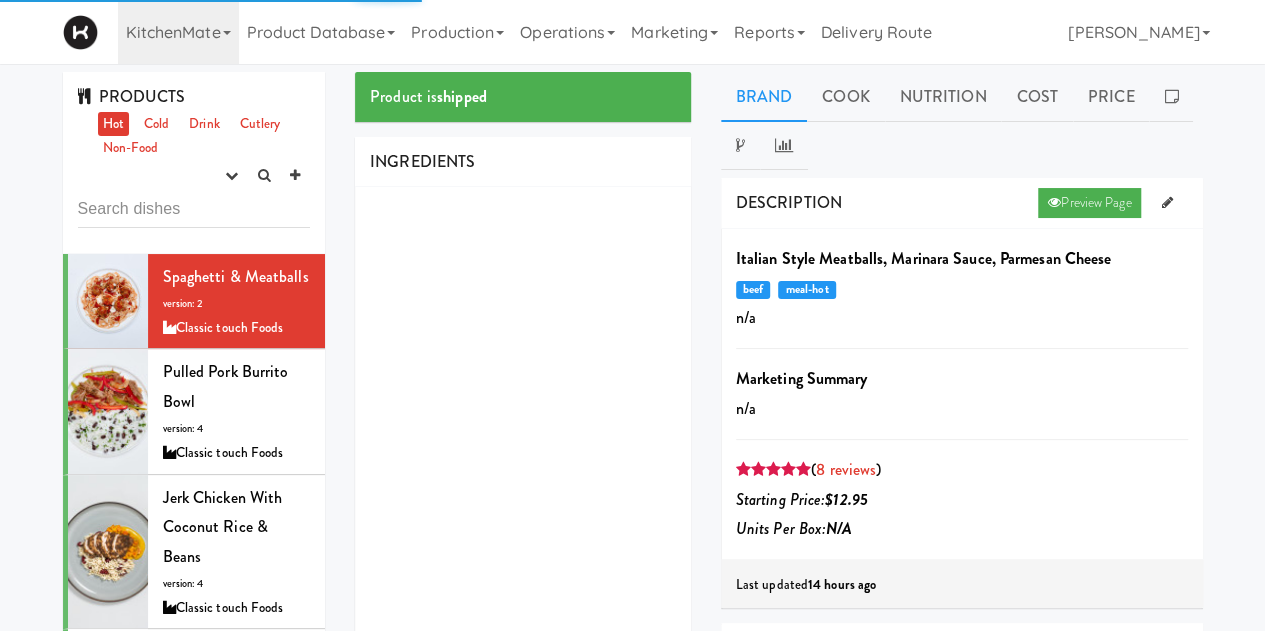 click at bounding box center (194, 209) 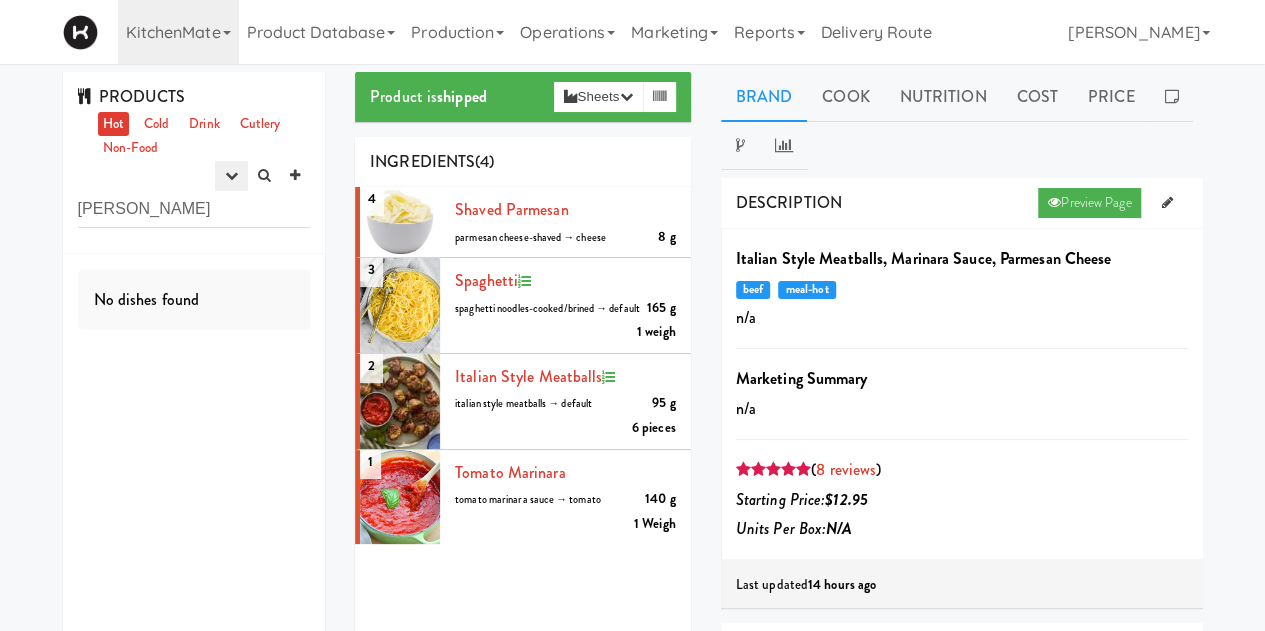 type on "[PERSON_NAME]" 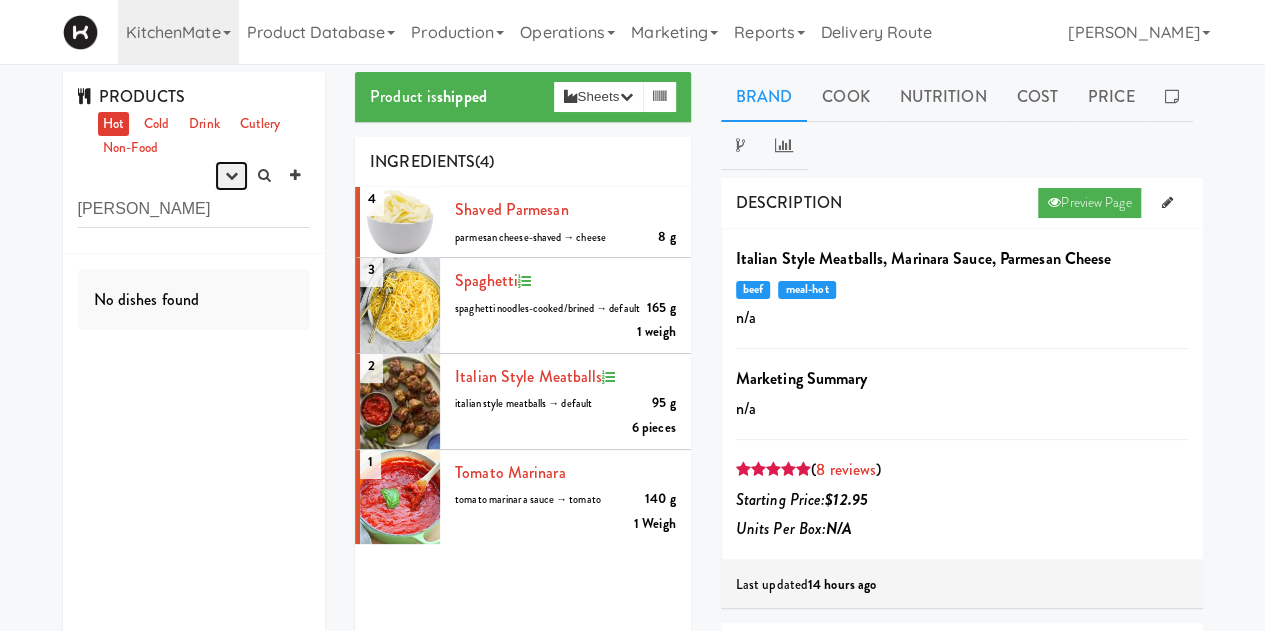 click at bounding box center [231, 176] 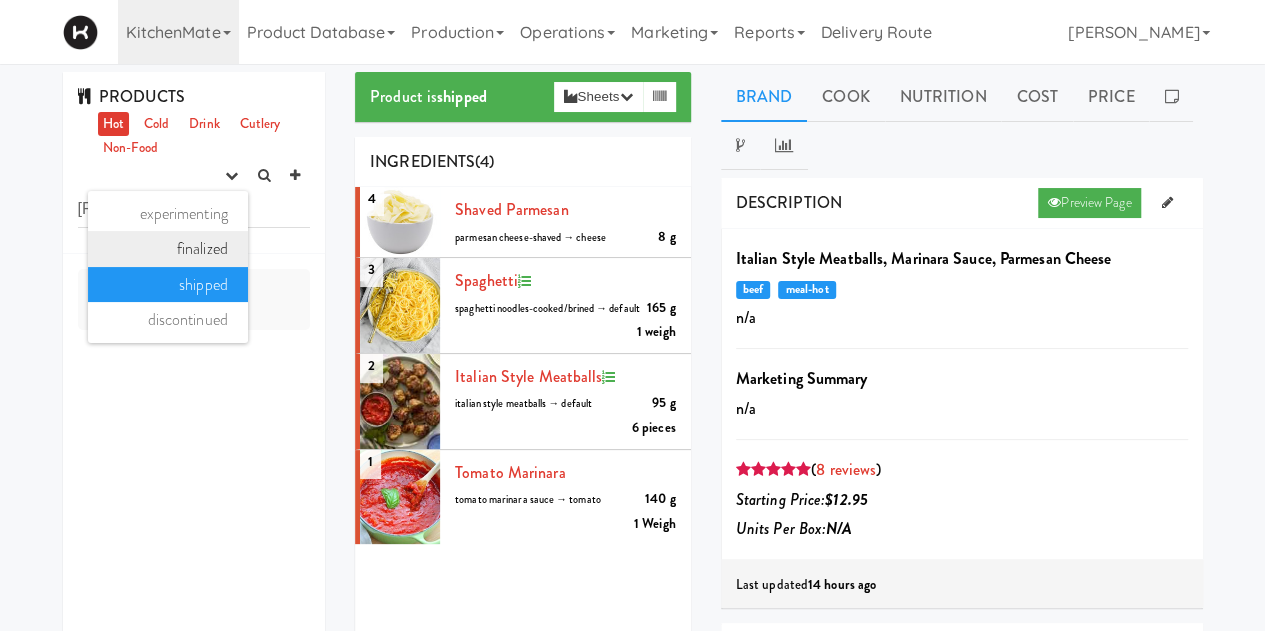 click on "finalized" at bounding box center (168, 249) 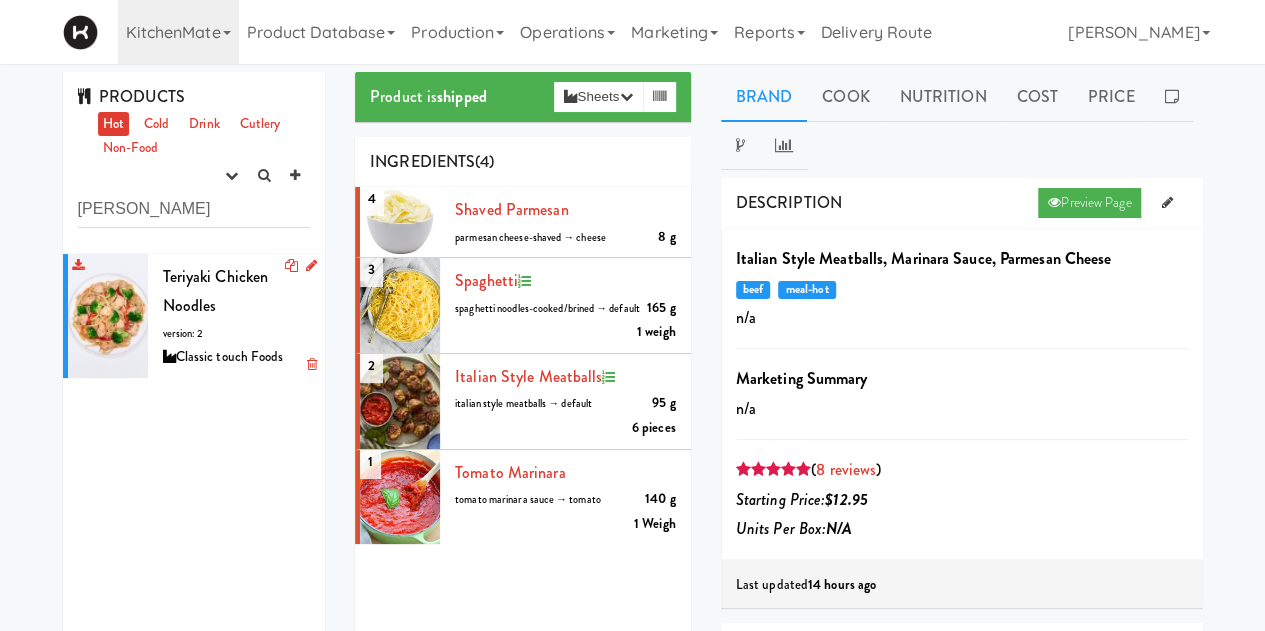 click on "Teriyaki Chicken Noodles  version: 2  Classic touch Foods" at bounding box center (237, 316) 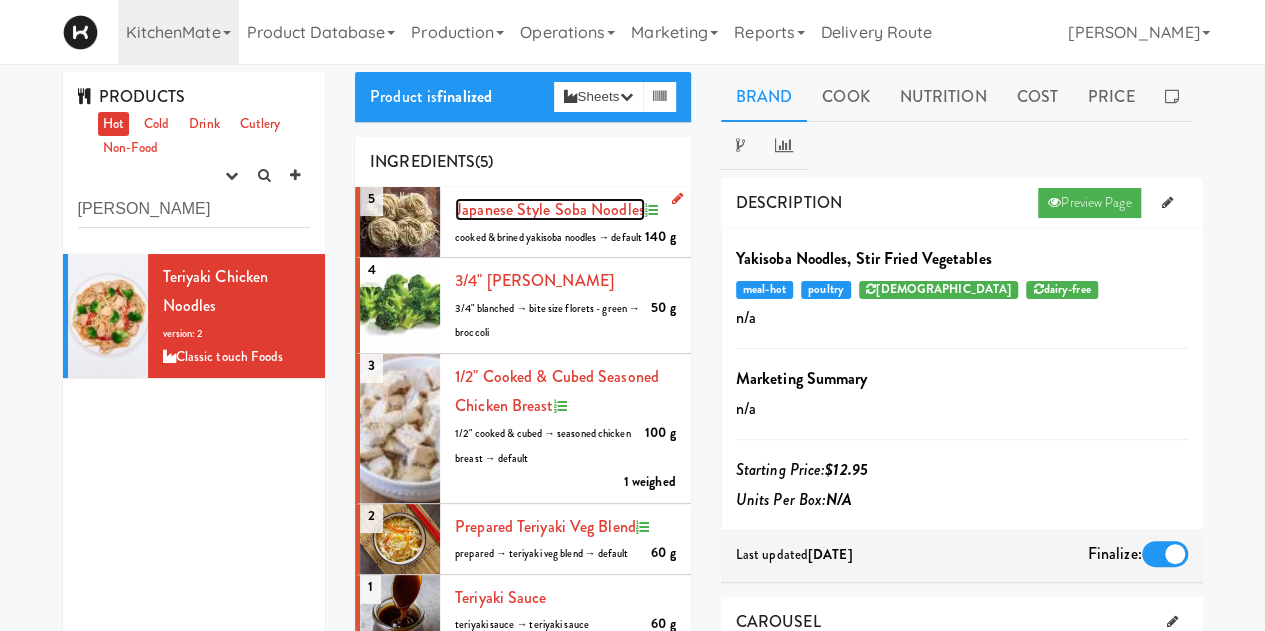 click on "Japanese Style Soba Noodles" at bounding box center (550, 209) 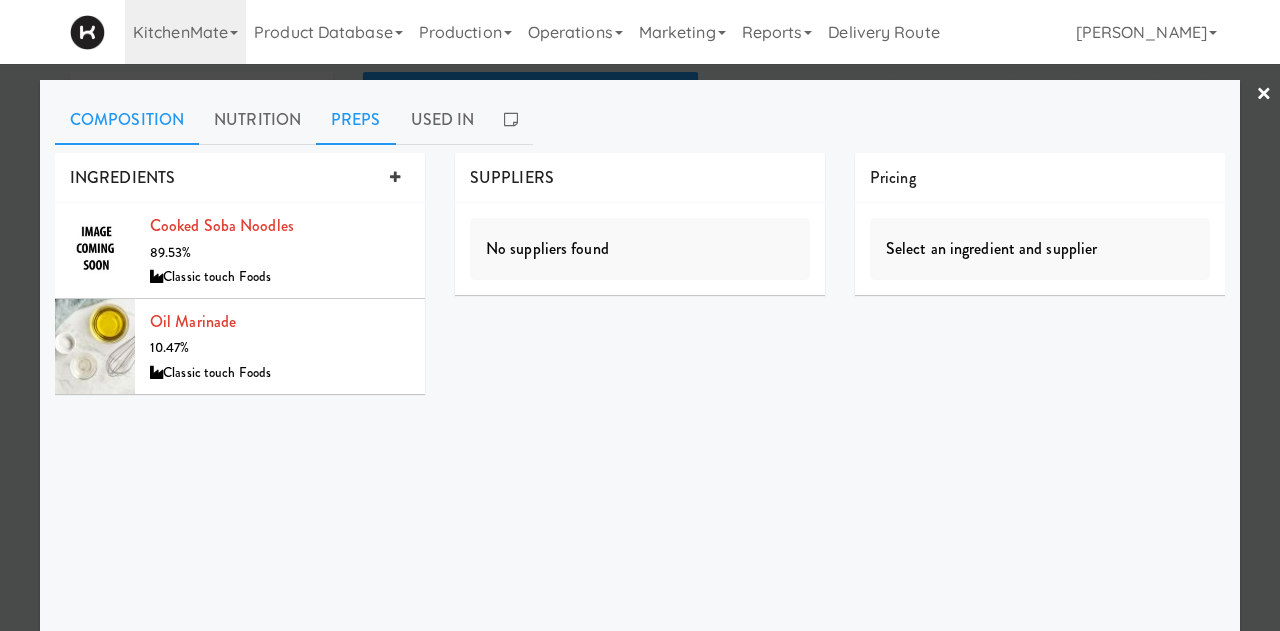 click on "Preps" at bounding box center (356, 120) 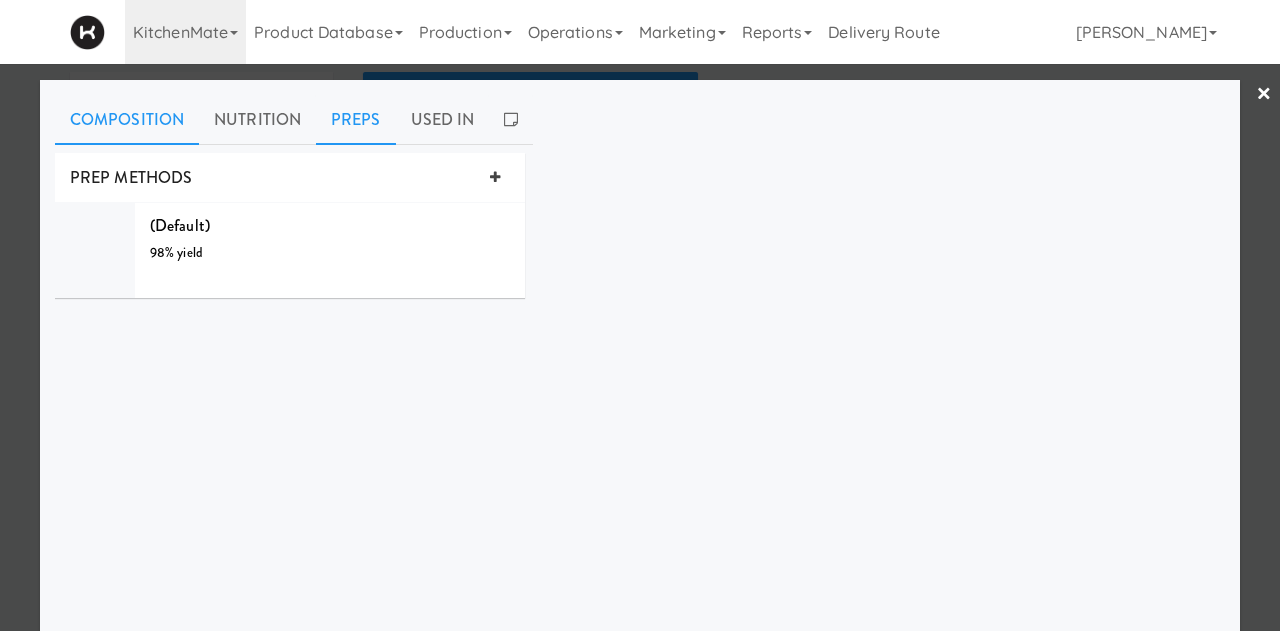 click on "Composition" at bounding box center (127, 120) 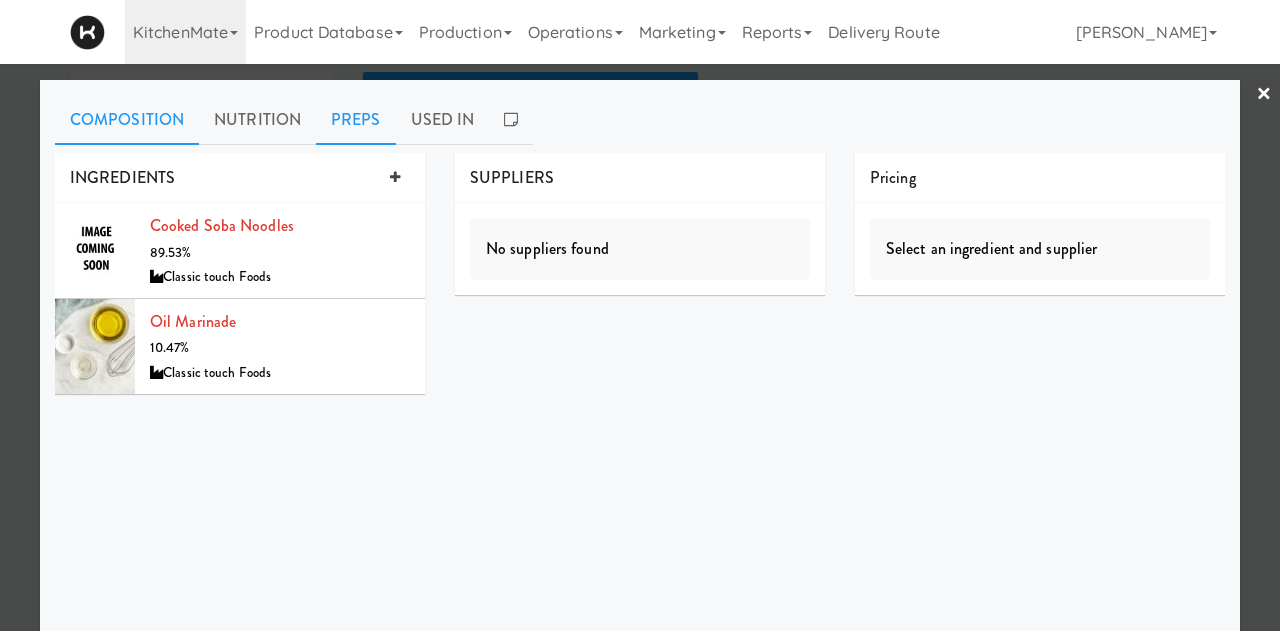 click on "Preps" at bounding box center [356, 120] 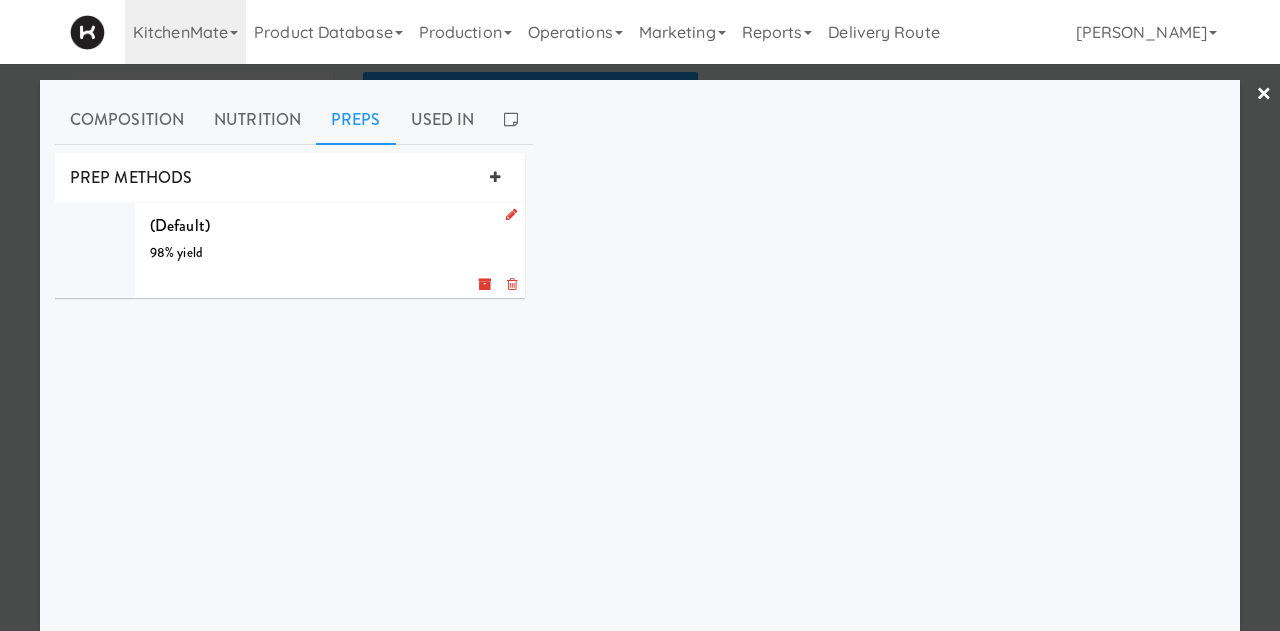 click at bounding box center (511, 214) 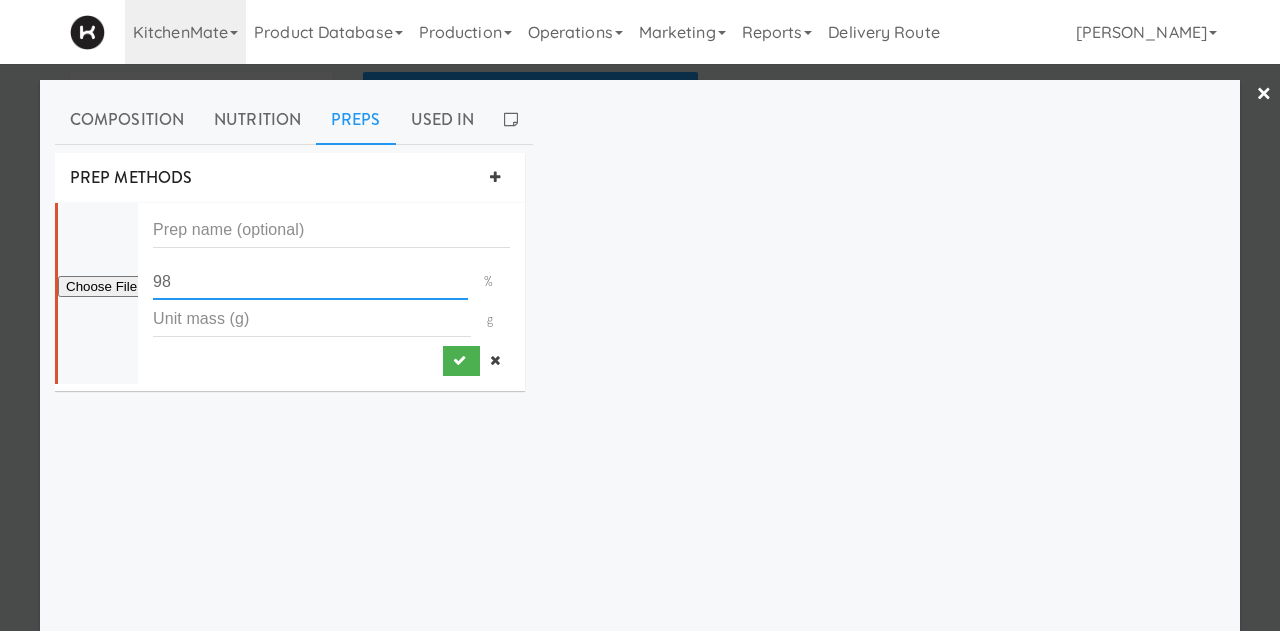 click on "98 % g" at bounding box center [331, 274] 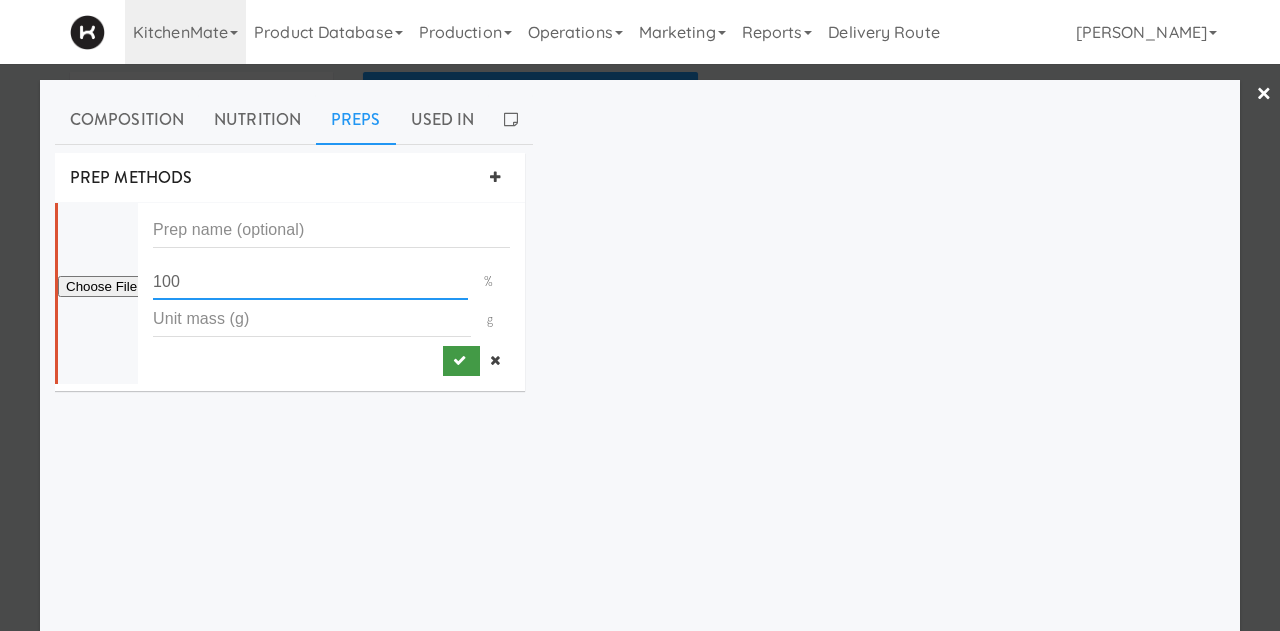 type on "100" 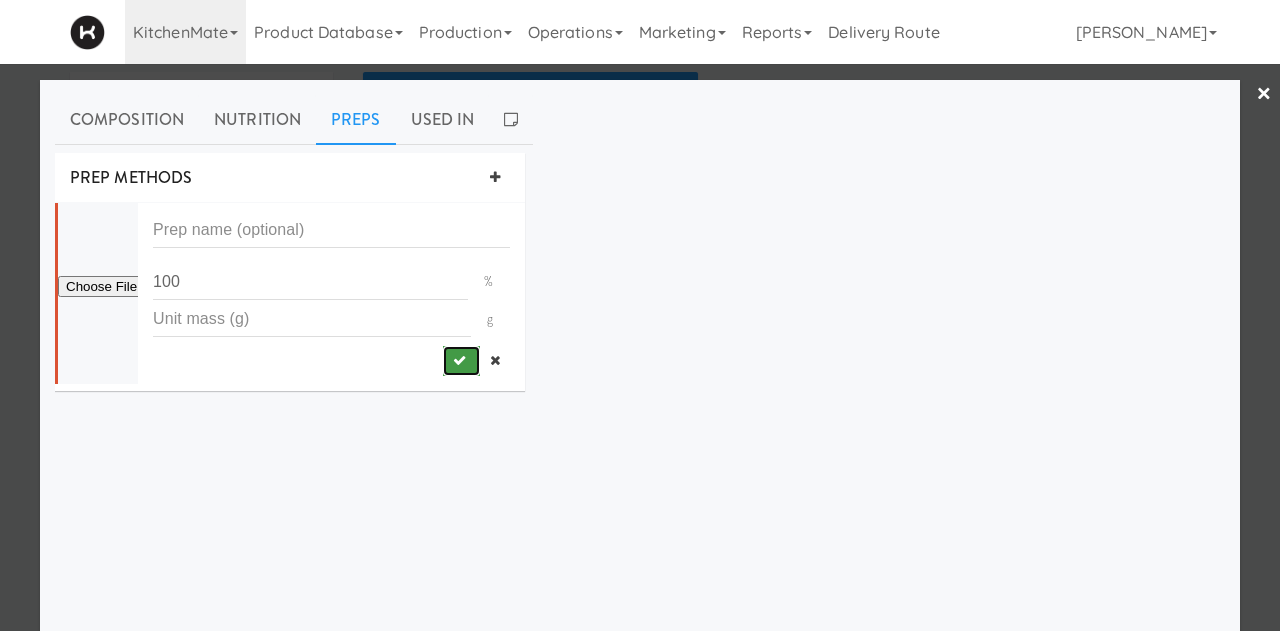 click at bounding box center [461, 361] 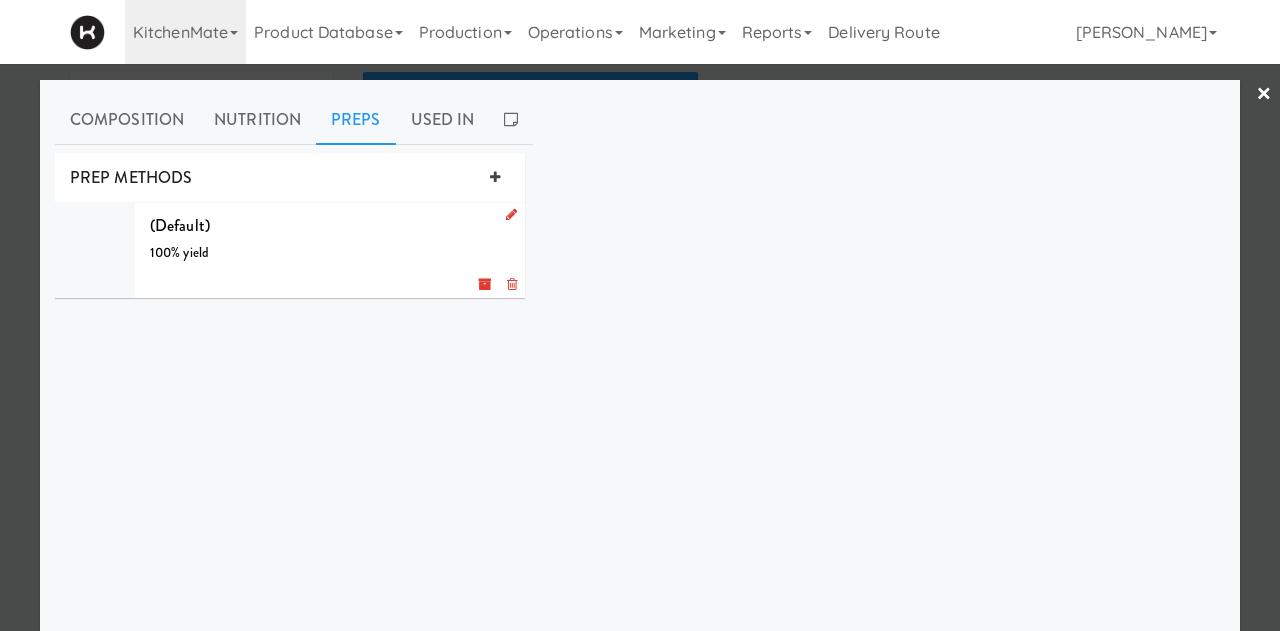 click on "×" at bounding box center (1264, 95) 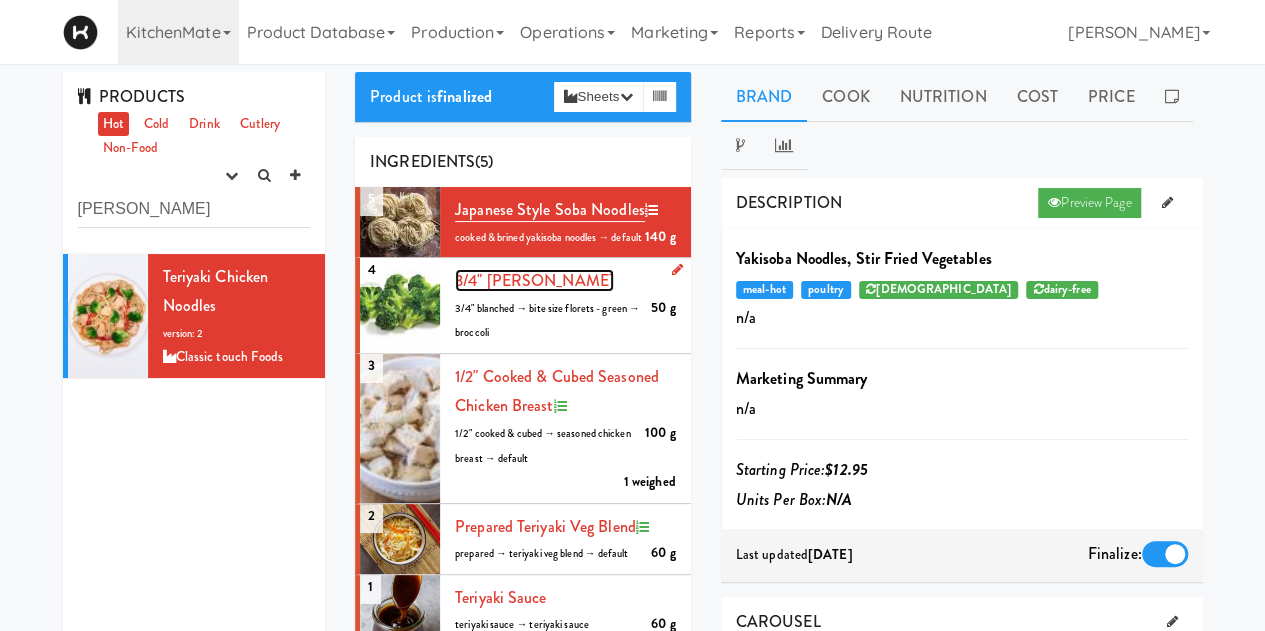 click on "3/4" [PERSON_NAME]" at bounding box center [534, 280] 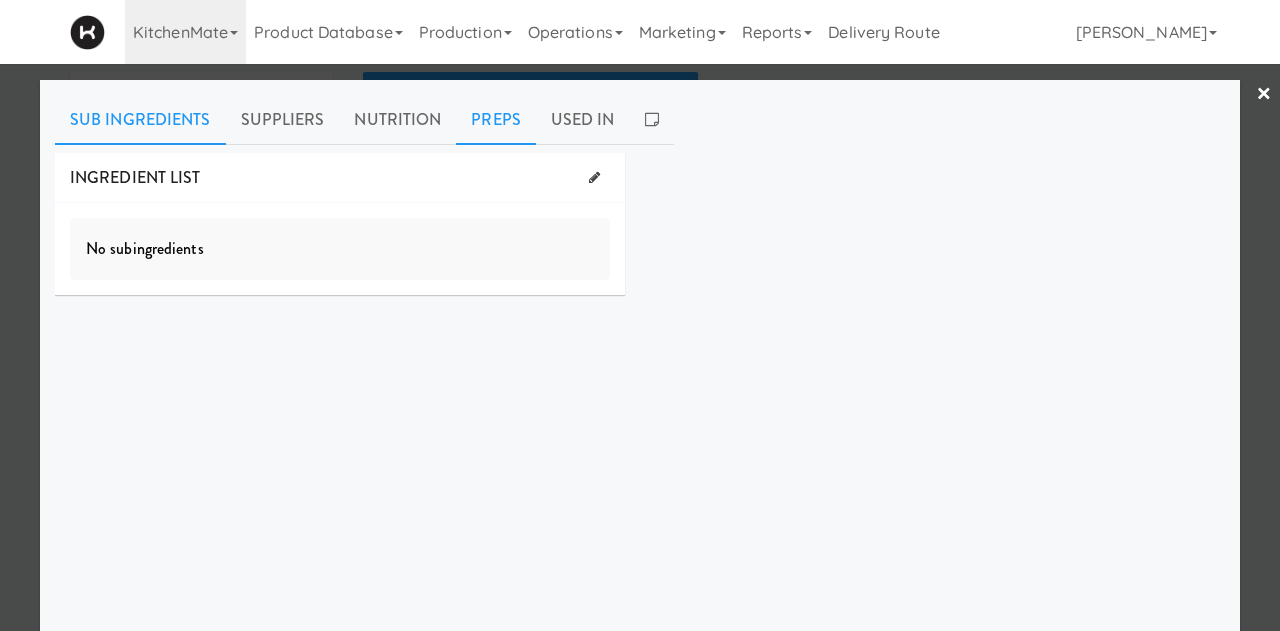 click on "Preps" at bounding box center (496, 120) 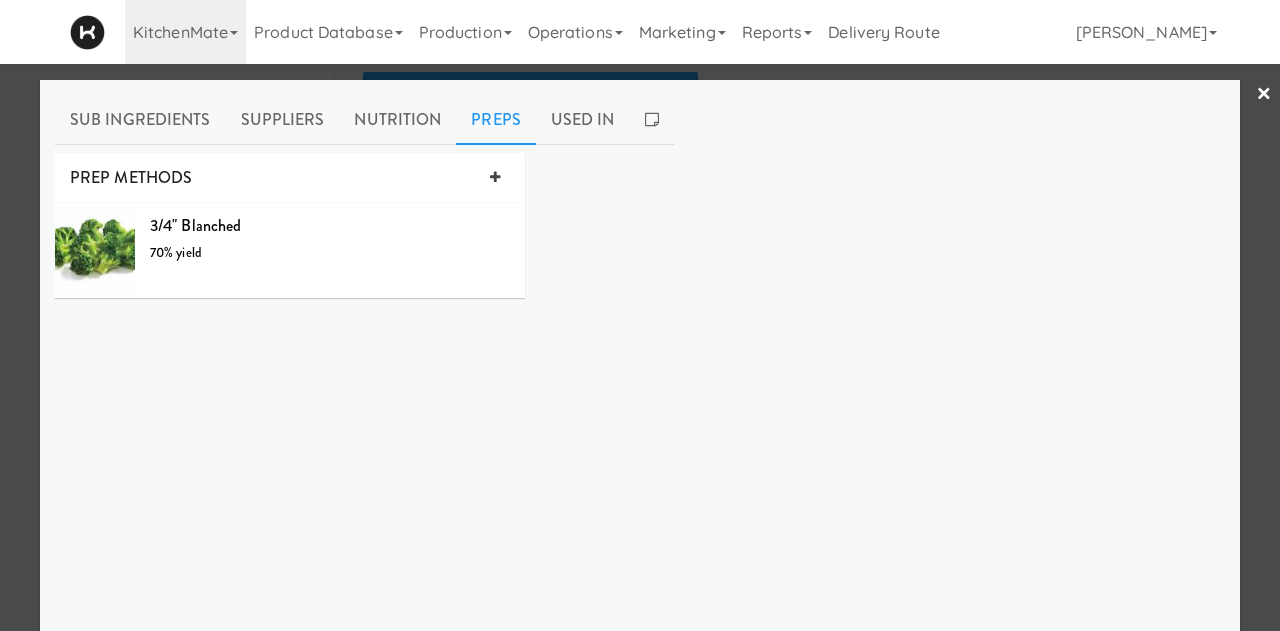click on "×" at bounding box center [1264, 95] 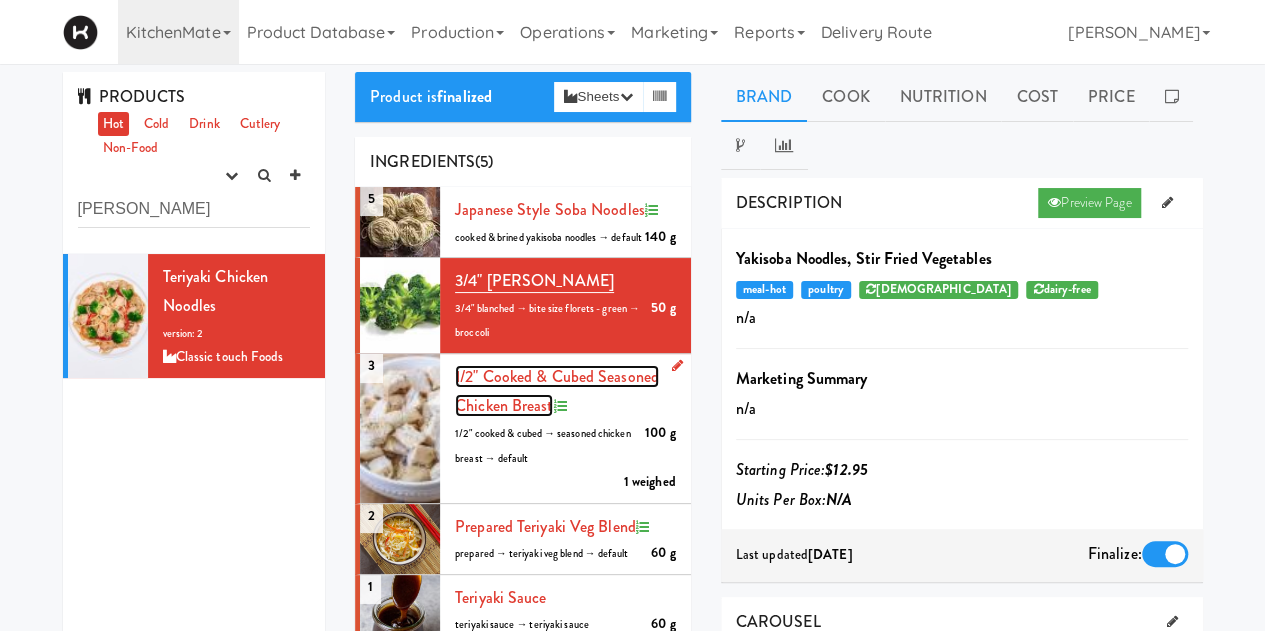 click on "1/2" cooked & cubed Seasoned Chicken Breast" at bounding box center [557, 391] 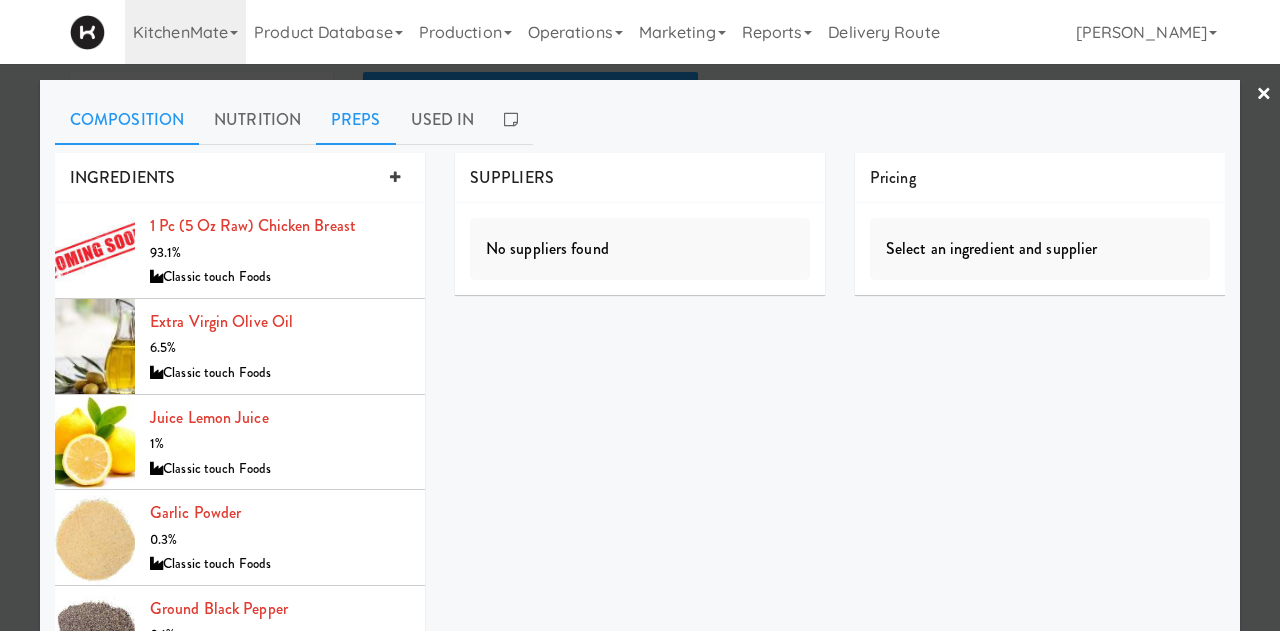click on "Preps" at bounding box center [356, 120] 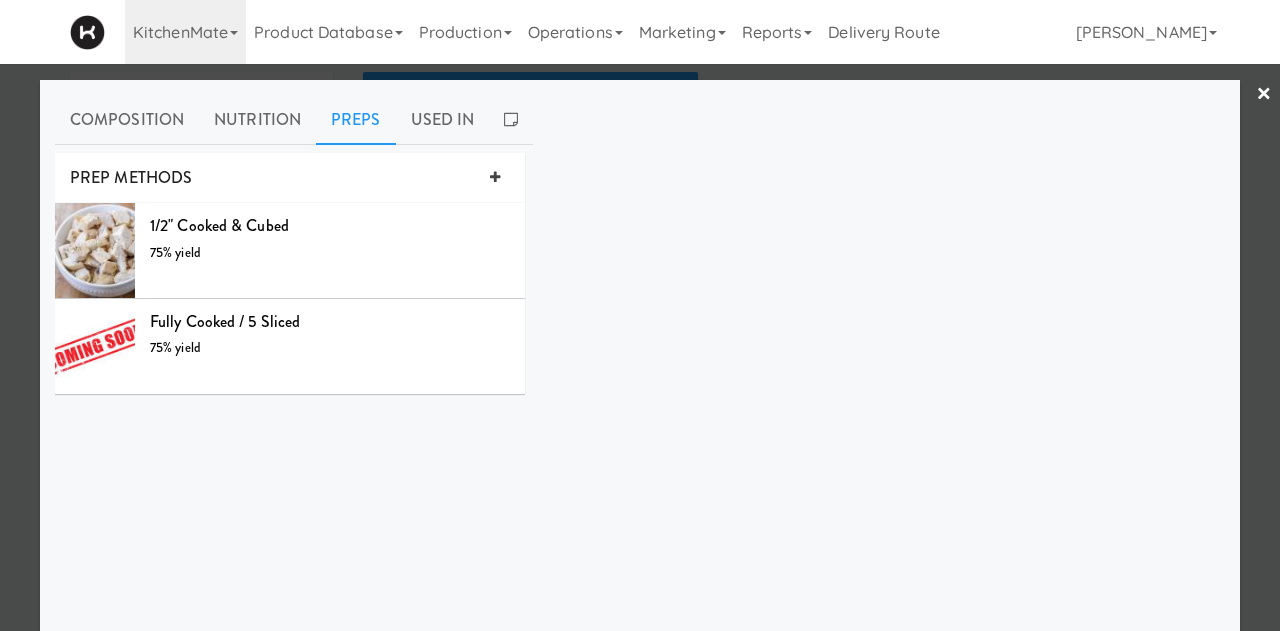 click on "×" at bounding box center [1264, 95] 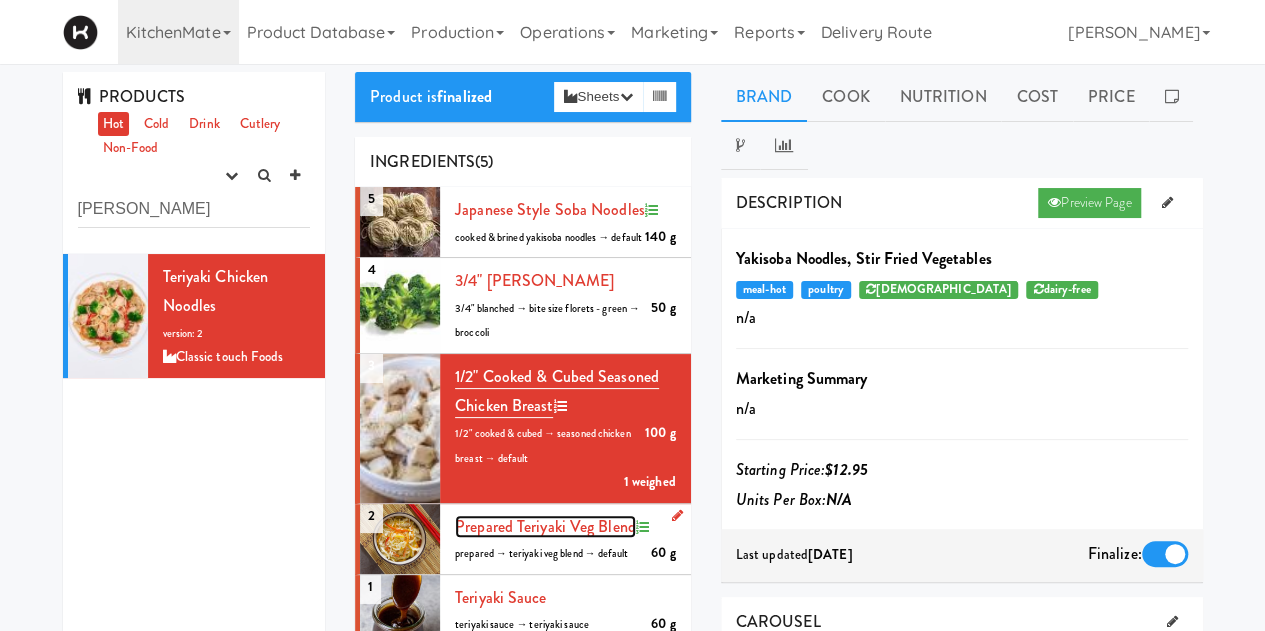 click on "prepared Teriyaki Veg Blend" at bounding box center [545, 526] 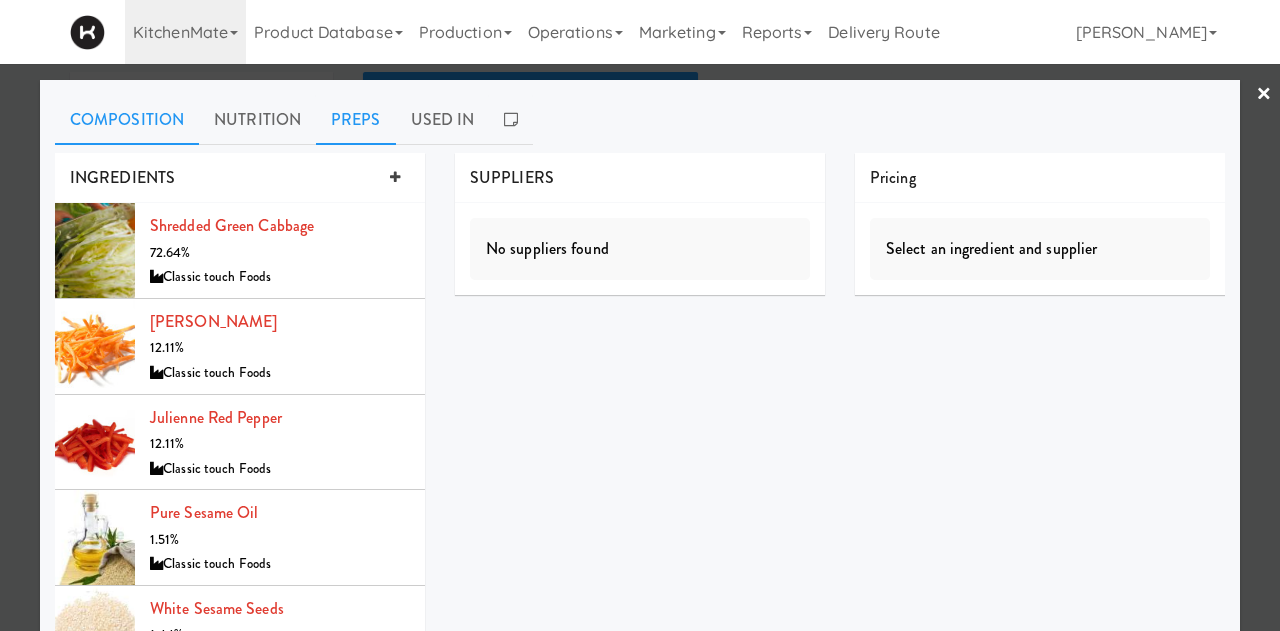 click on "Preps" at bounding box center [356, 120] 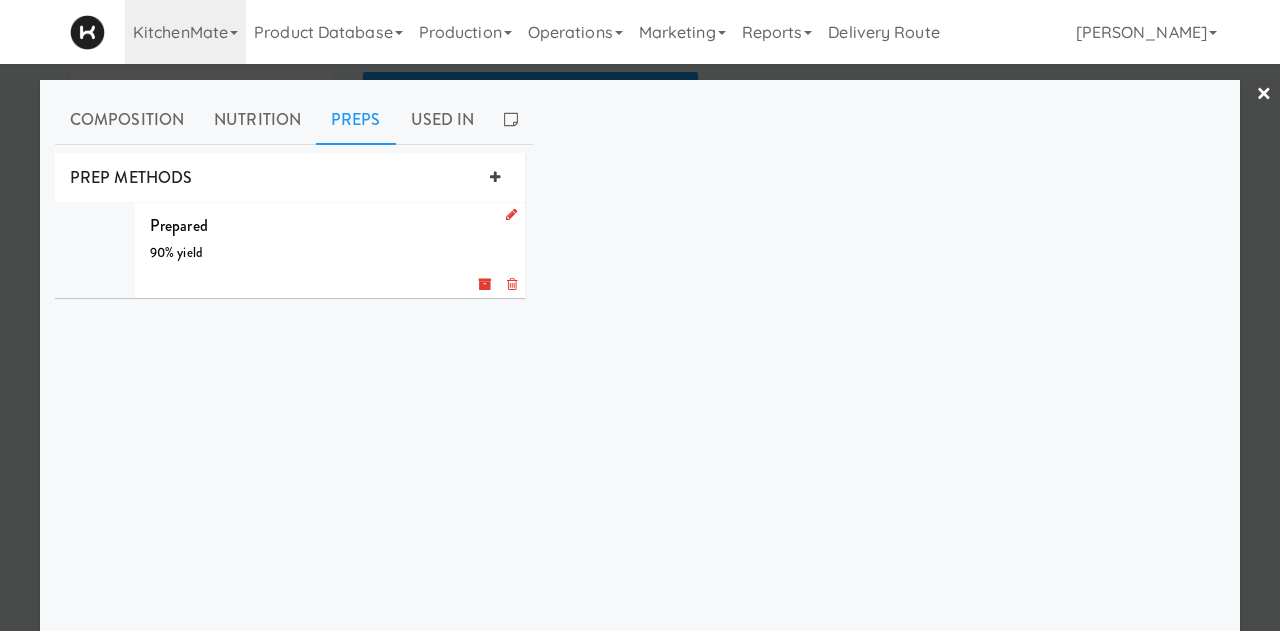 click at bounding box center [511, 214] 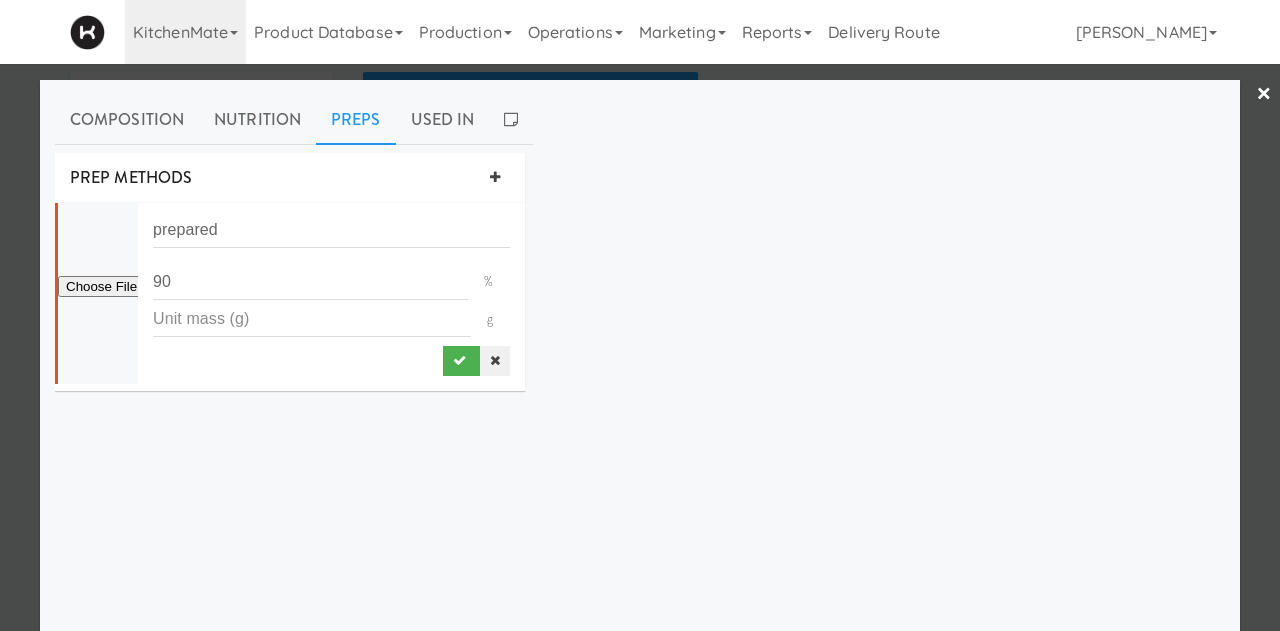 click at bounding box center (495, 360) 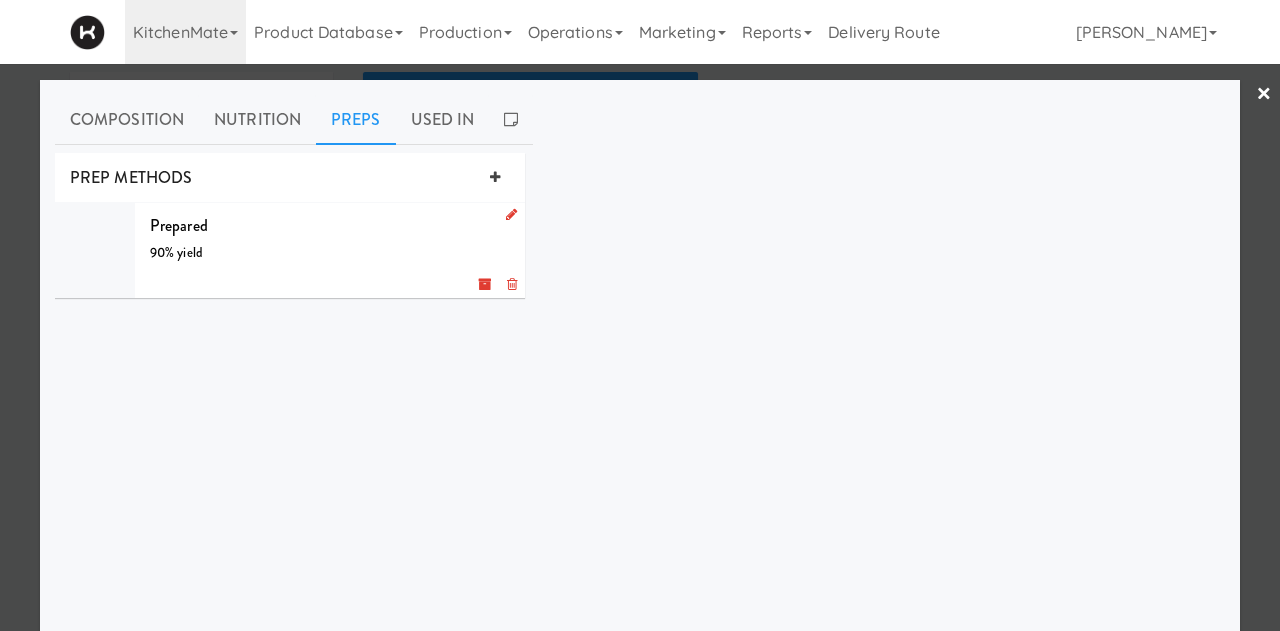 click on "prepared 90% yield  g" at bounding box center (330, 250) 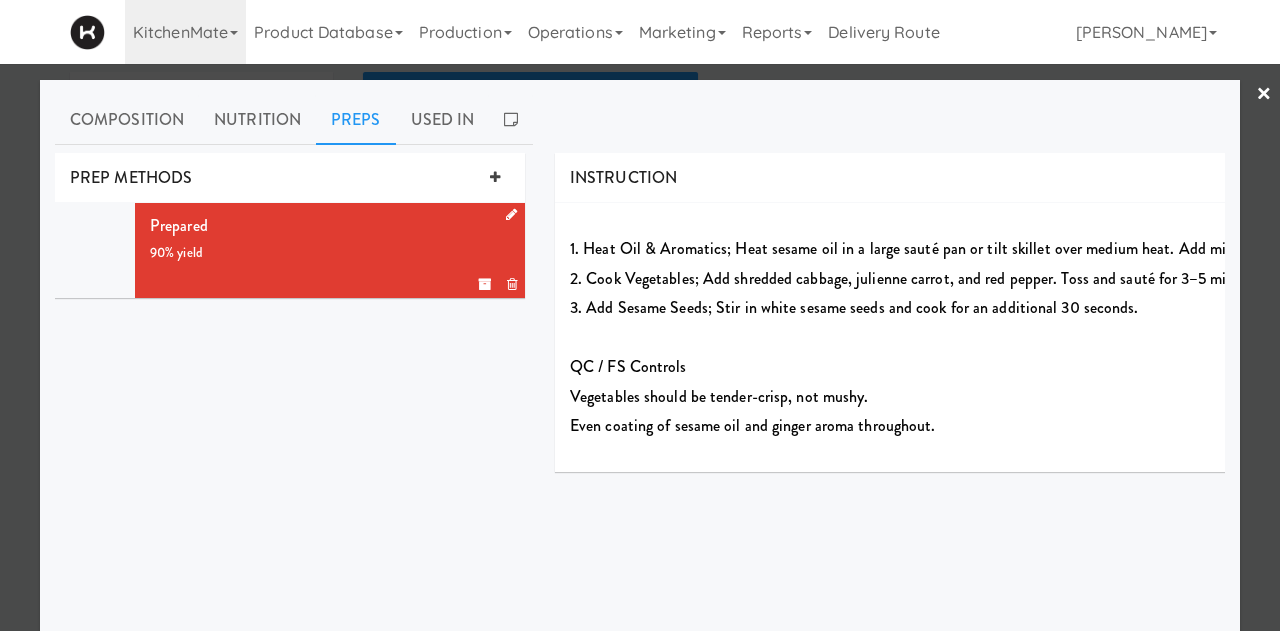 click at bounding box center (511, 214) 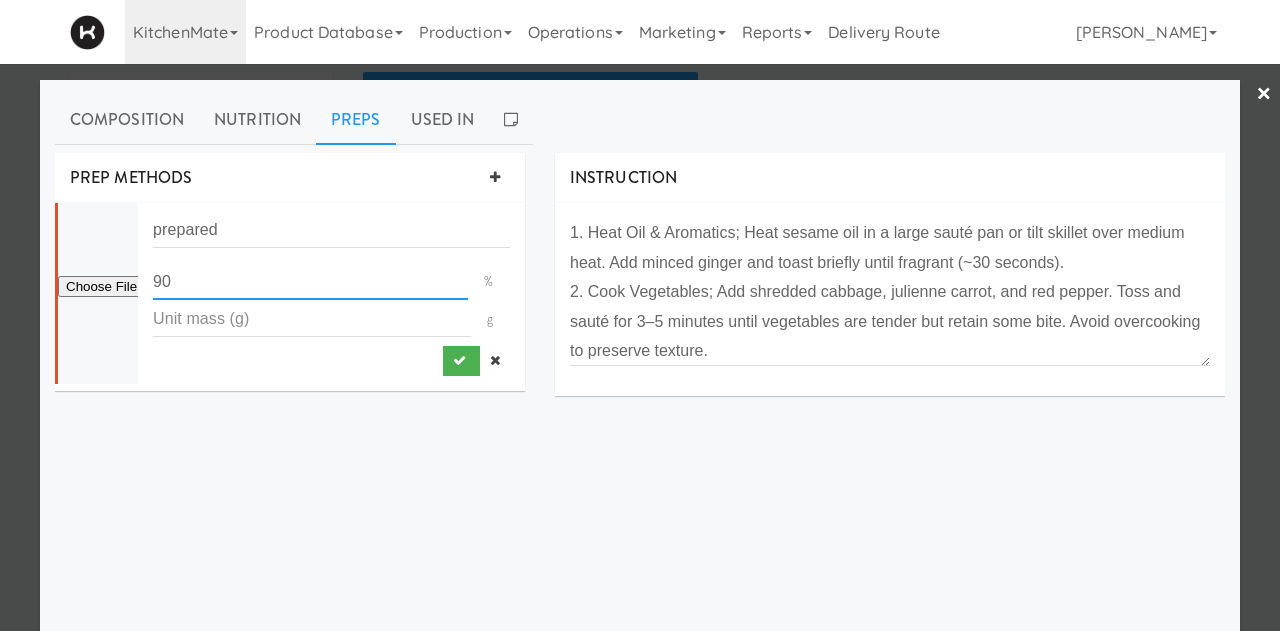 drag, startPoint x: 144, startPoint y: 284, endPoint x: 94, endPoint y: 281, distance: 50.08992 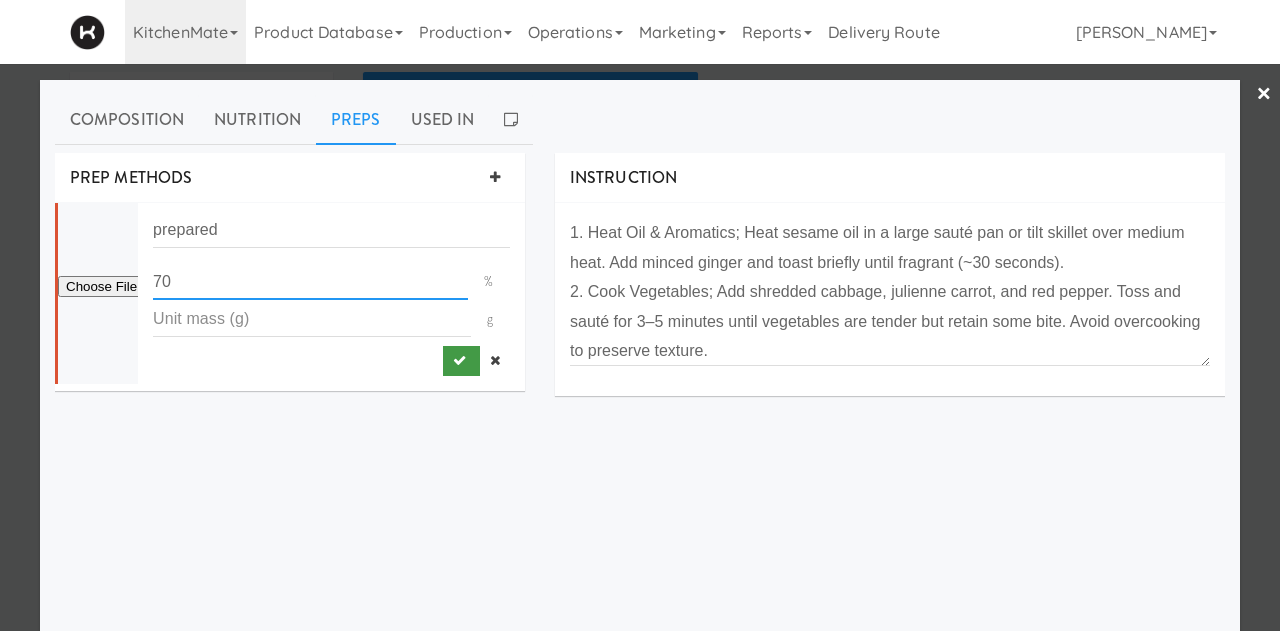 type on "70" 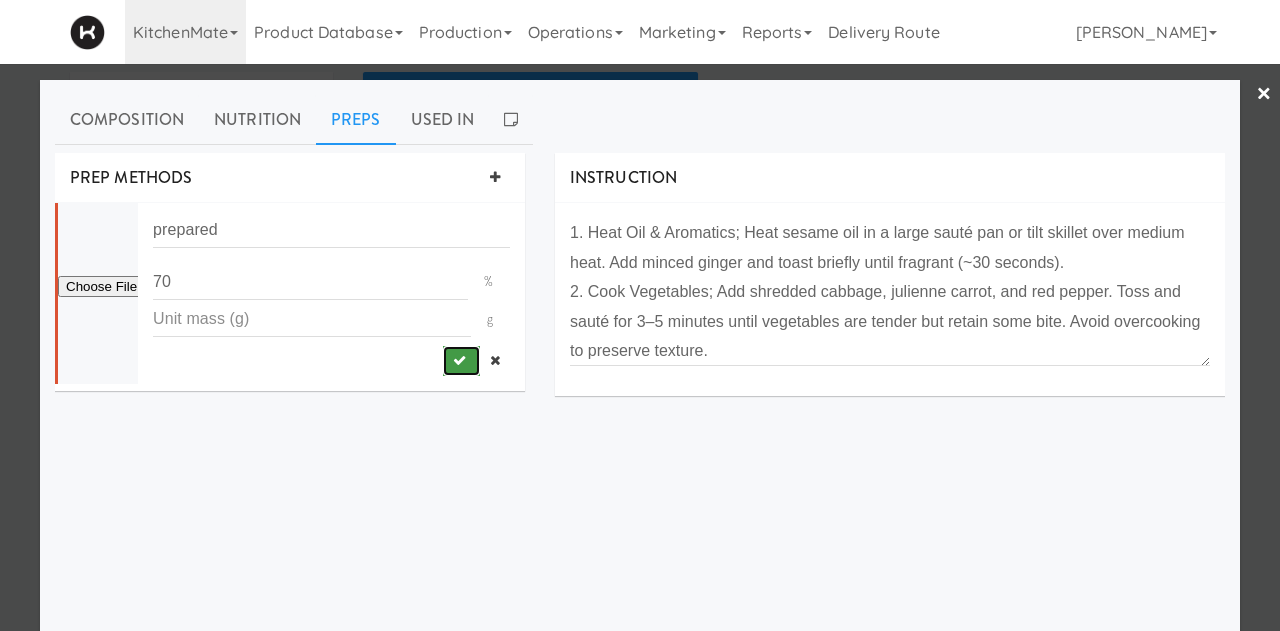 click at bounding box center (461, 361) 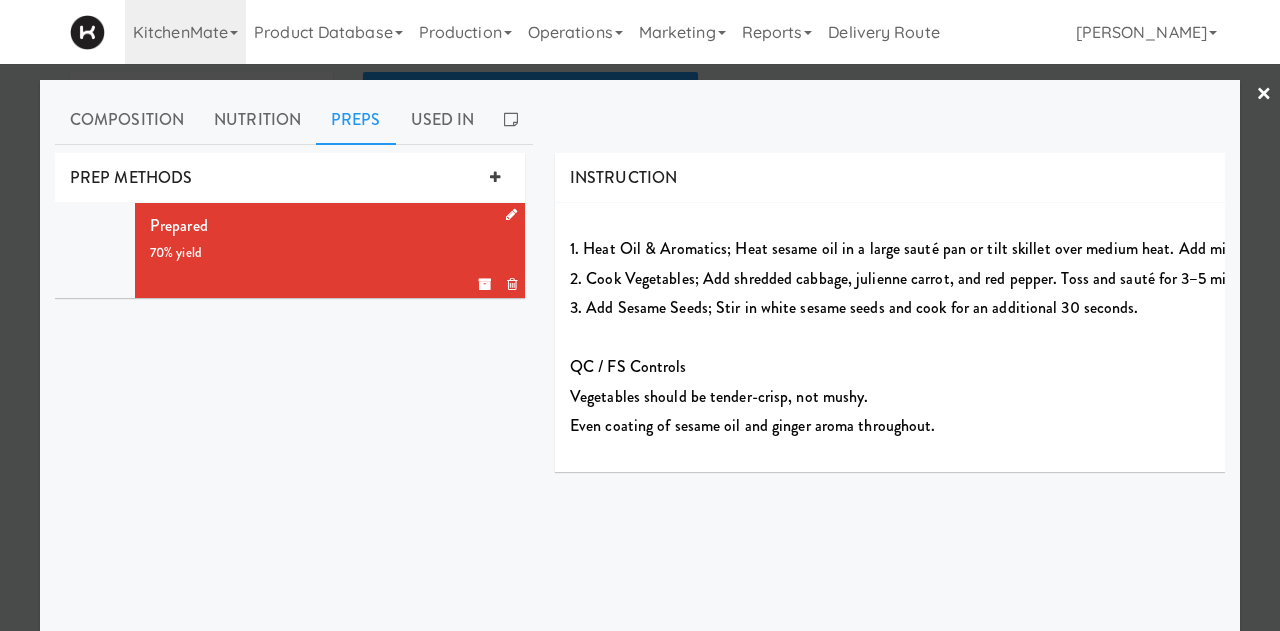 click at bounding box center [640, 315] 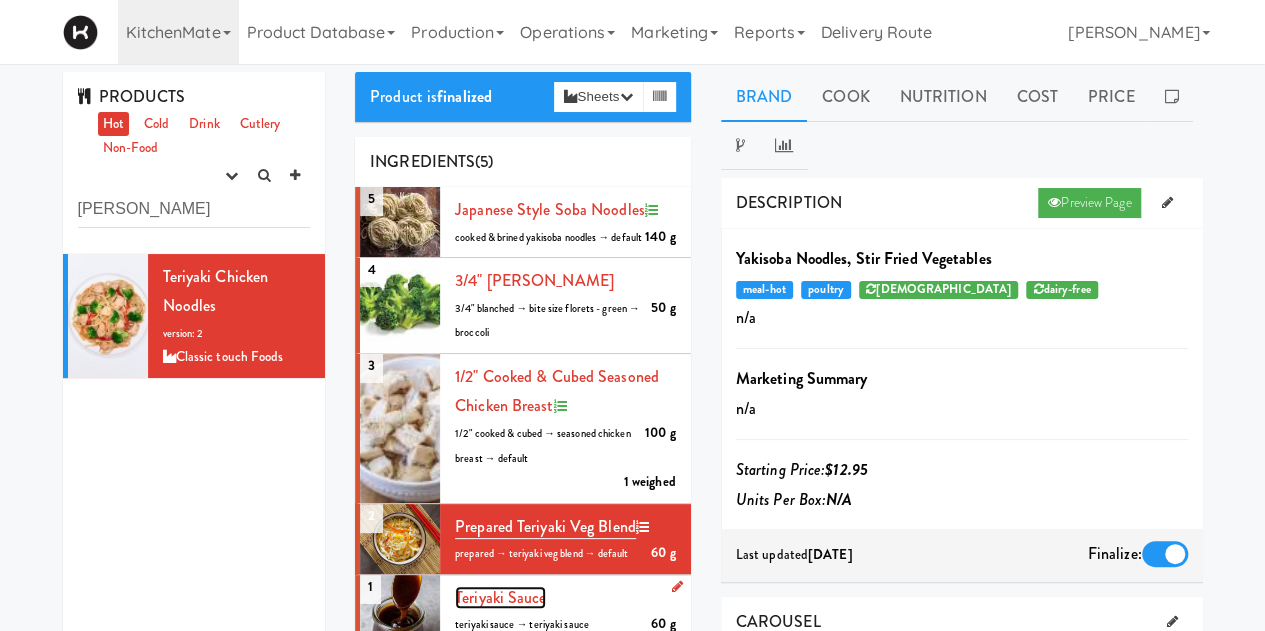 click on "Teriyaki Sauce" at bounding box center (500, 597) 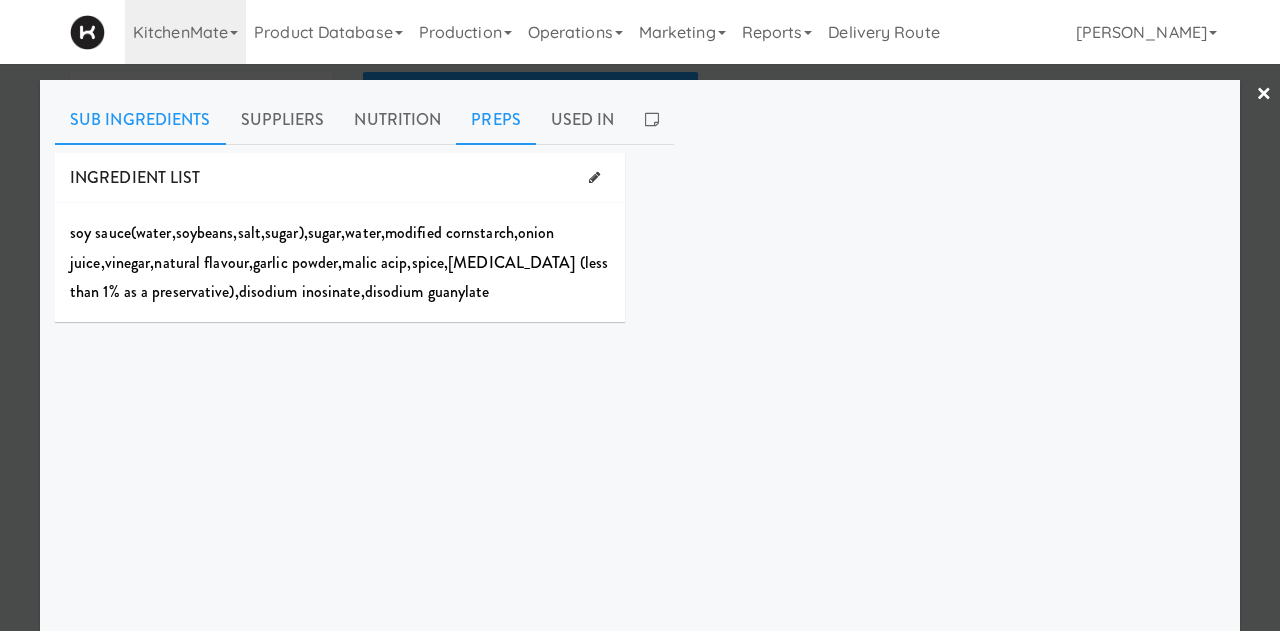 click on "Preps" at bounding box center [496, 120] 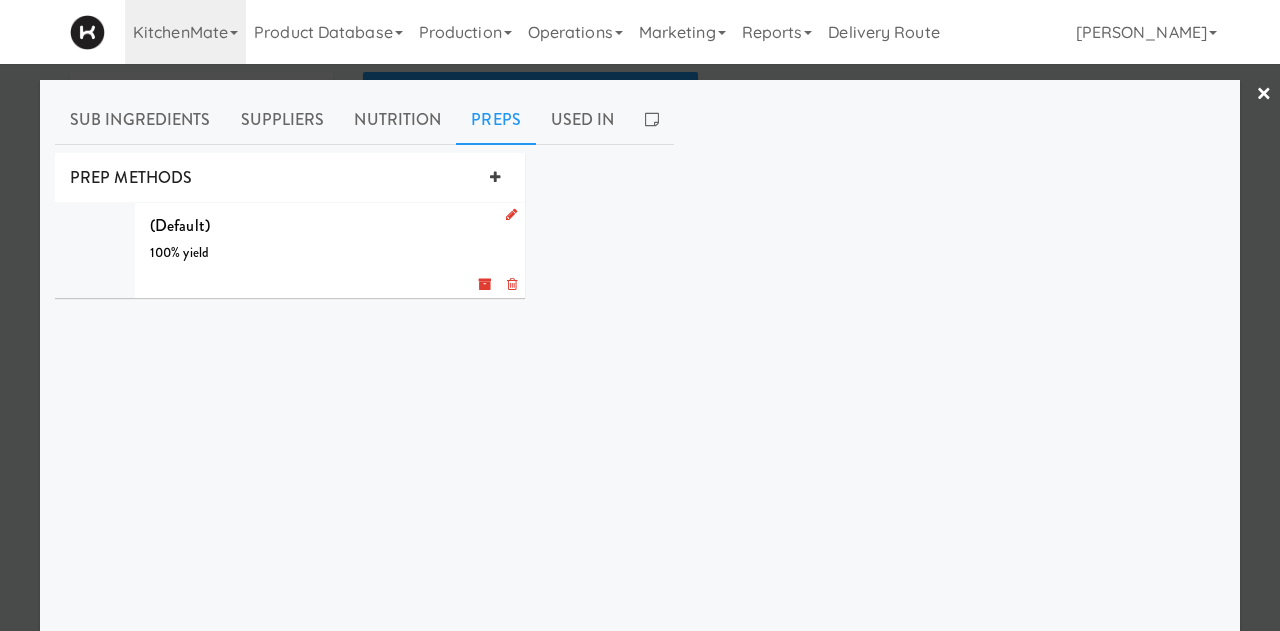 click on "(Default) 100% yield  g" at bounding box center [330, 250] 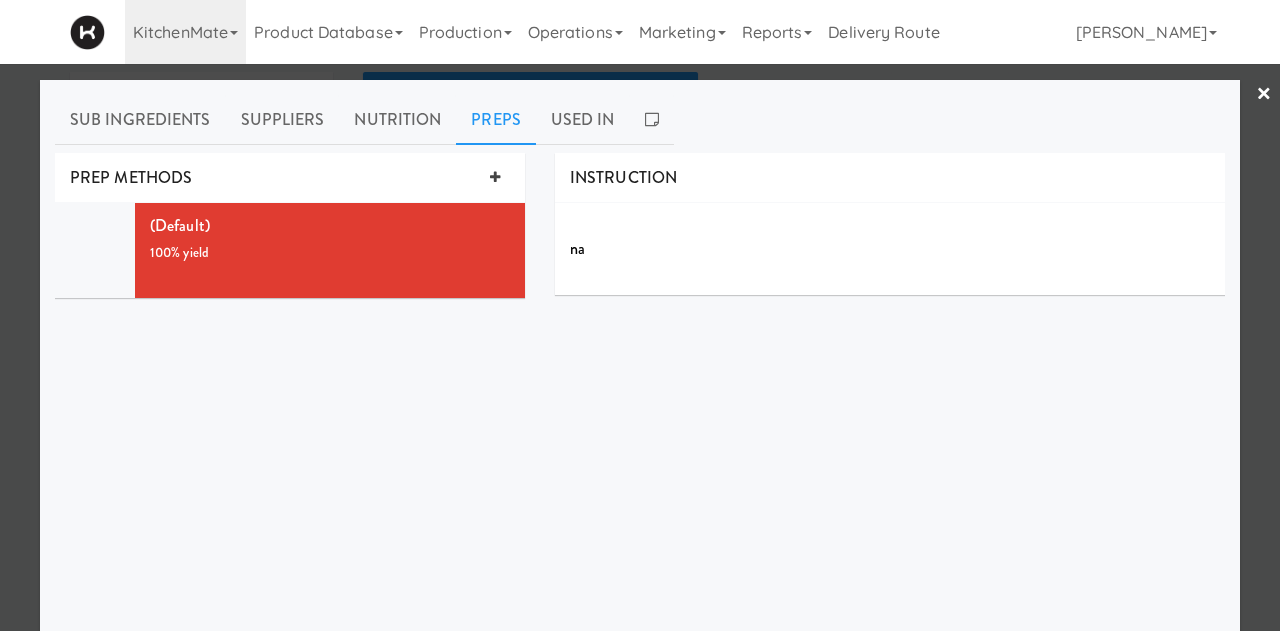 click at bounding box center [640, 315] 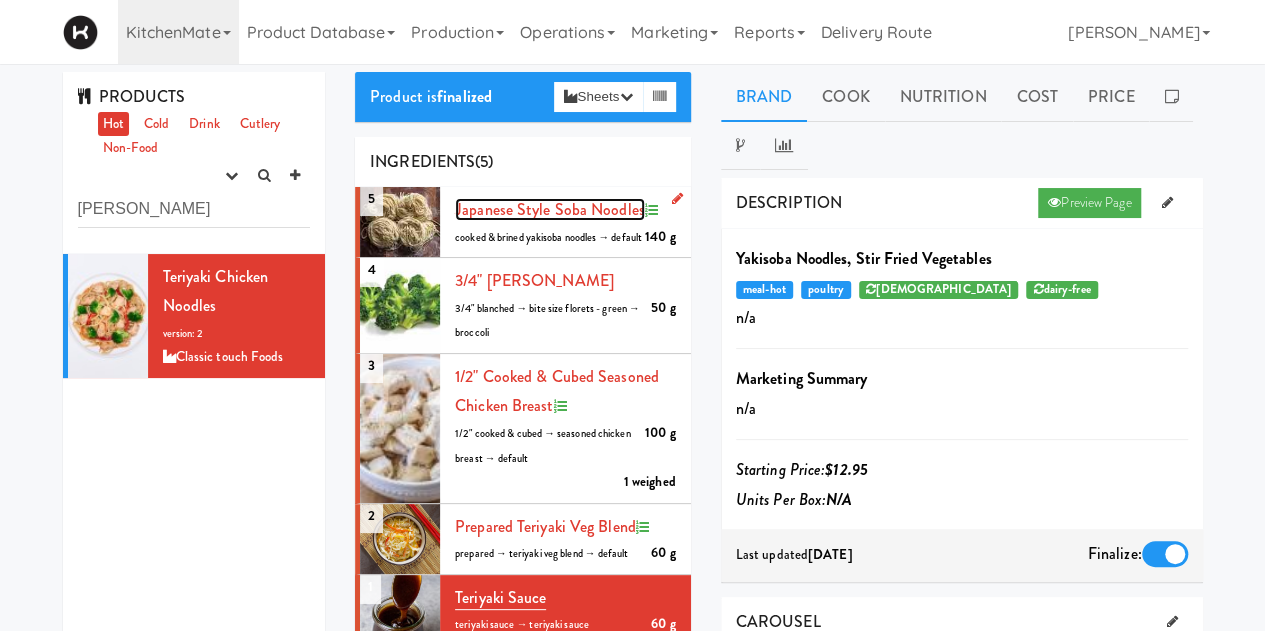 click on "Japanese Style Soba Noodles" at bounding box center (550, 209) 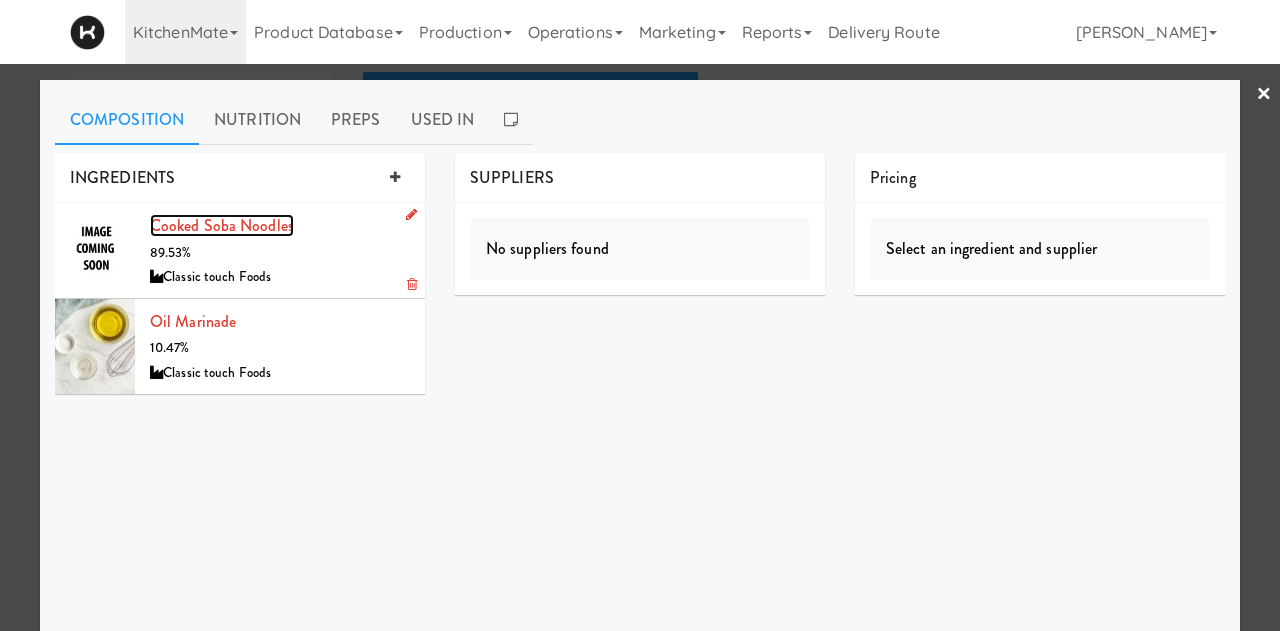 click on "Cooked Soba Noodles" at bounding box center (222, 225) 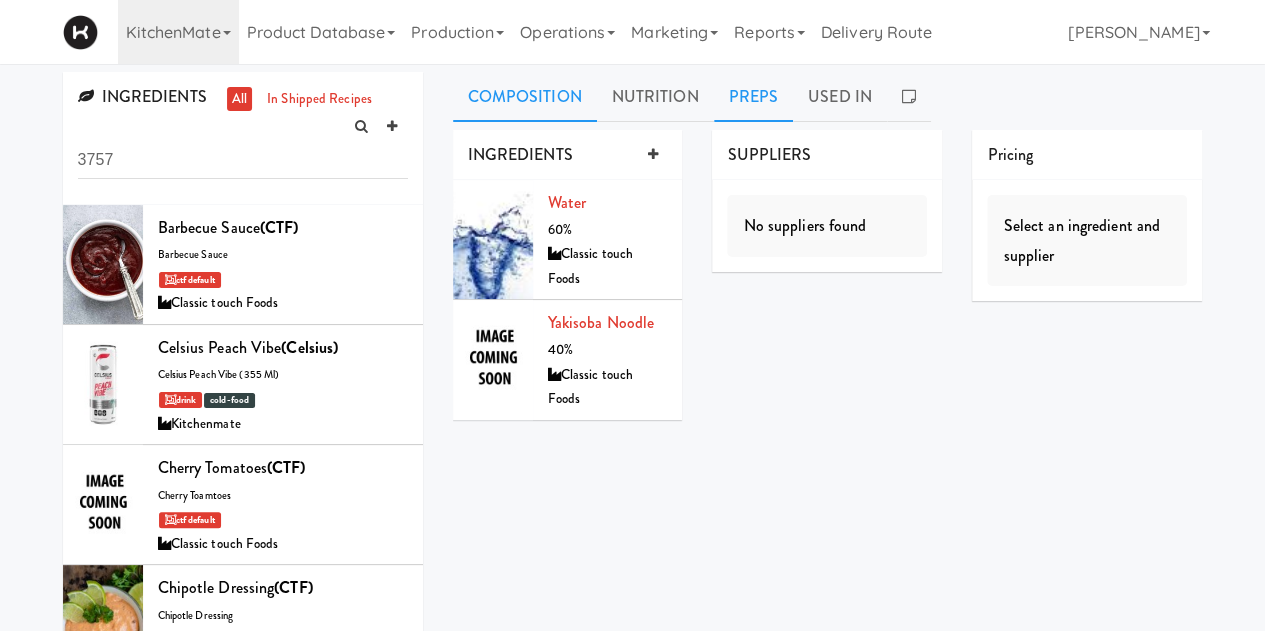 click on "Preps" at bounding box center [754, 97] 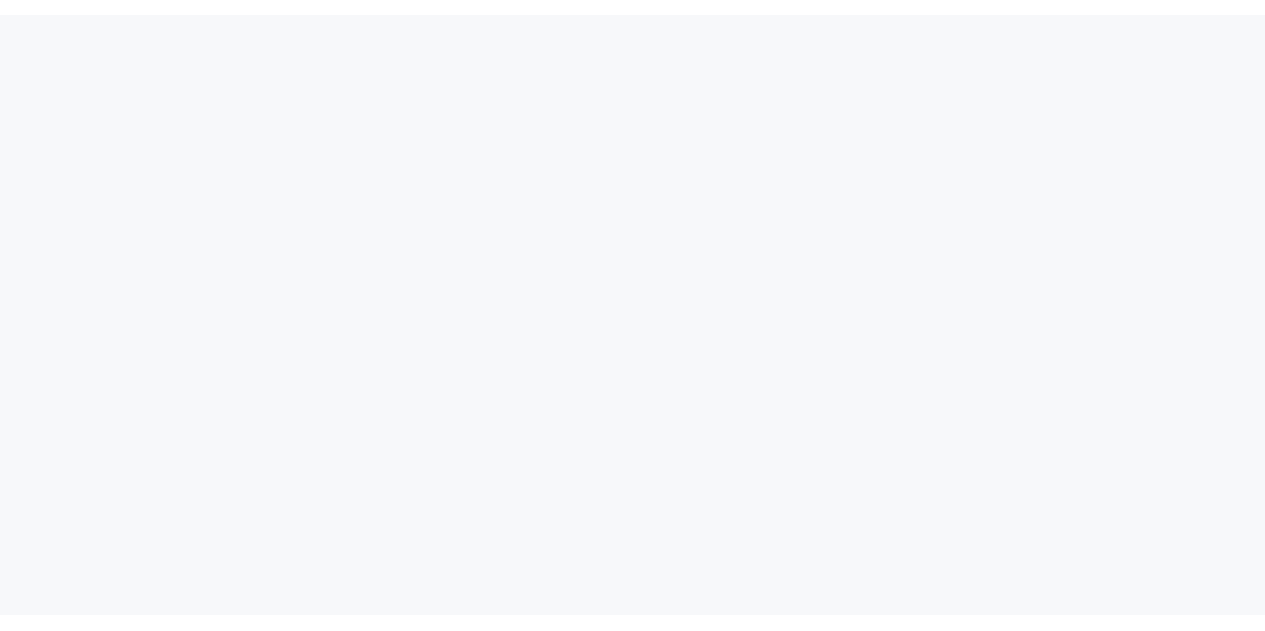 scroll, scrollTop: 0, scrollLeft: 0, axis: both 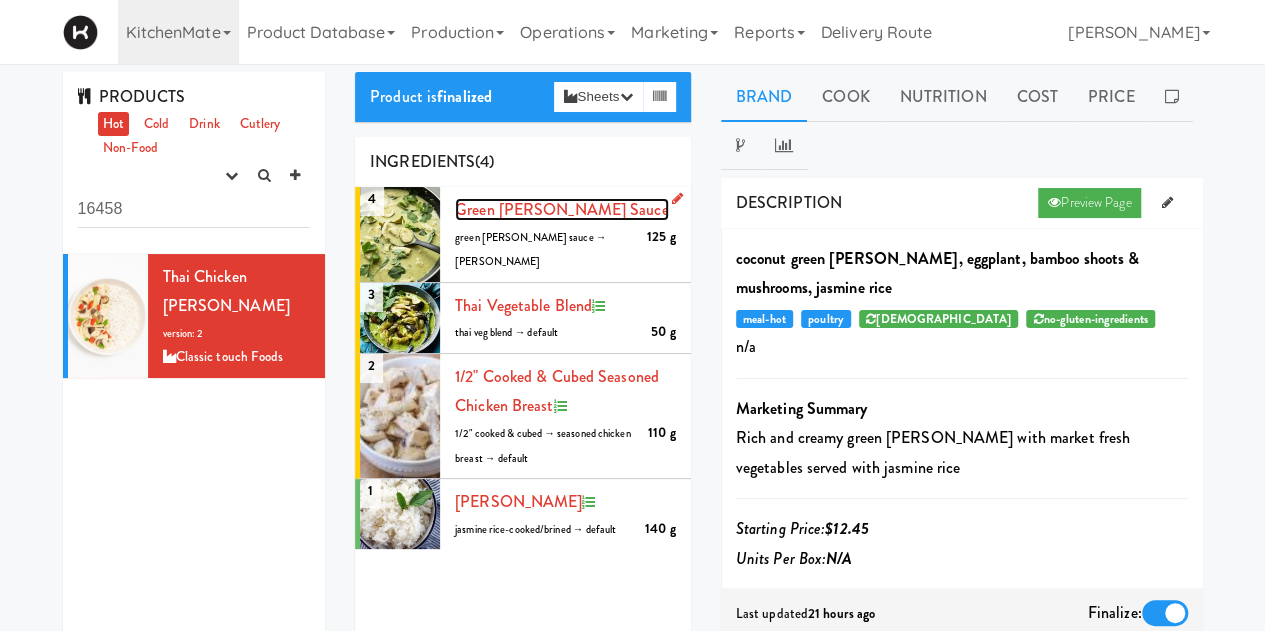 click on "Green [PERSON_NAME] Sauce" at bounding box center [562, 209] 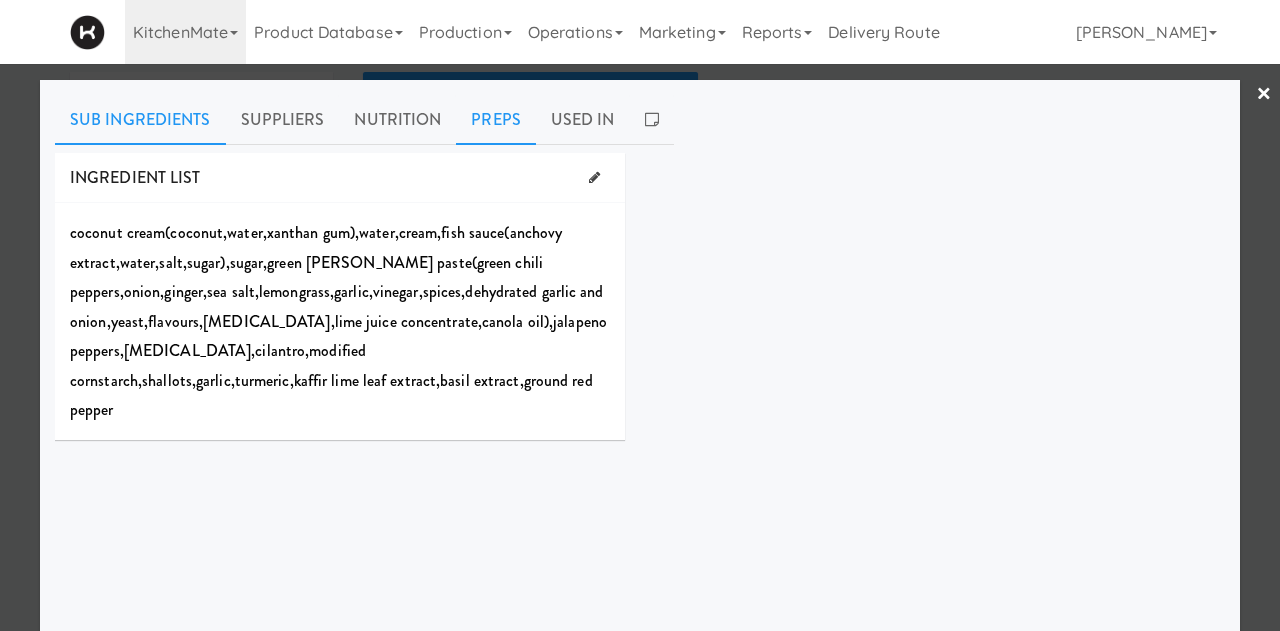 click on "Preps" at bounding box center [496, 120] 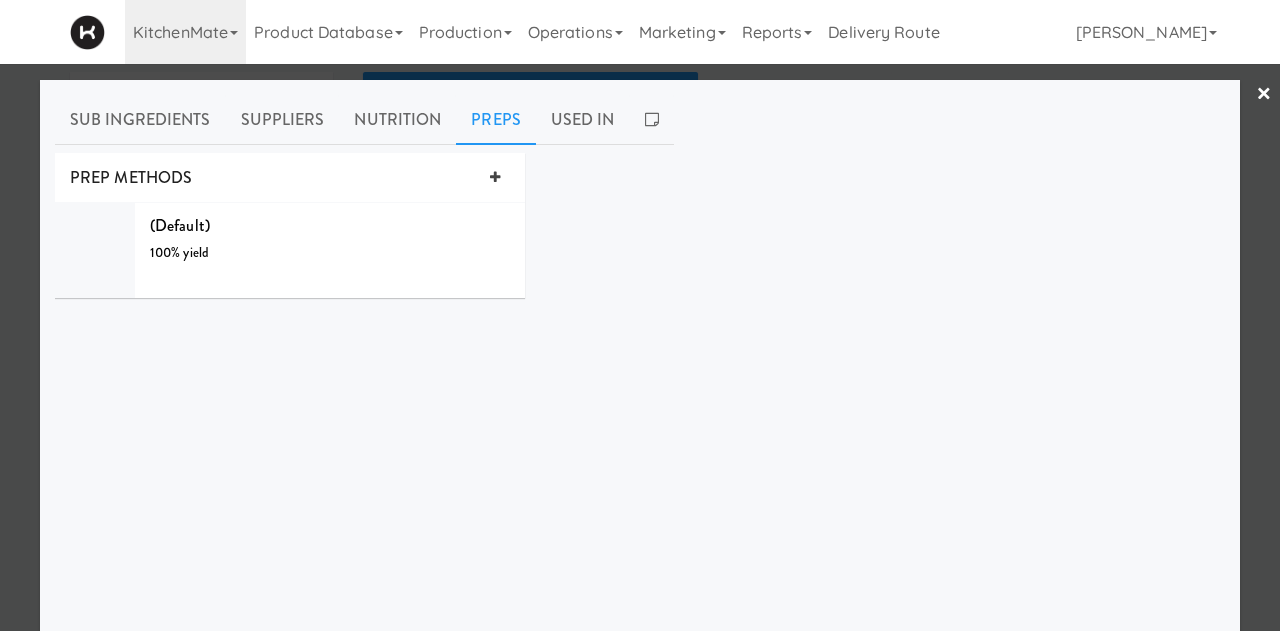 click on "×" at bounding box center [1264, 95] 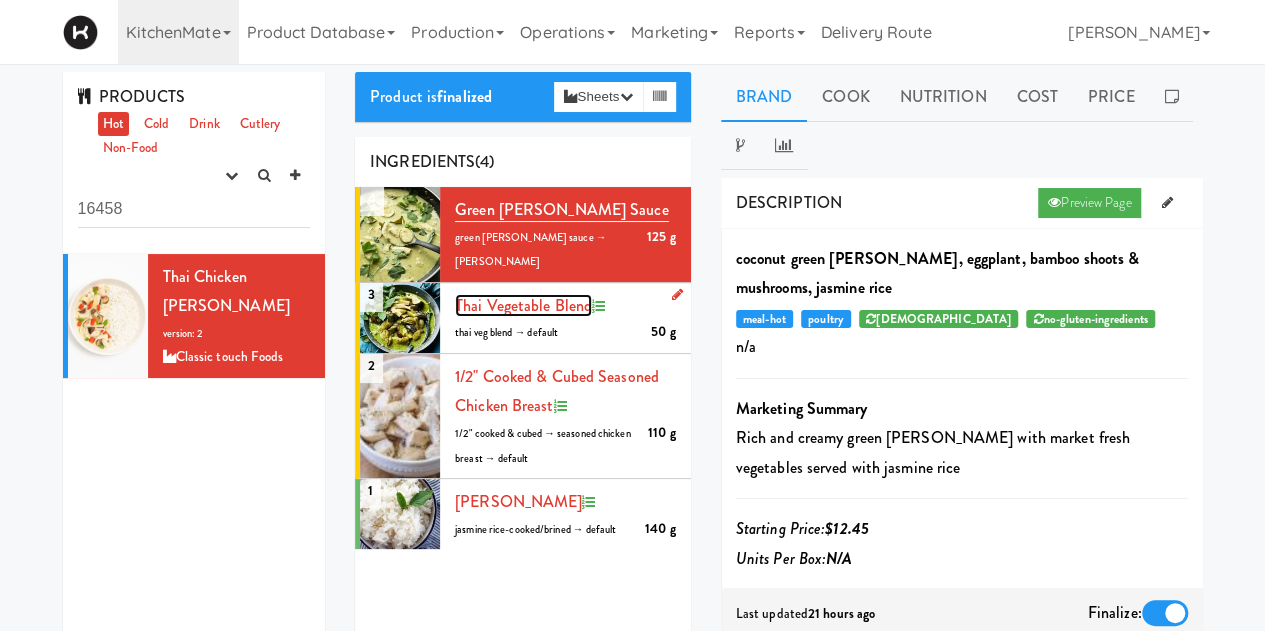 click on "Thai Vegetable Blend" at bounding box center (523, 305) 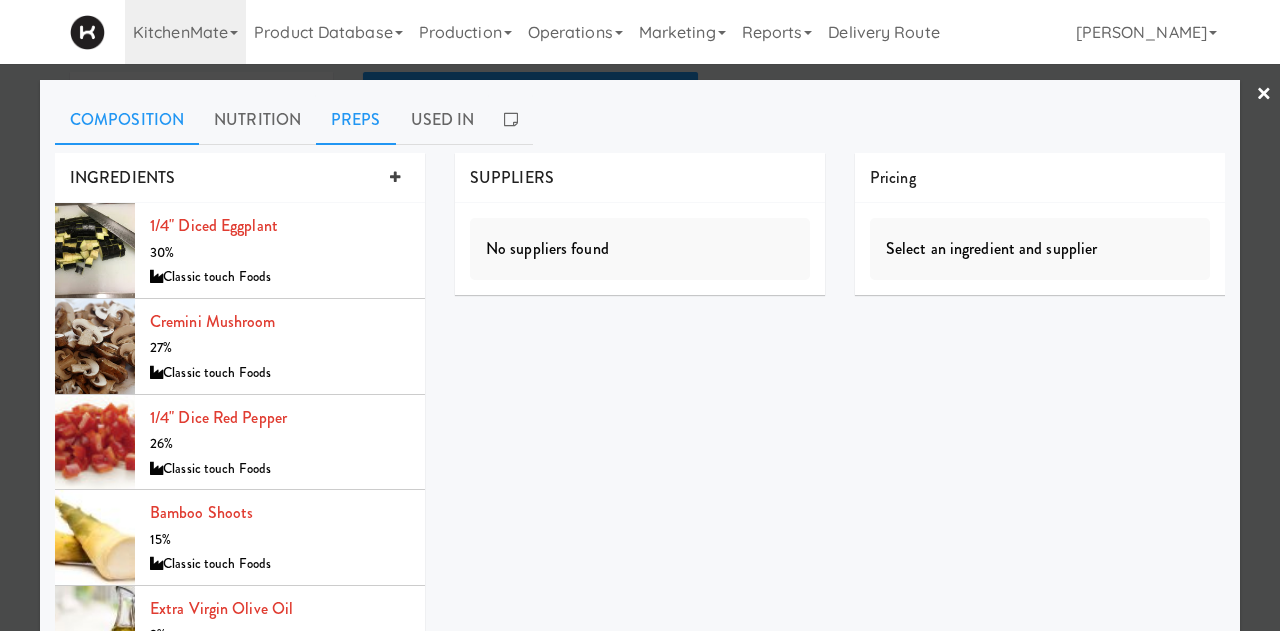click on "Preps" at bounding box center (356, 120) 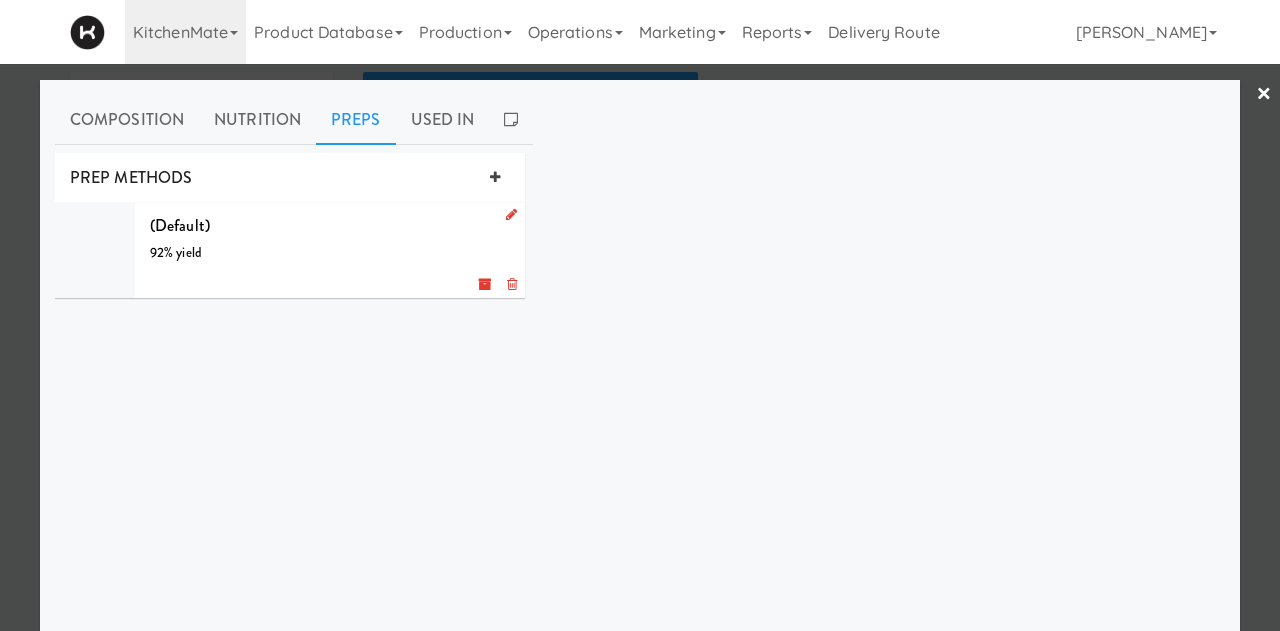 click at bounding box center [511, 214] 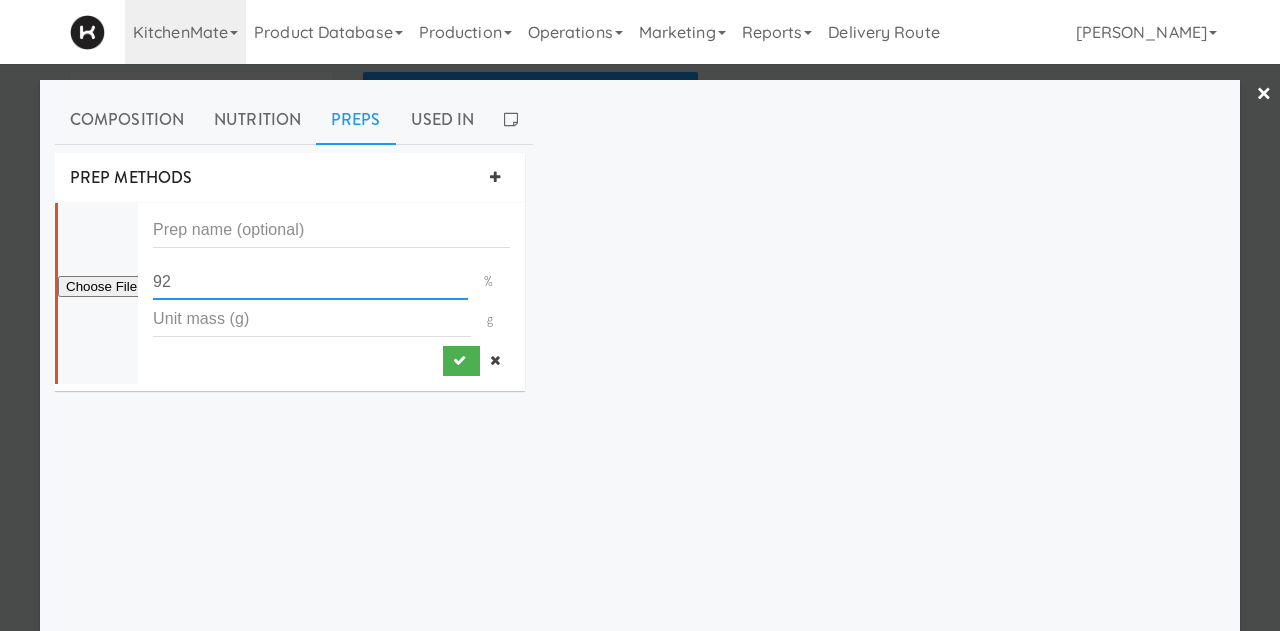drag, startPoint x: 164, startPoint y: 274, endPoint x: -28, endPoint y: 305, distance: 194.4865 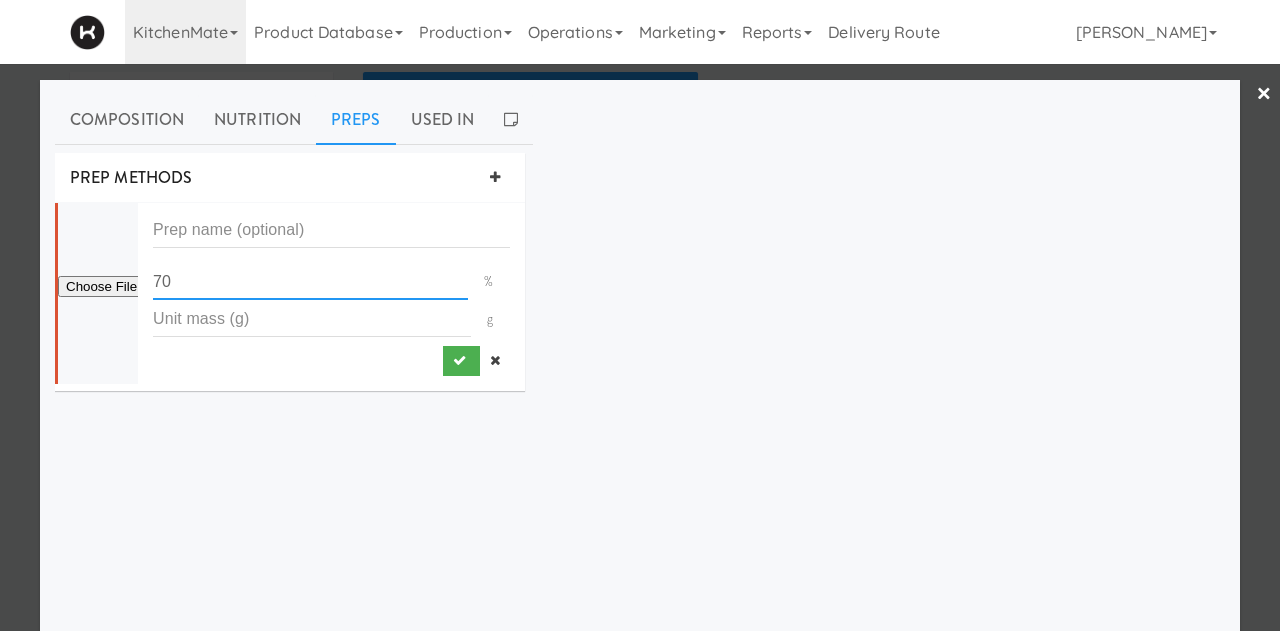 type on "7" 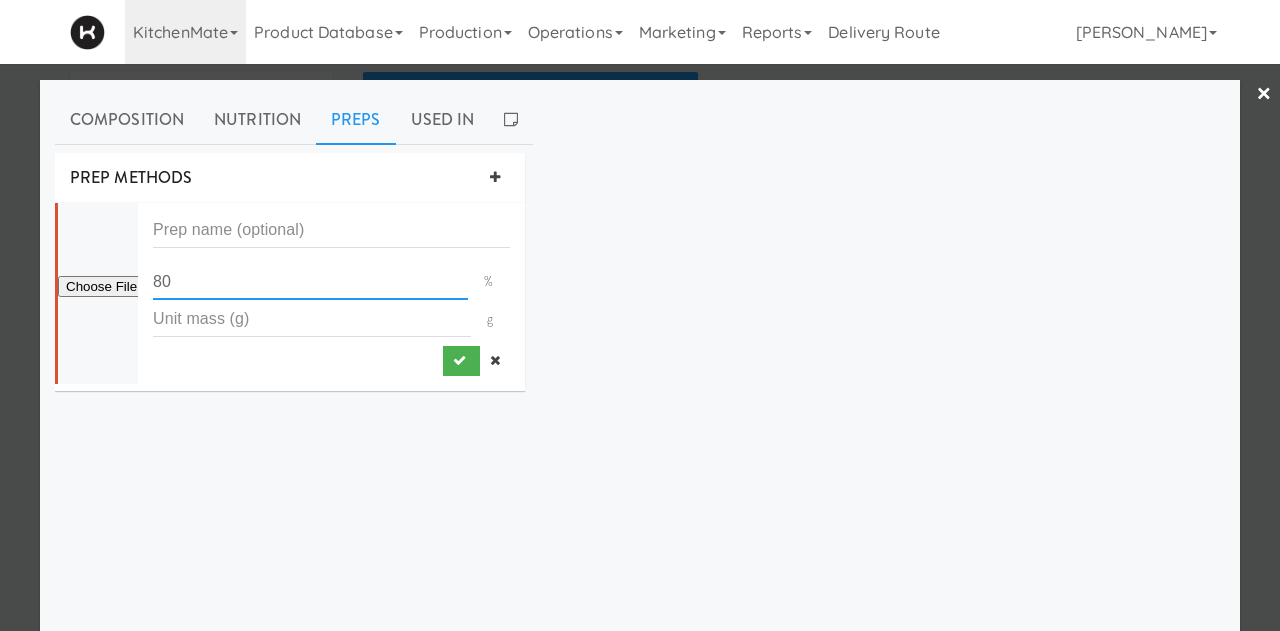 type on "80" 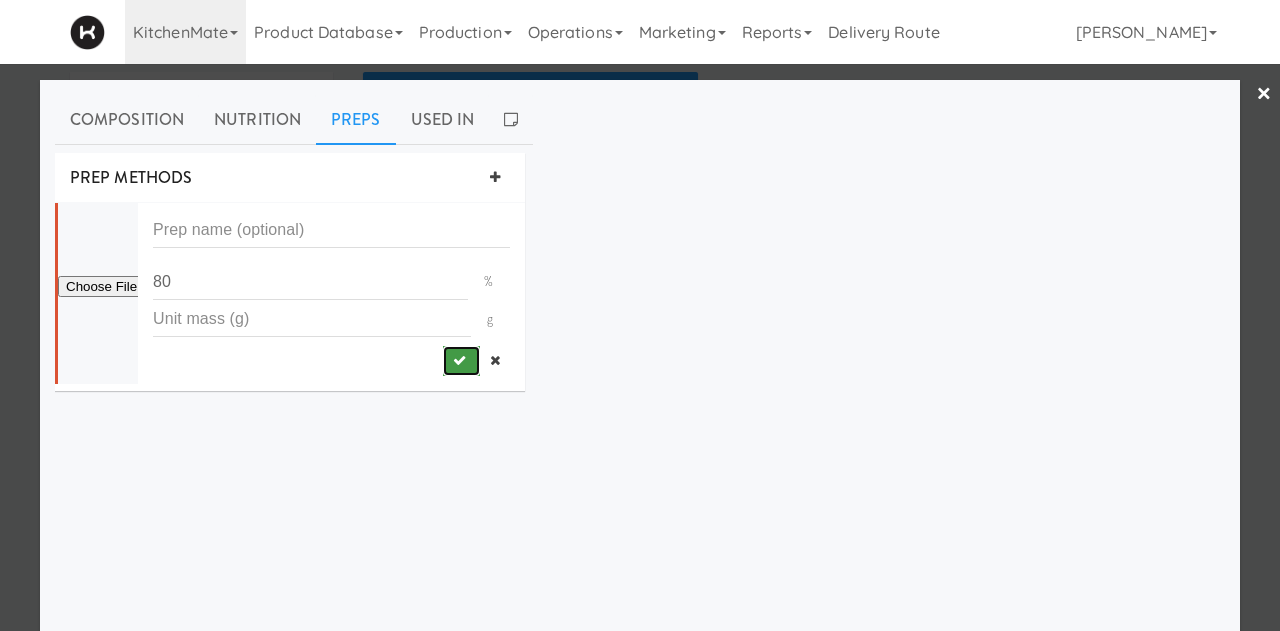 click at bounding box center (459, 360) 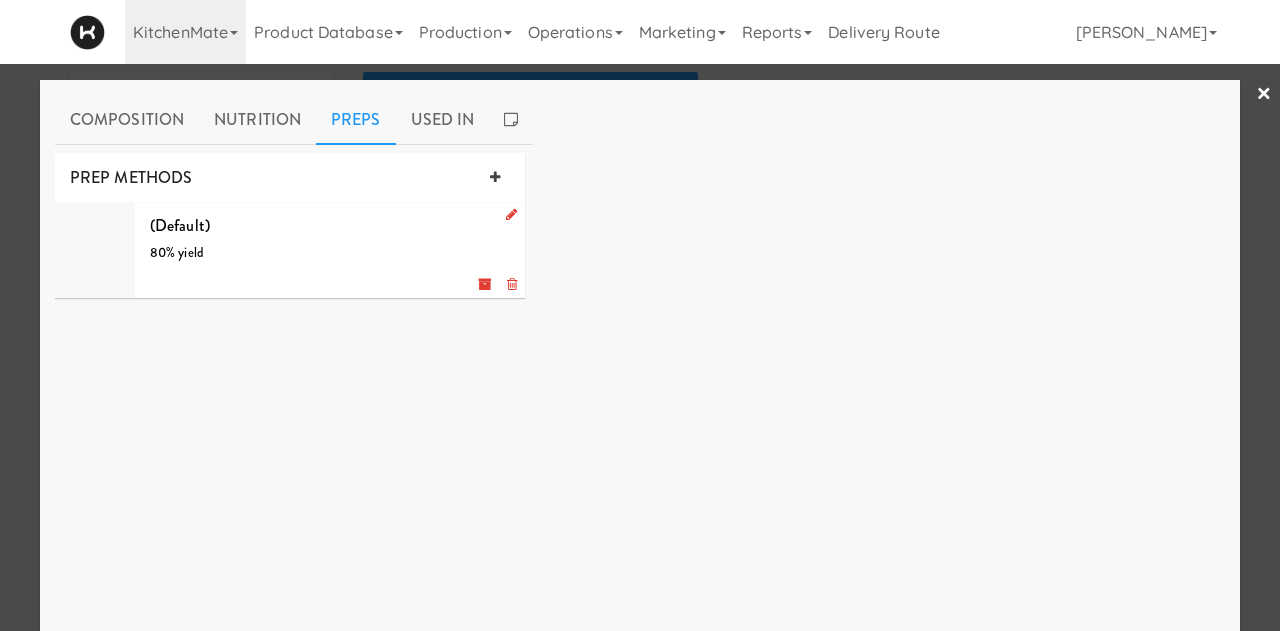 click on "×" at bounding box center [1264, 95] 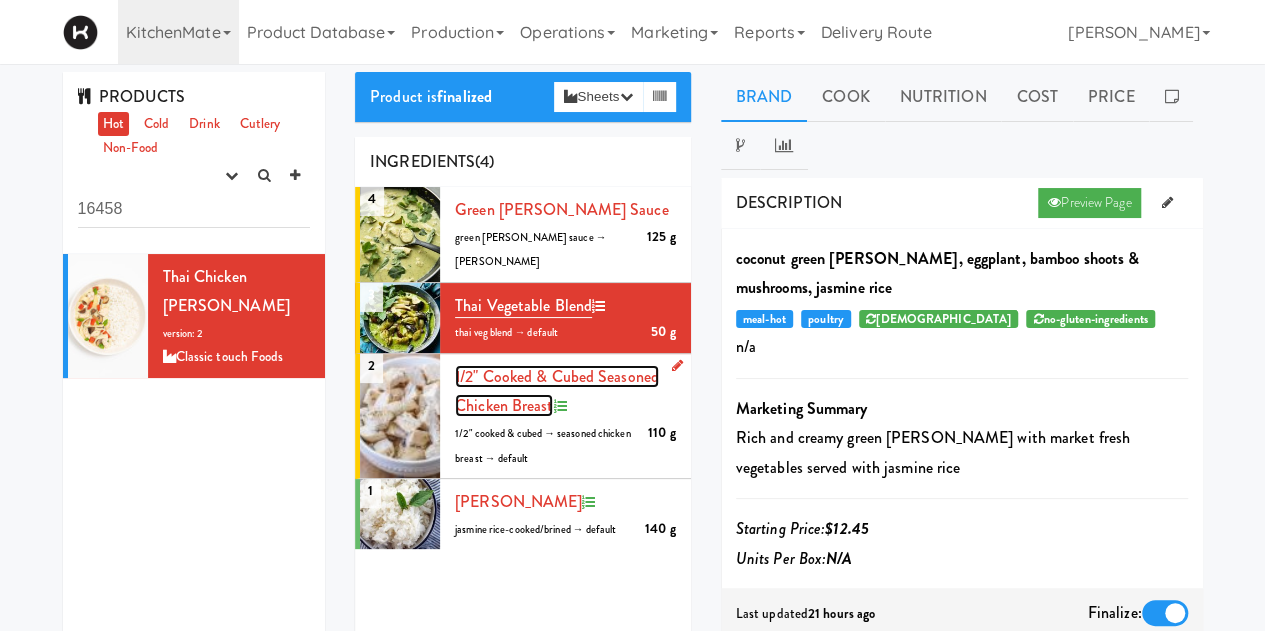 click on "1/2" cooked & cubed Seasoned Chicken Breast" at bounding box center [557, 391] 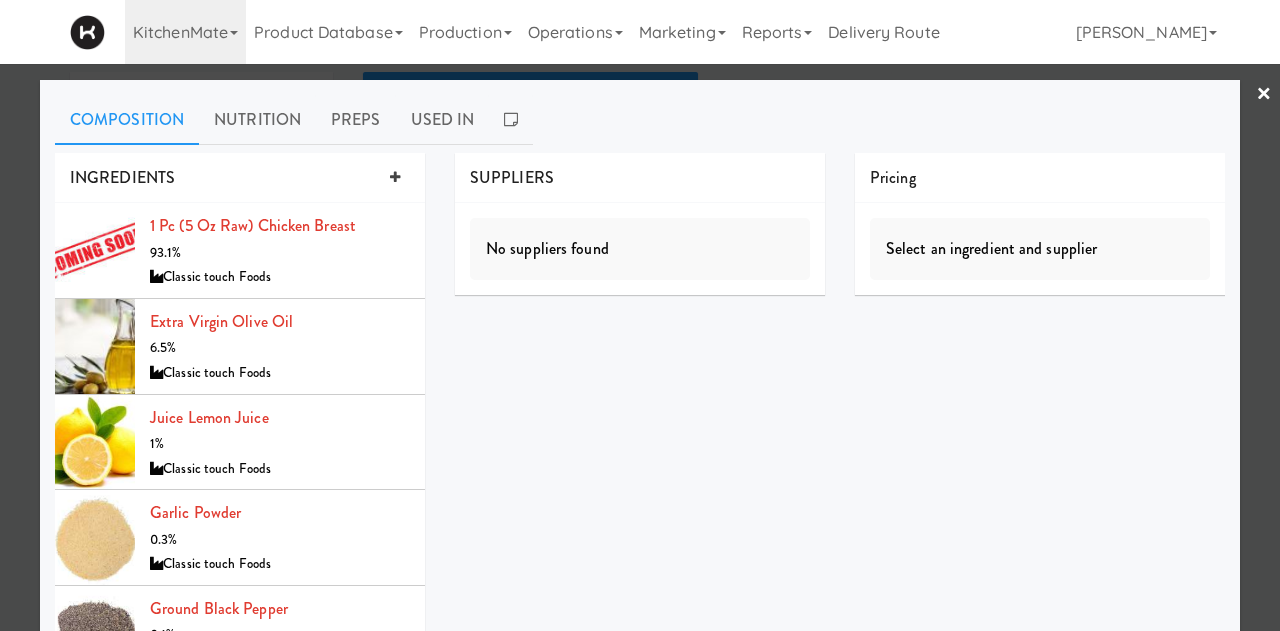 click on "×" at bounding box center (1264, 95) 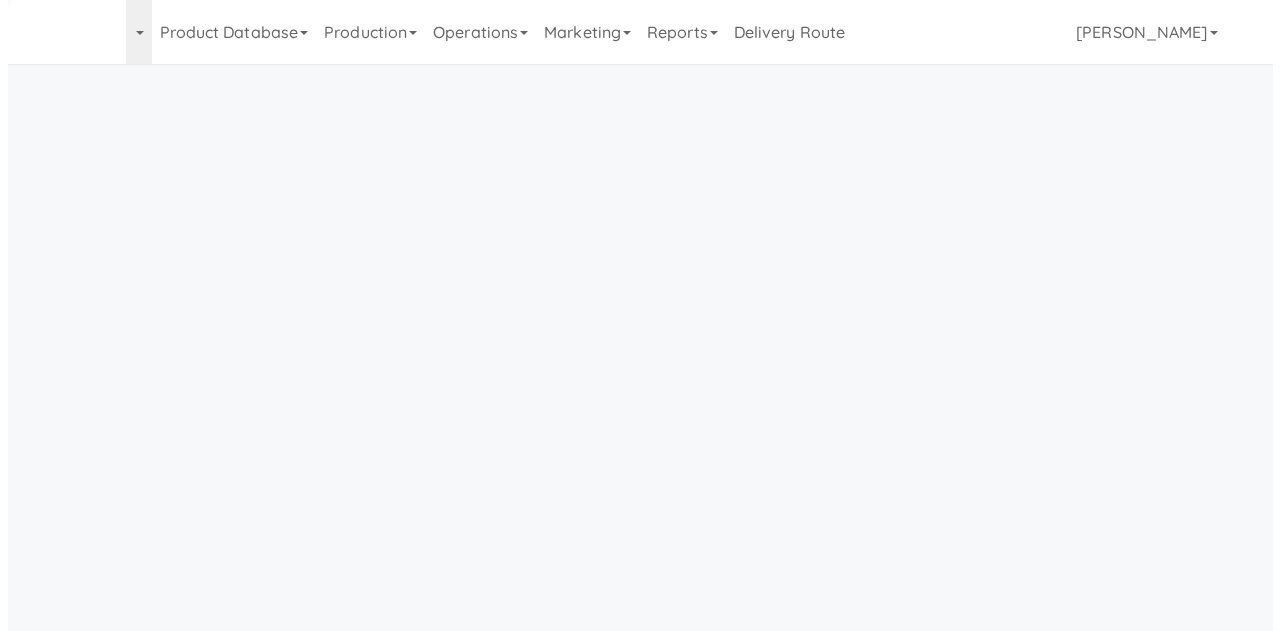 scroll, scrollTop: 0, scrollLeft: 0, axis: both 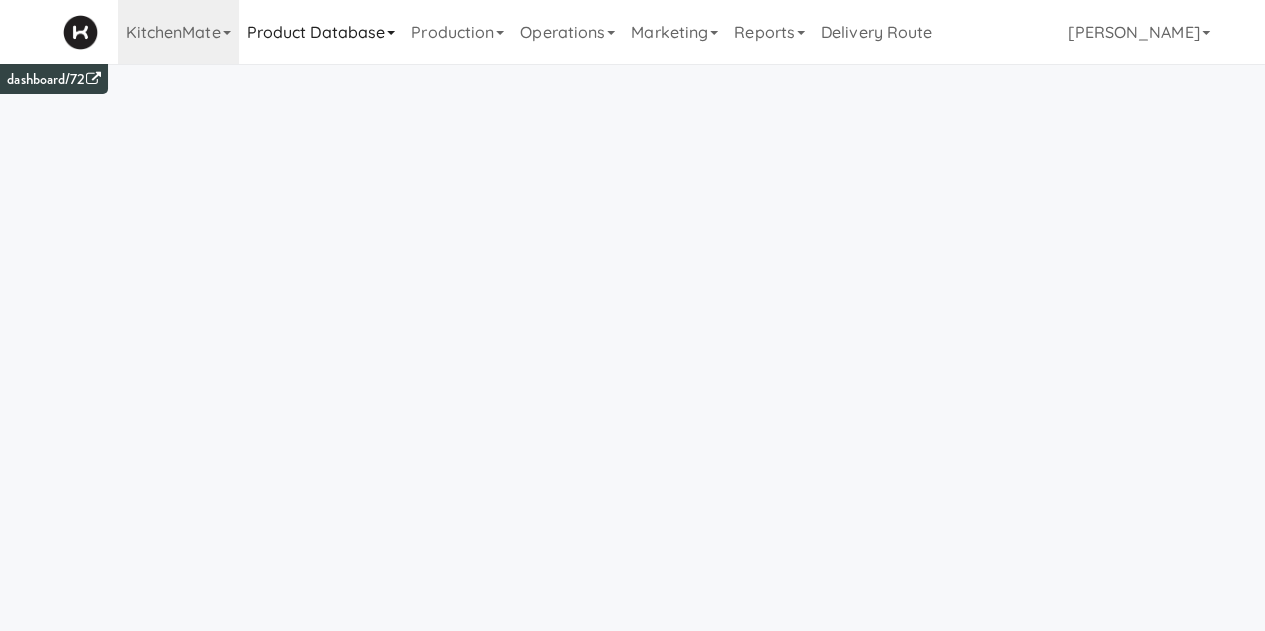 click on "Product Database" at bounding box center [321, 32] 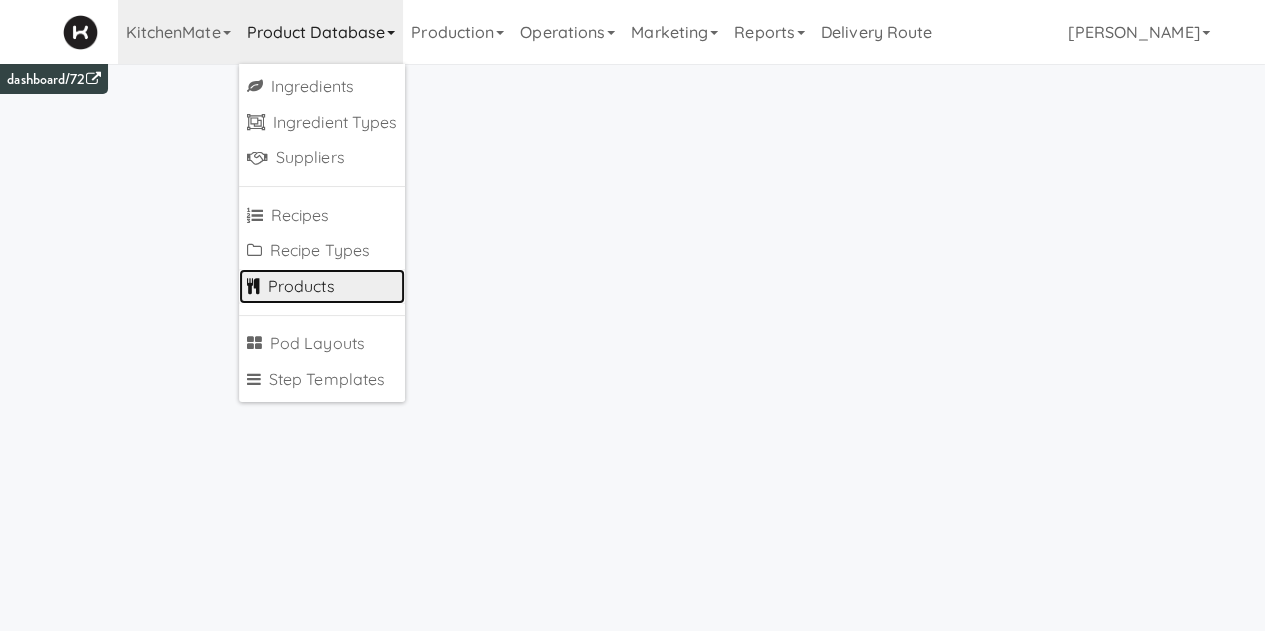 click on "Products" at bounding box center [322, 287] 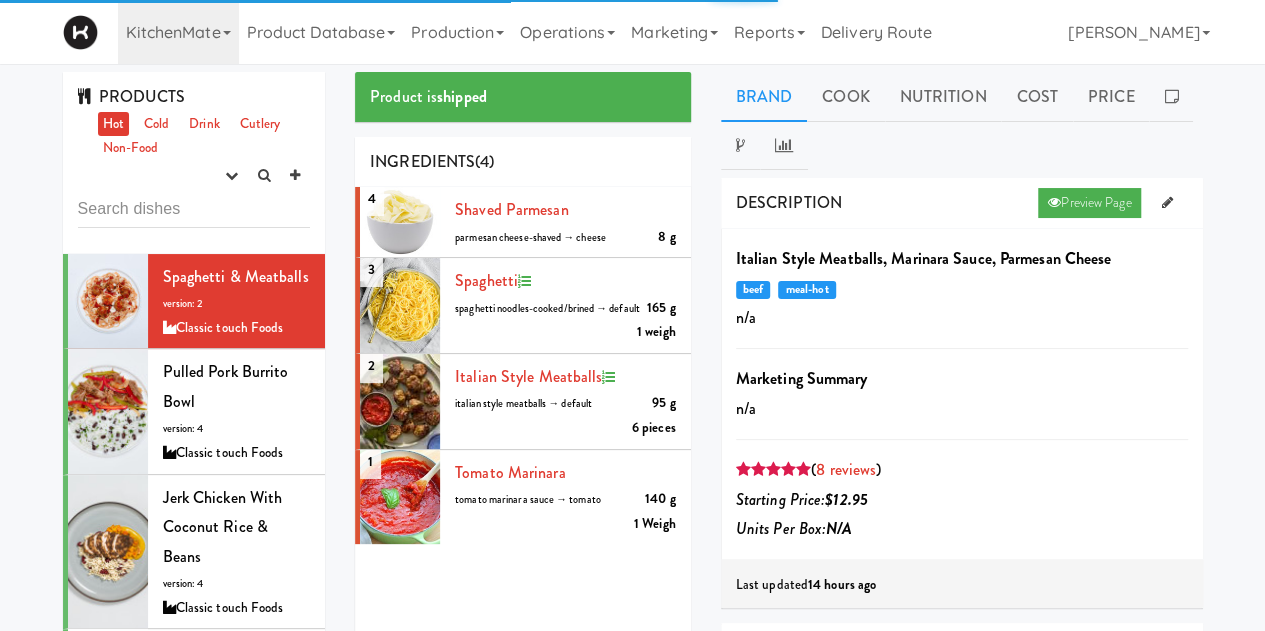 click at bounding box center (194, 209) 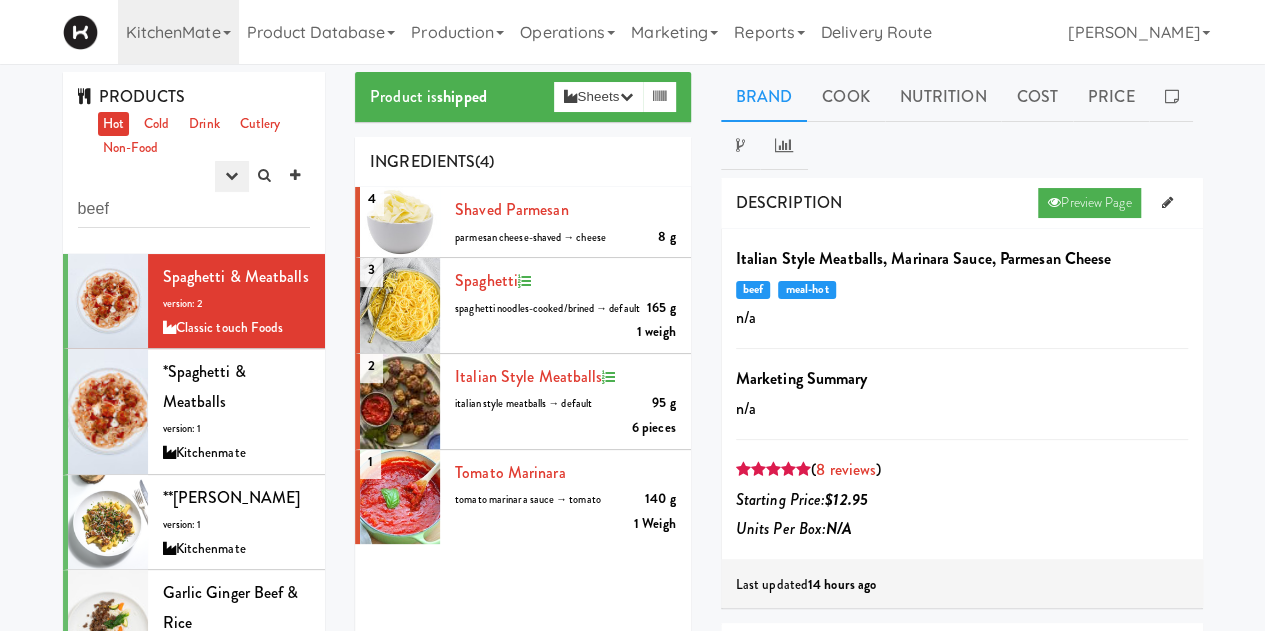 type on "beef" 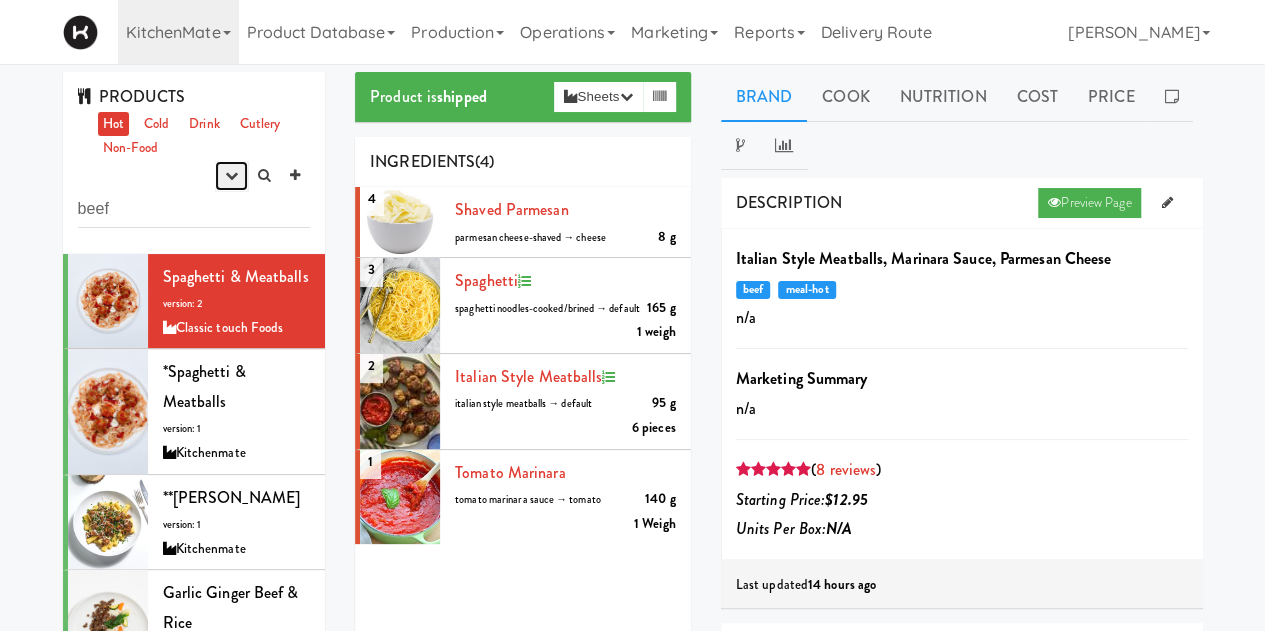 click at bounding box center [231, 176] 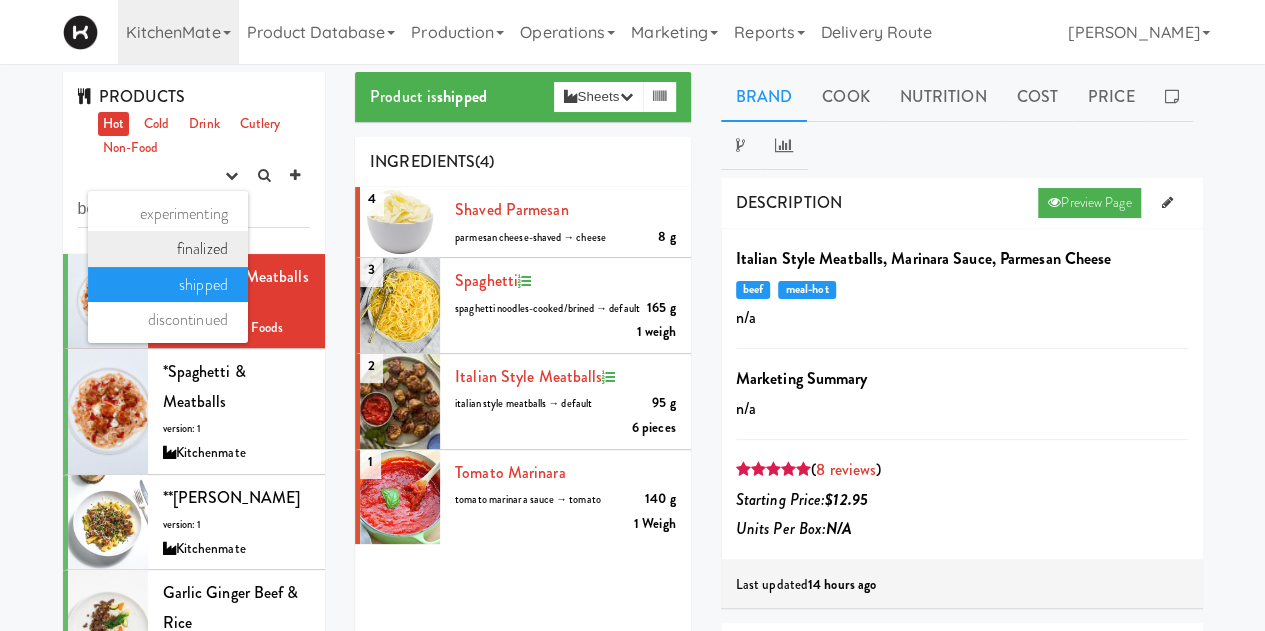 click on "finalized" at bounding box center (168, 249) 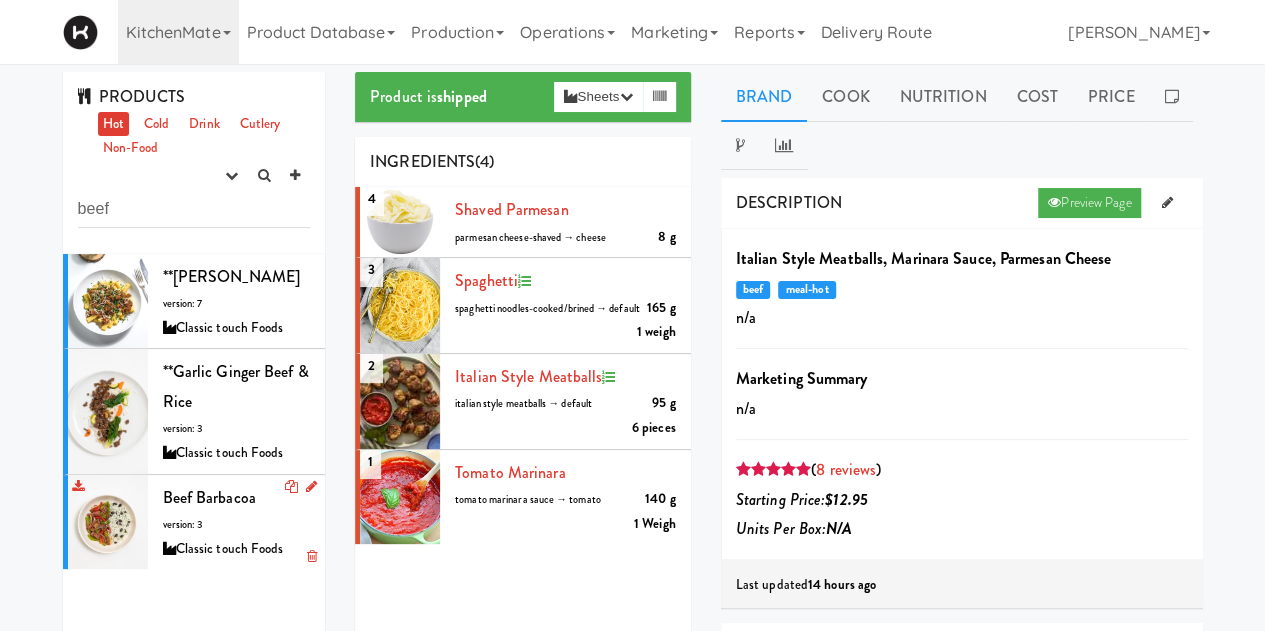 click on "Beef Barbacoa" at bounding box center (209, 497) 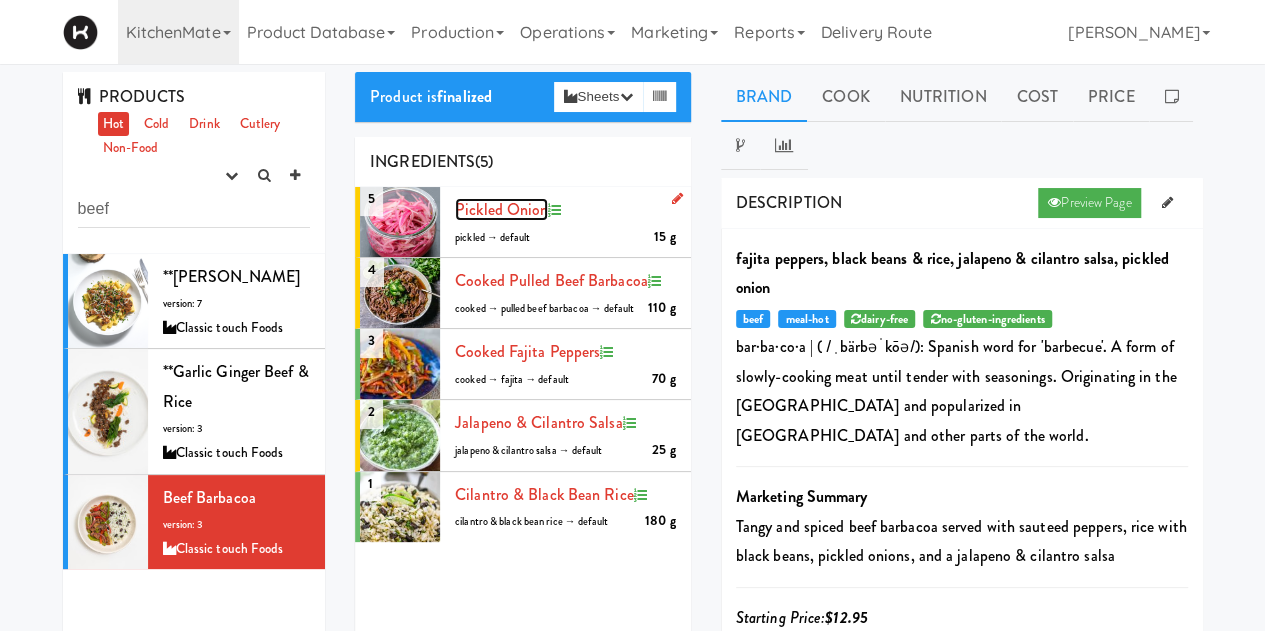 click on "pickled onion" at bounding box center (501, 209) 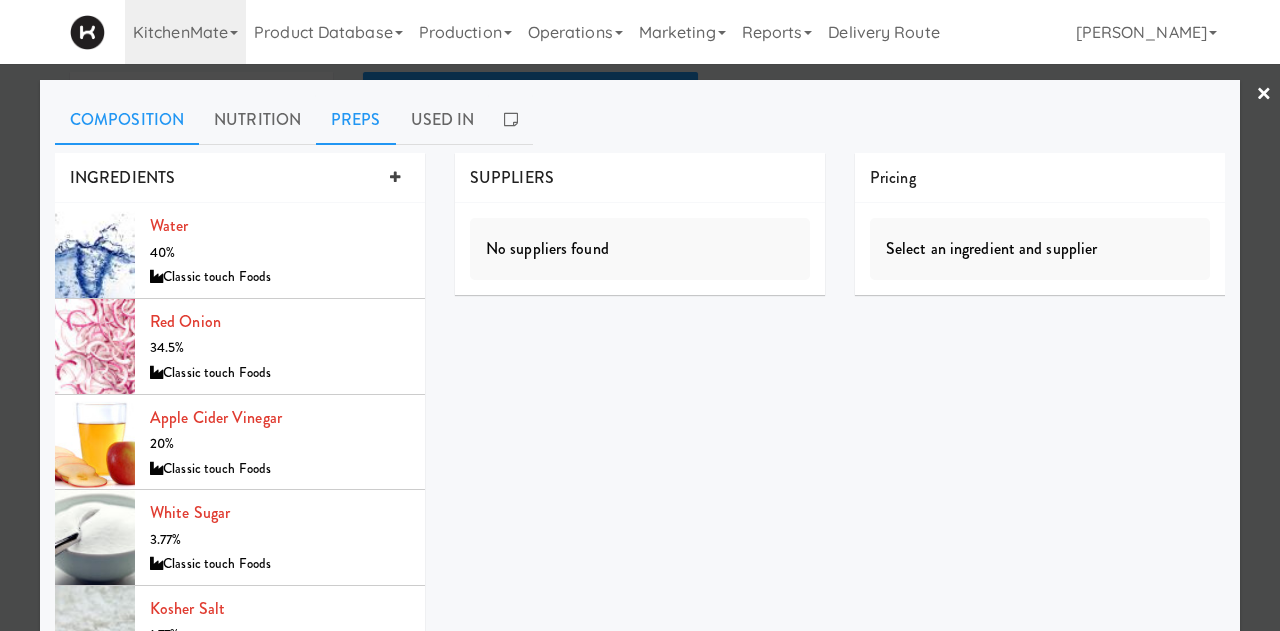 click on "Preps" at bounding box center (356, 120) 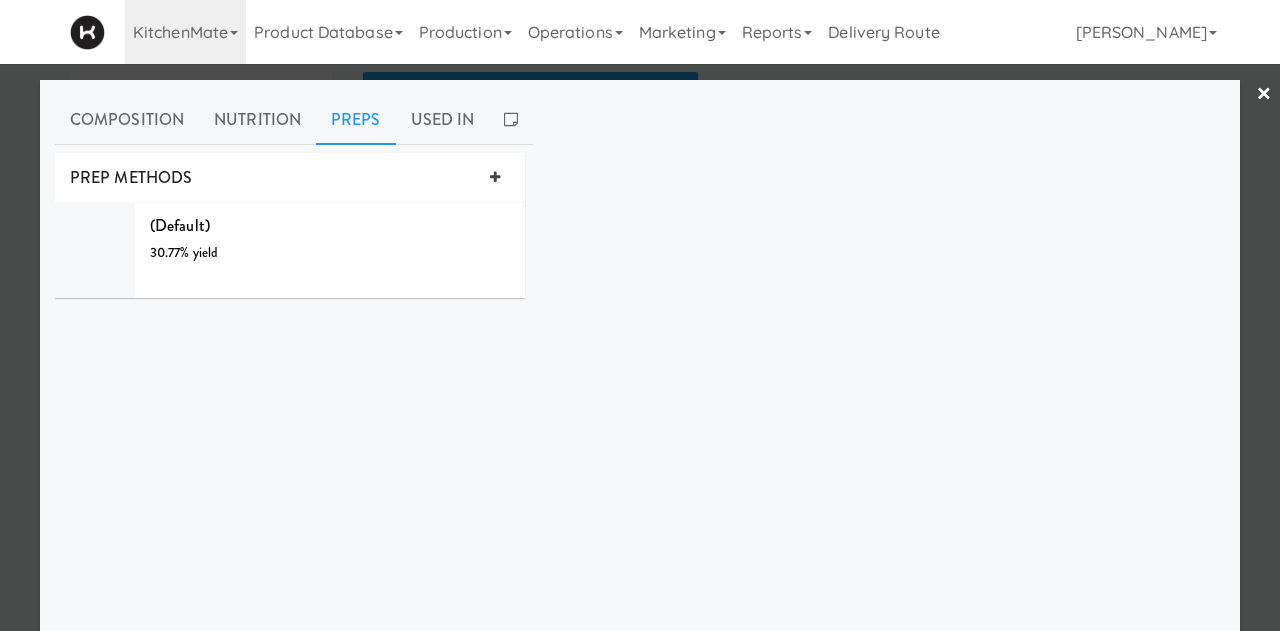 click at bounding box center [640, 315] 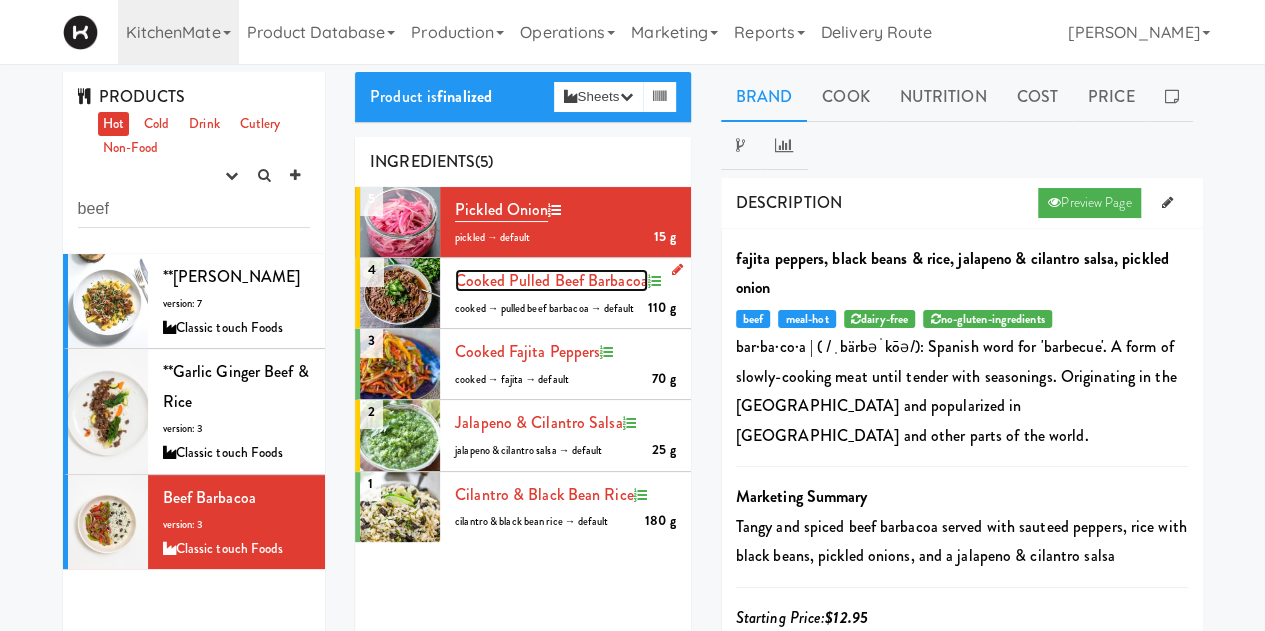 click on "cooked Pulled Beef Barbacoa" at bounding box center (551, 280) 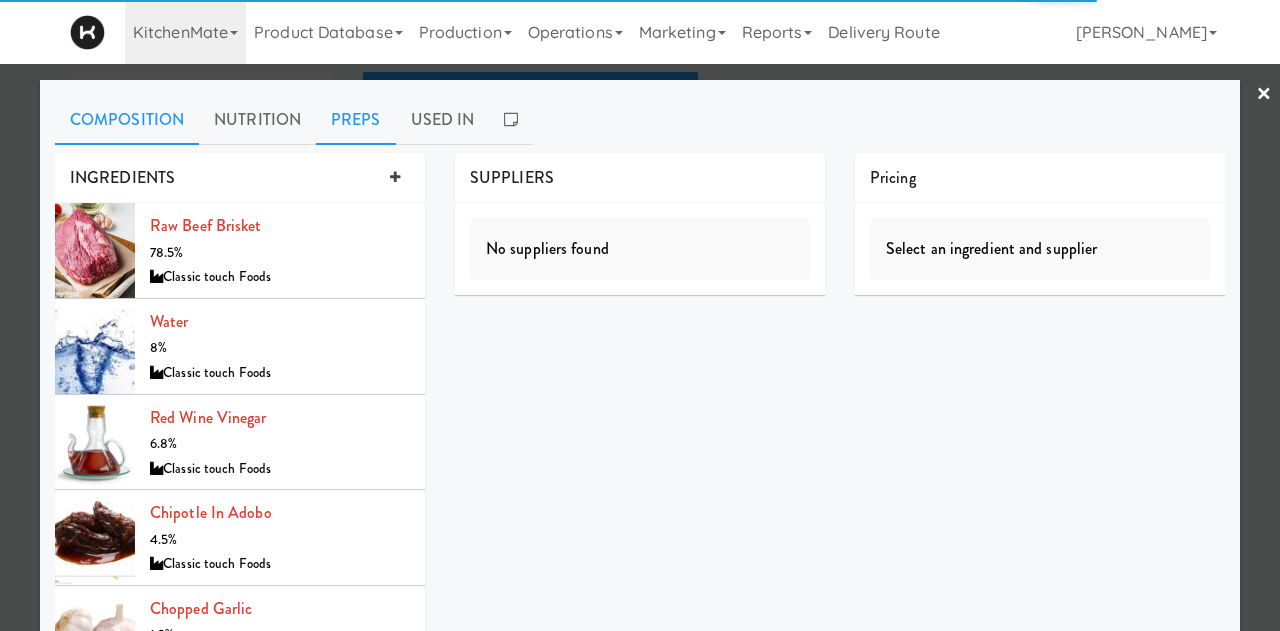 click on "Preps" at bounding box center (356, 120) 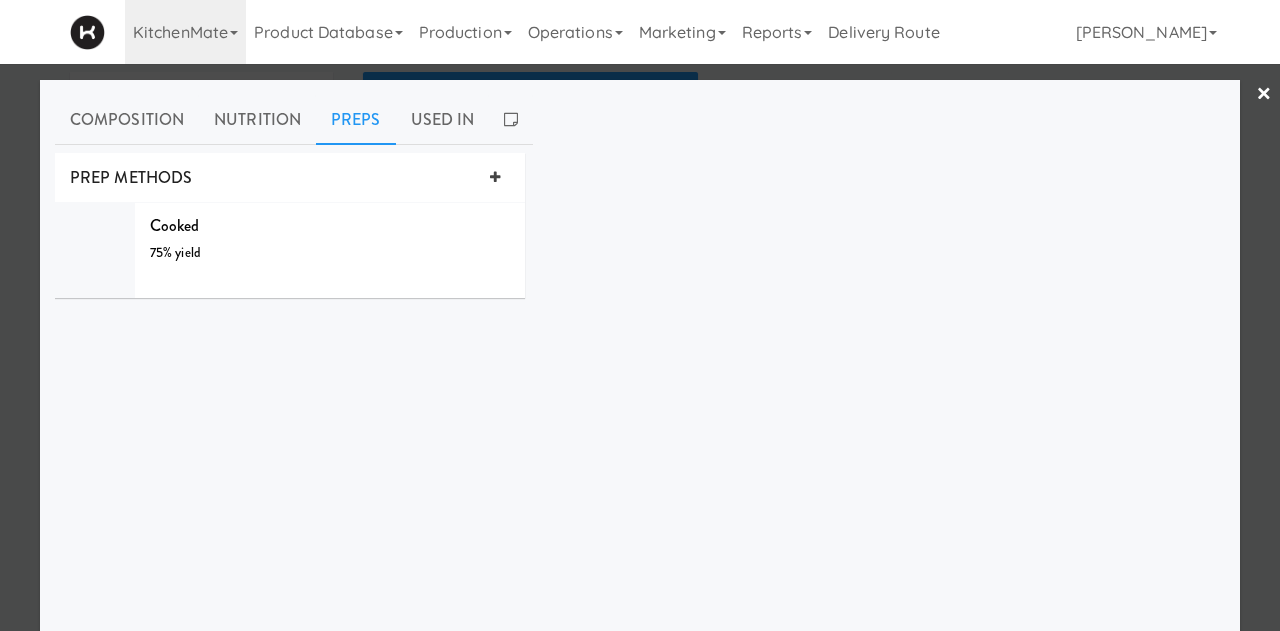 click at bounding box center [640, 315] 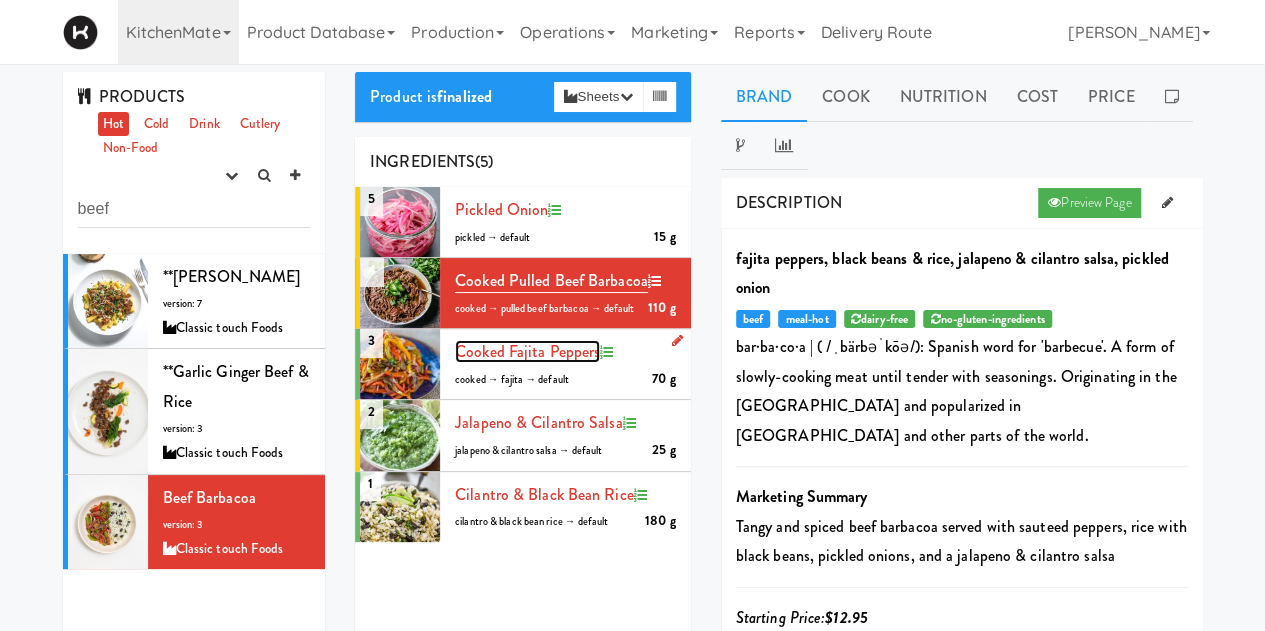 click on "cooked Fajita peppers" at bounding box center (527, 351) 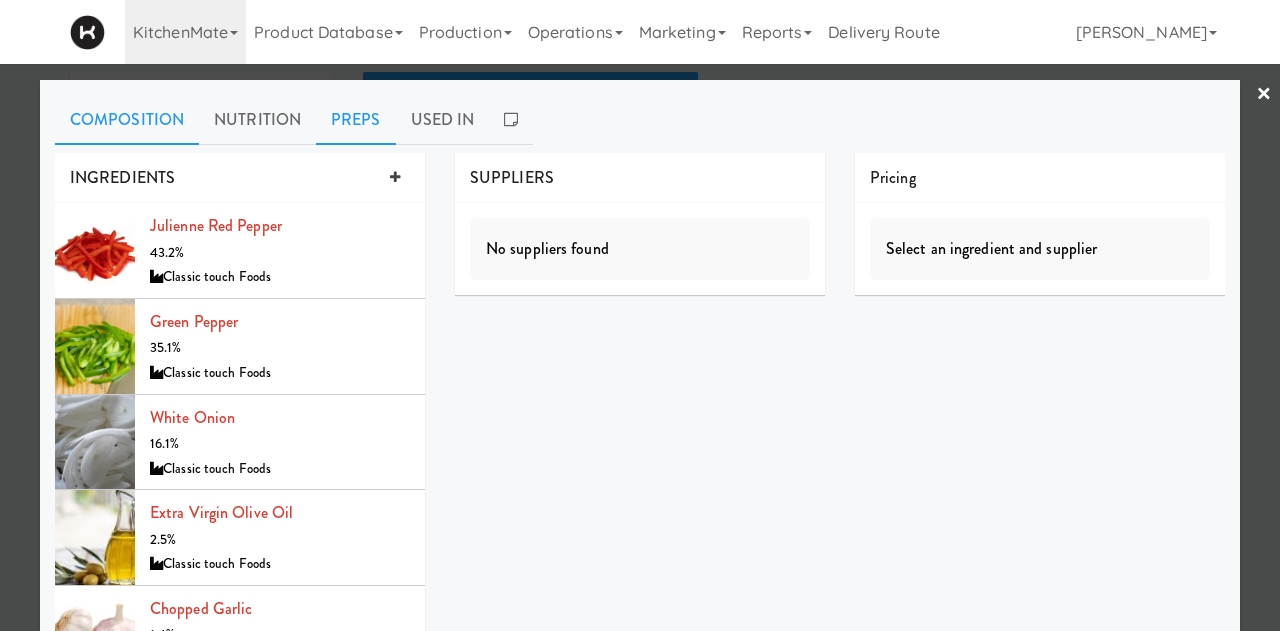 click on "Preps" at bounding box center [356, 120] 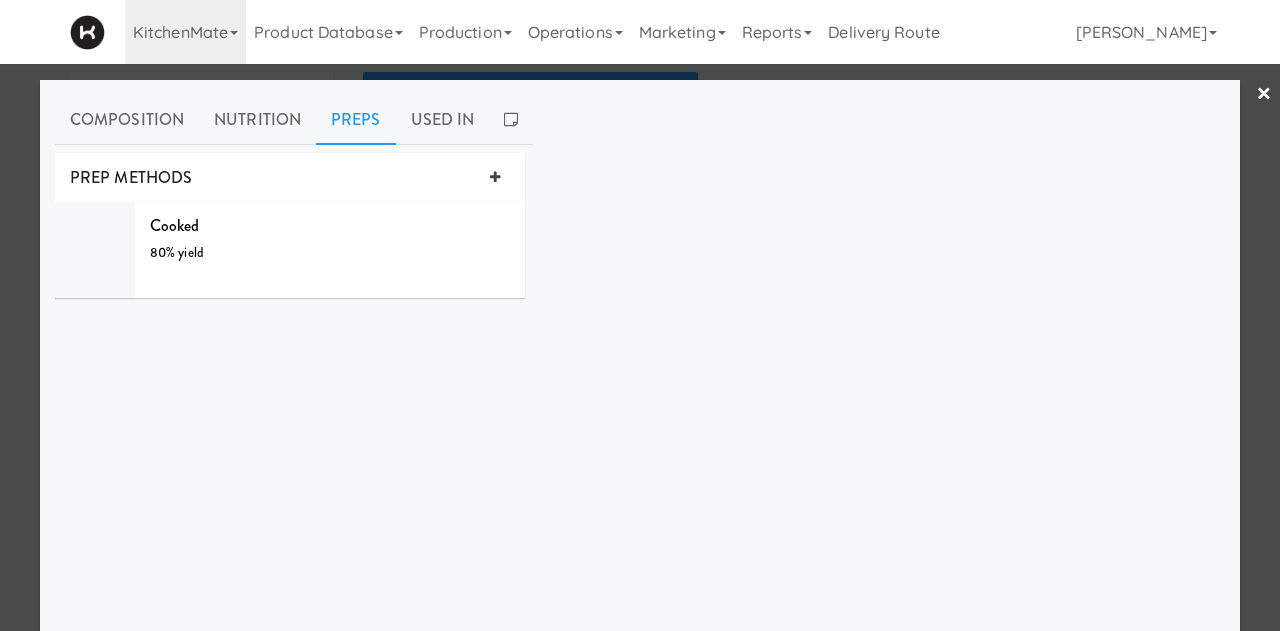 click on "×" at bounding box center [1264, 95] 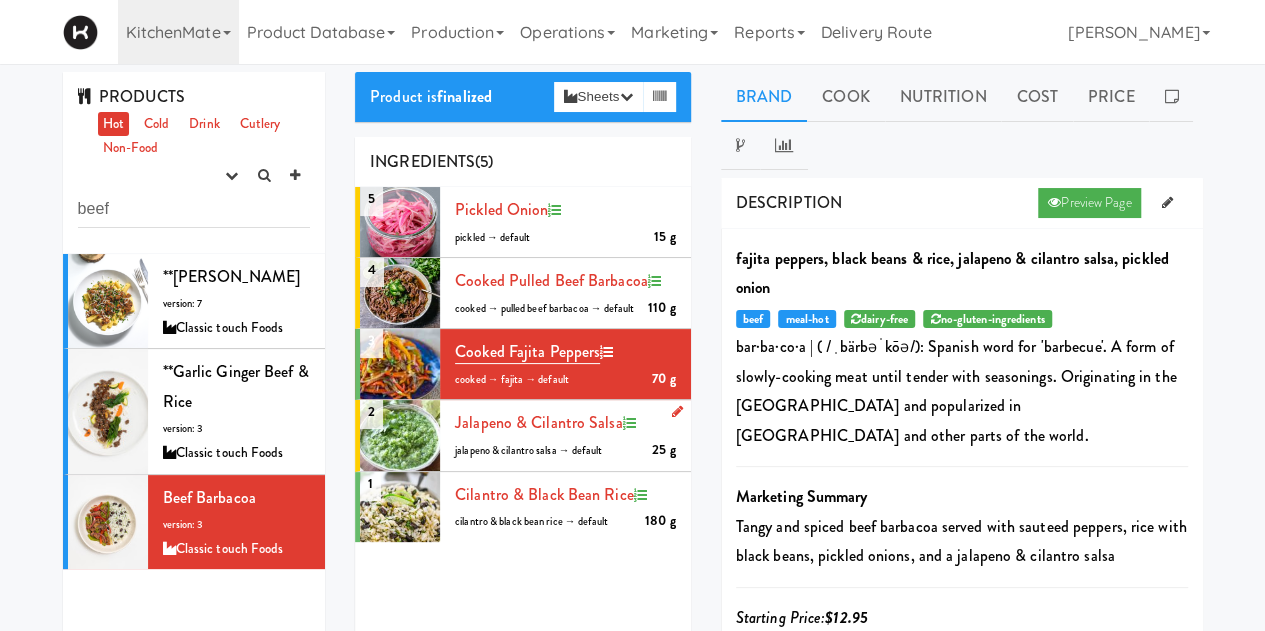 click on "Jalapeno & Cilantro Salsa   25 g  jalapeno & cilantro salsa → default" at bounding box center (565, 435) 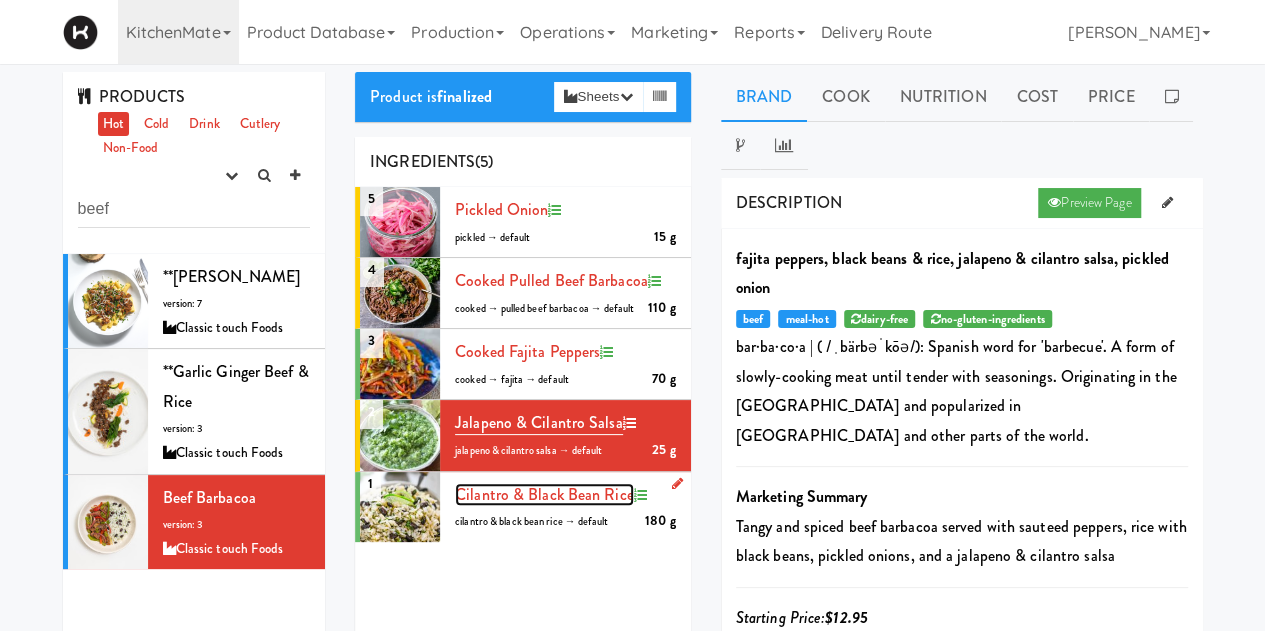 click on "cilantro & black bean rice" at bounding box center (544, 494) 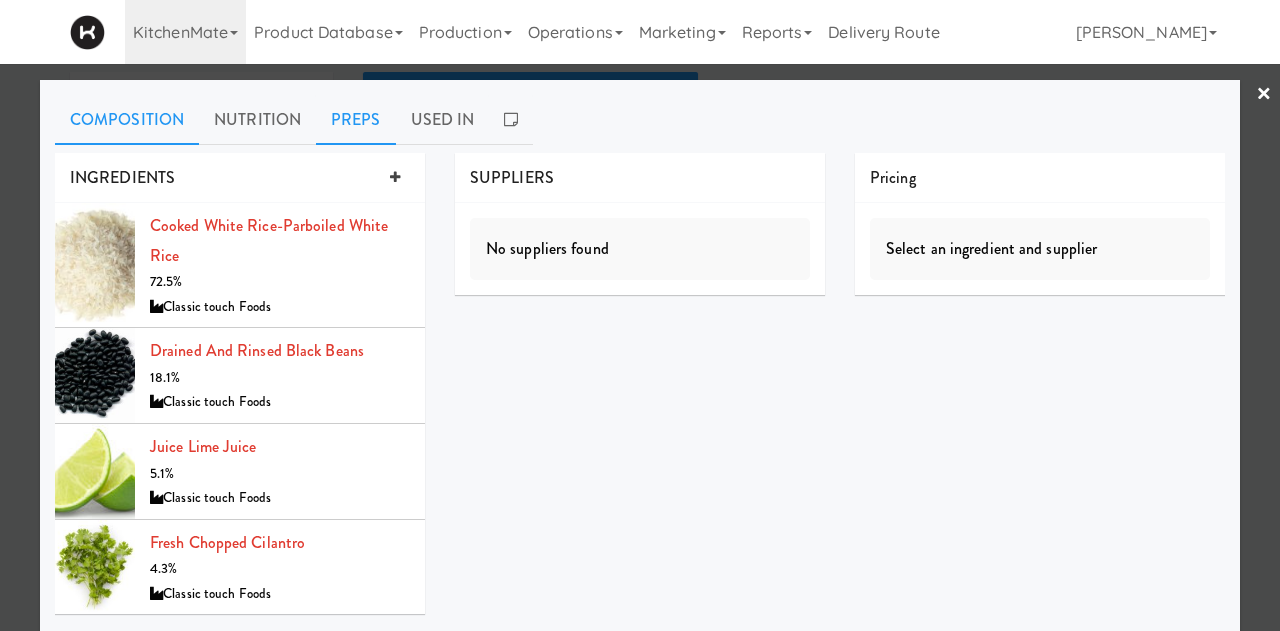 click on "Preps" at bounding box center [356, 120] 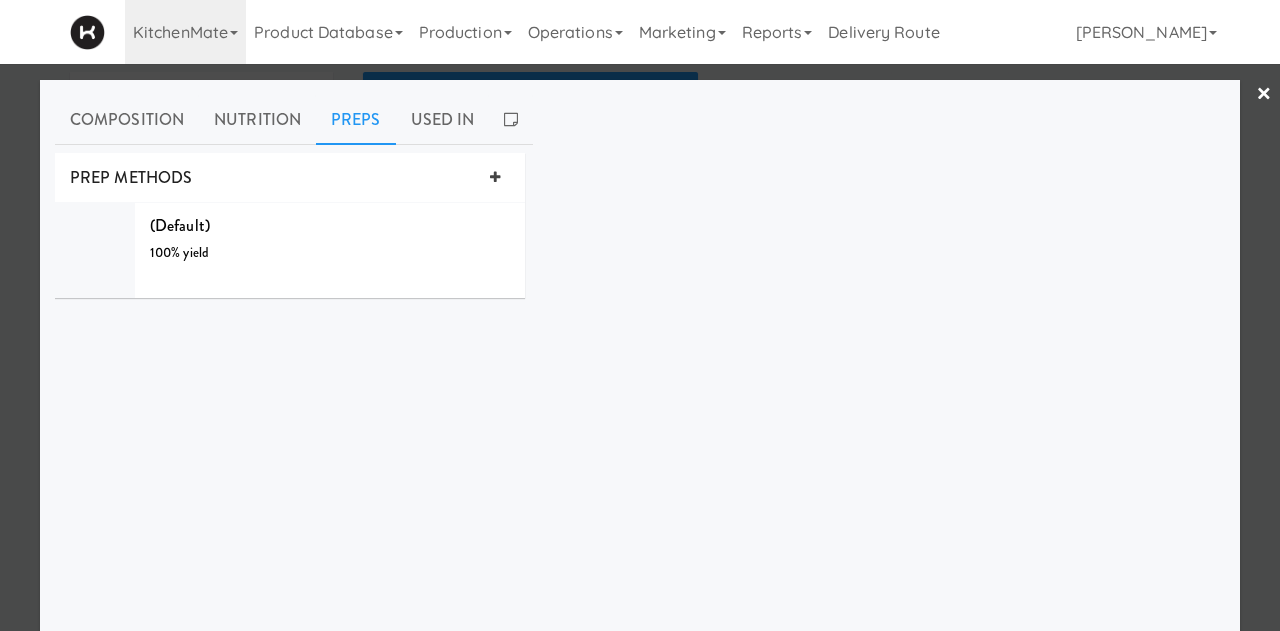 click at bounding box center (640, 315) 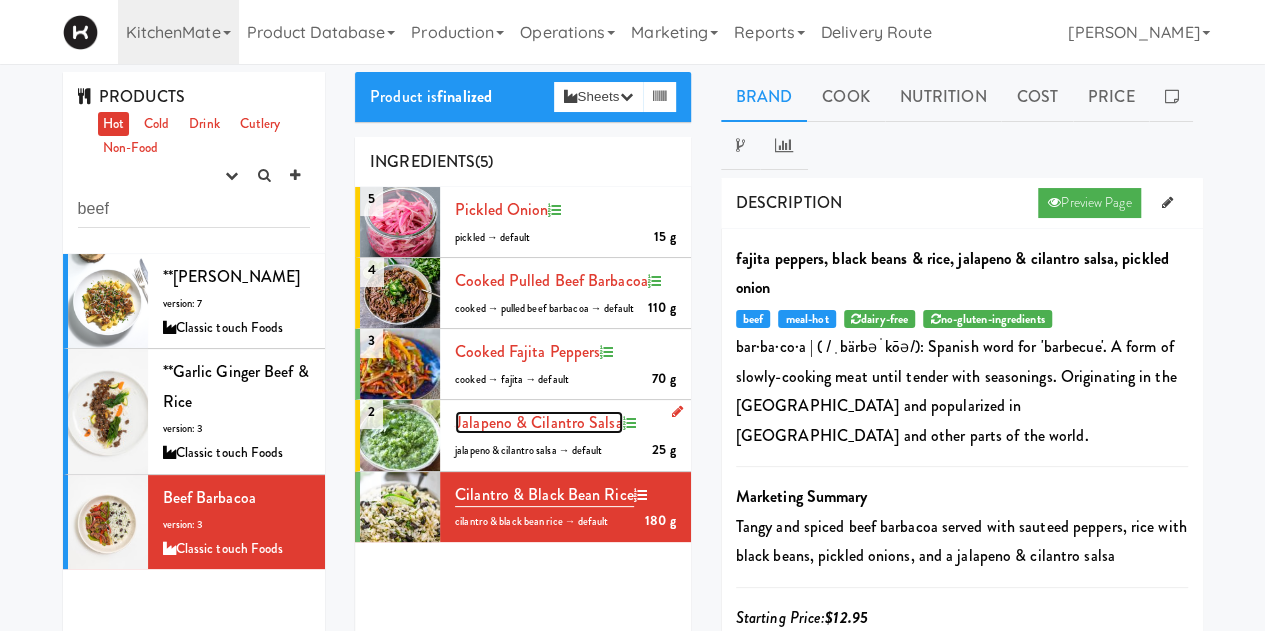 click on "Jalapeno & Cilantro Salsa" at bounding box center [539, 422] 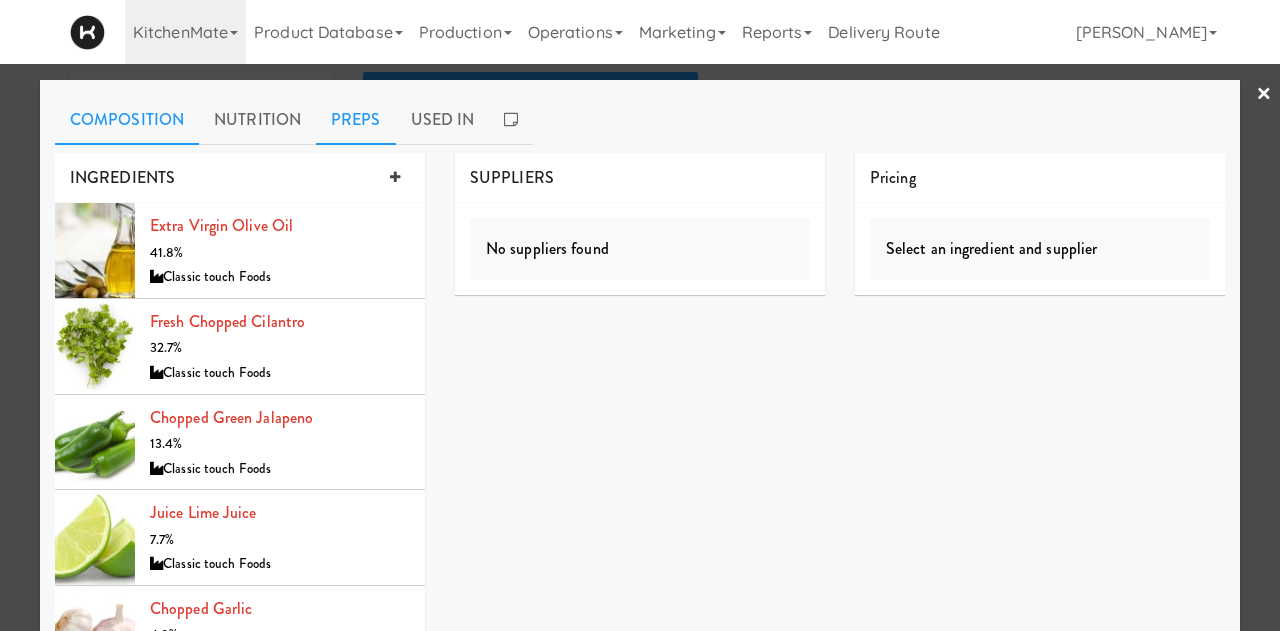 click on "Preps" at bounding box center [356, 120] 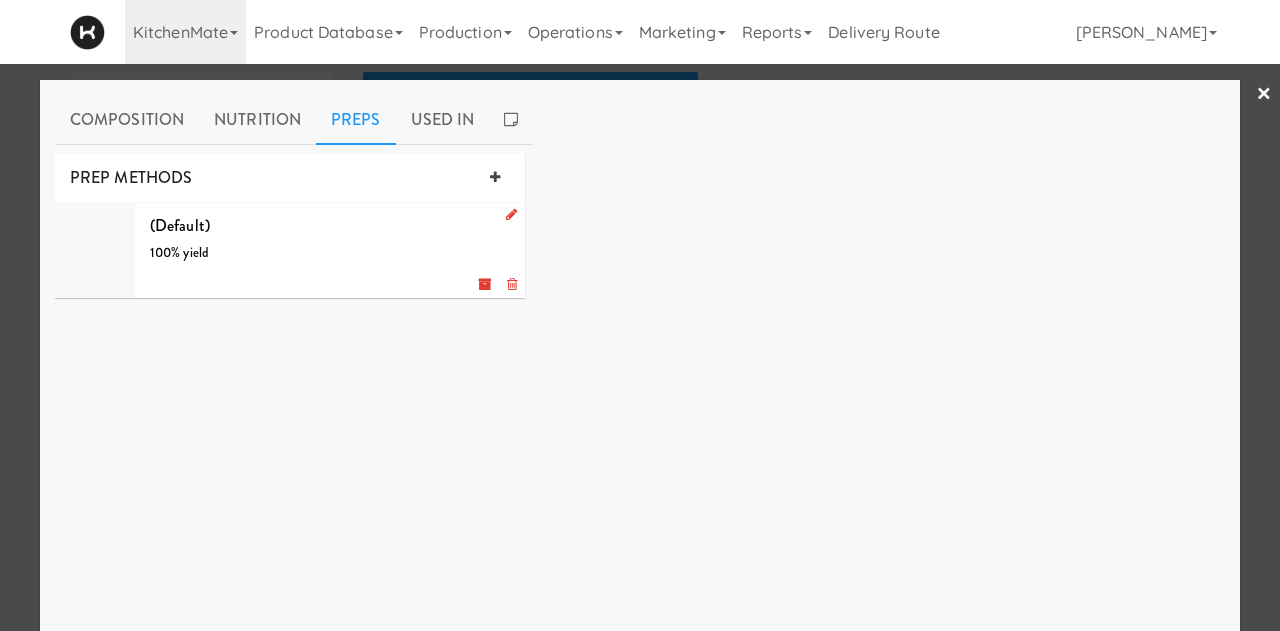 click at bounding box center [511, 214] 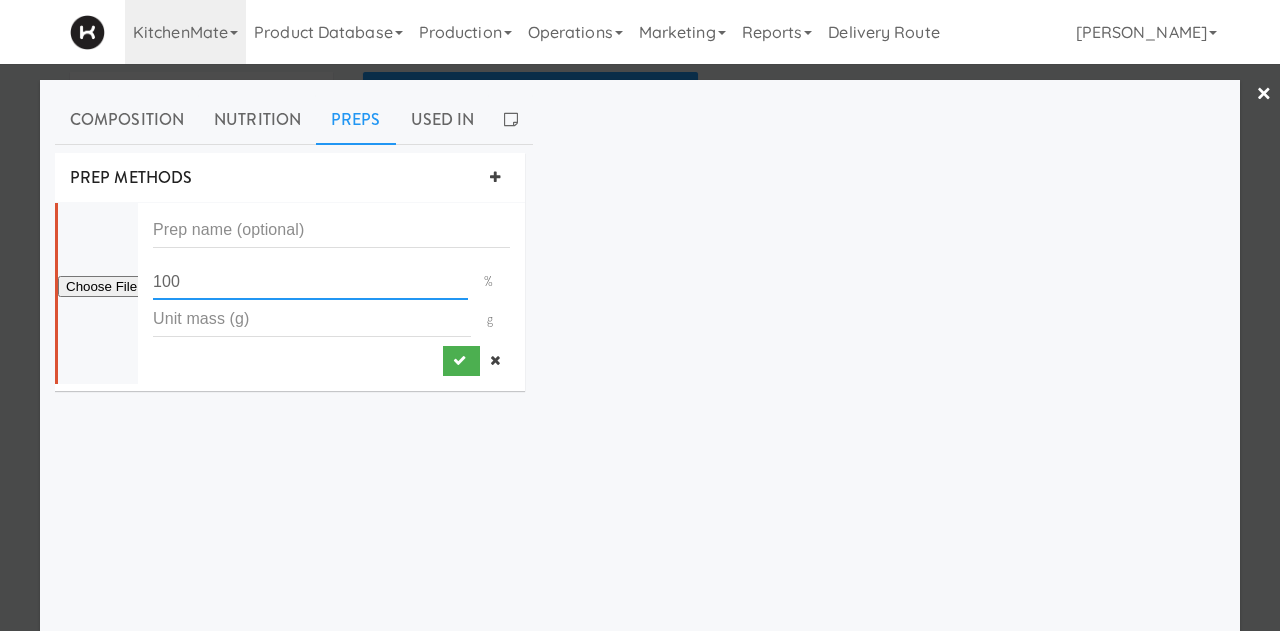 drag, startPoint x: 264, startPoint y: 280, endPoint x: -148, endPoint y: 329, distance: 414.9036 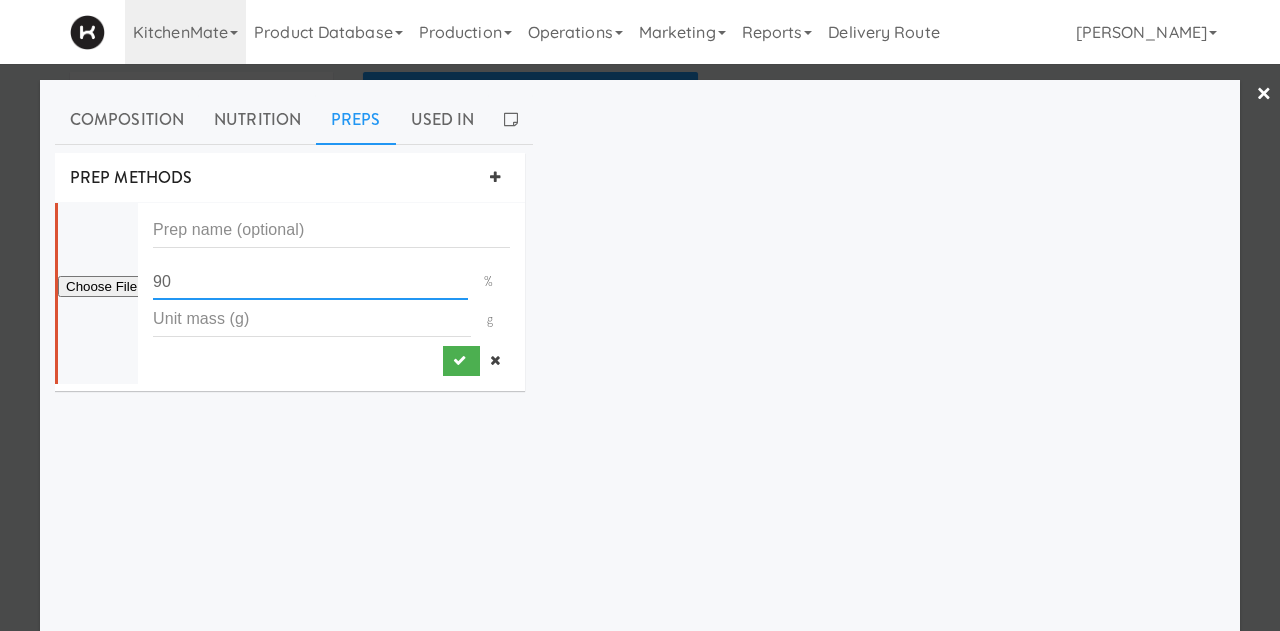 type on "90" 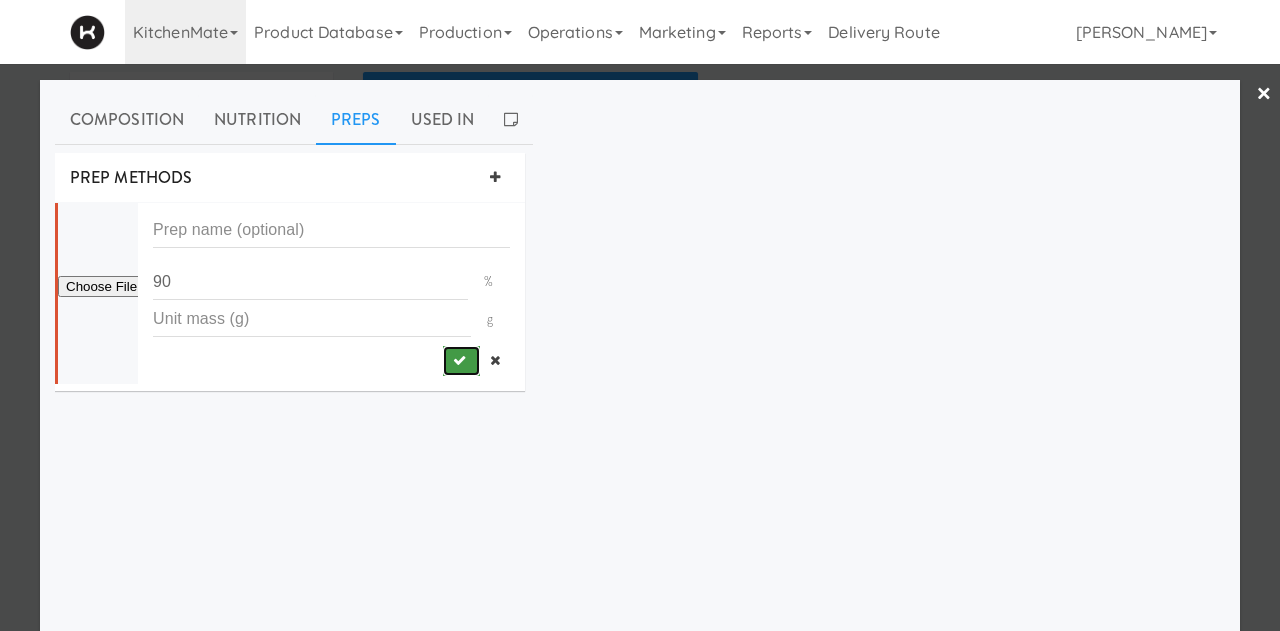 click at bounding box center [461, 361] 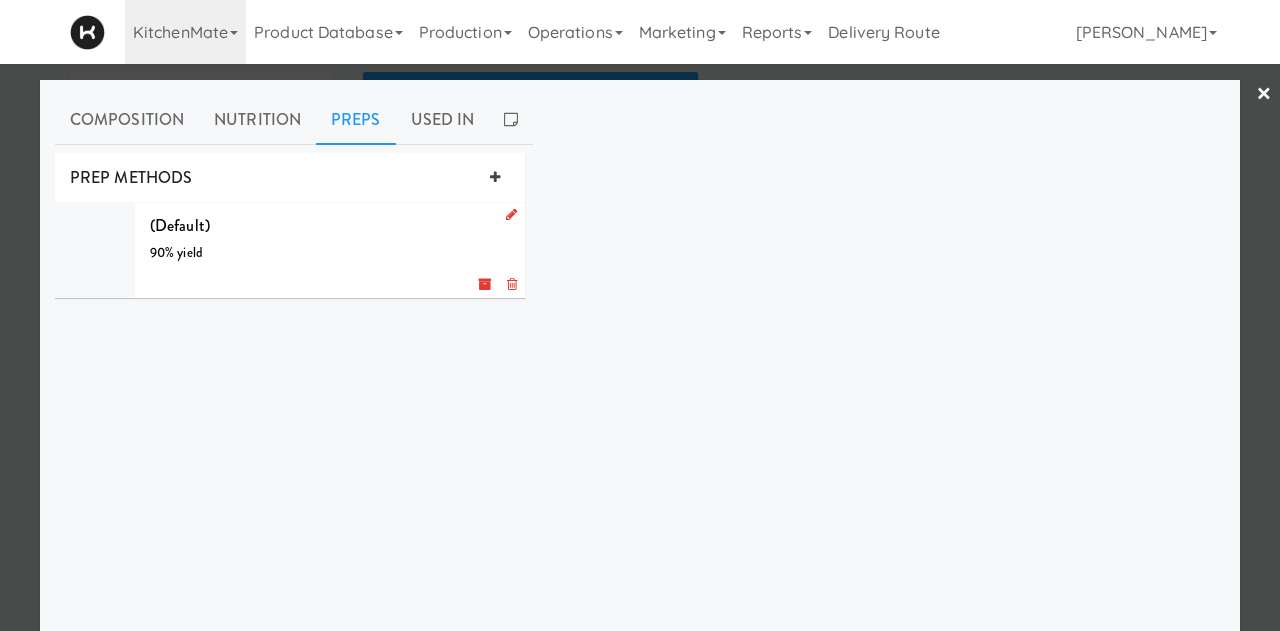 click at bounding box center [640, 315] 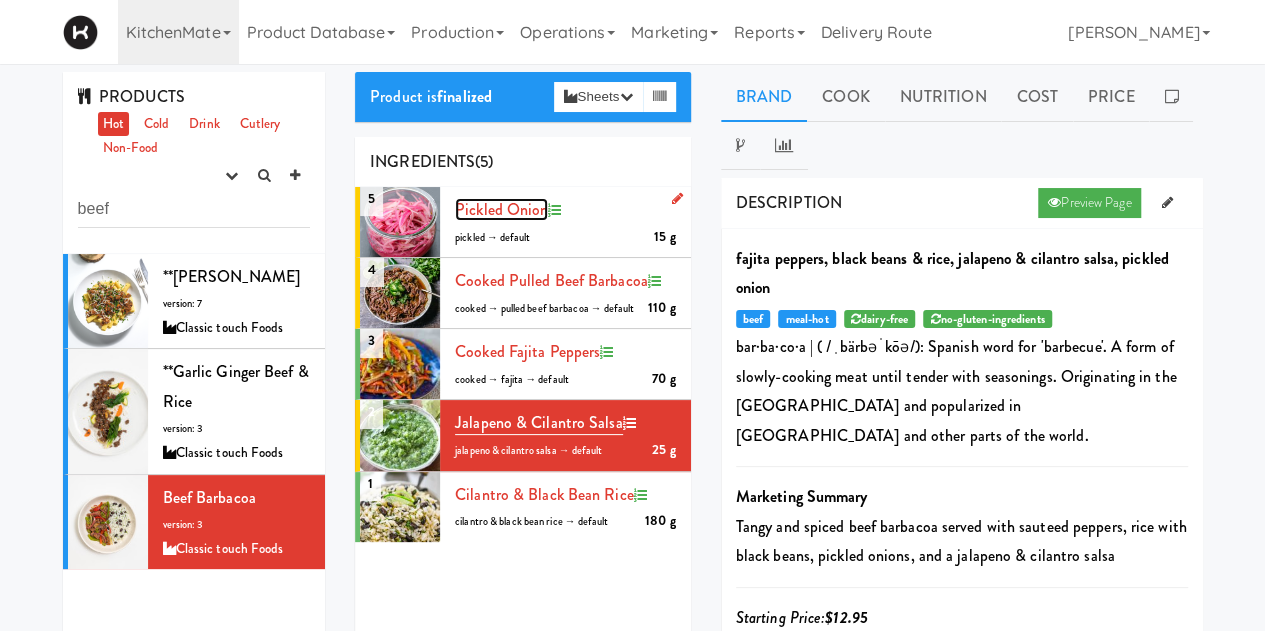 click on "pickled onion" at bounding box center (501, 209) 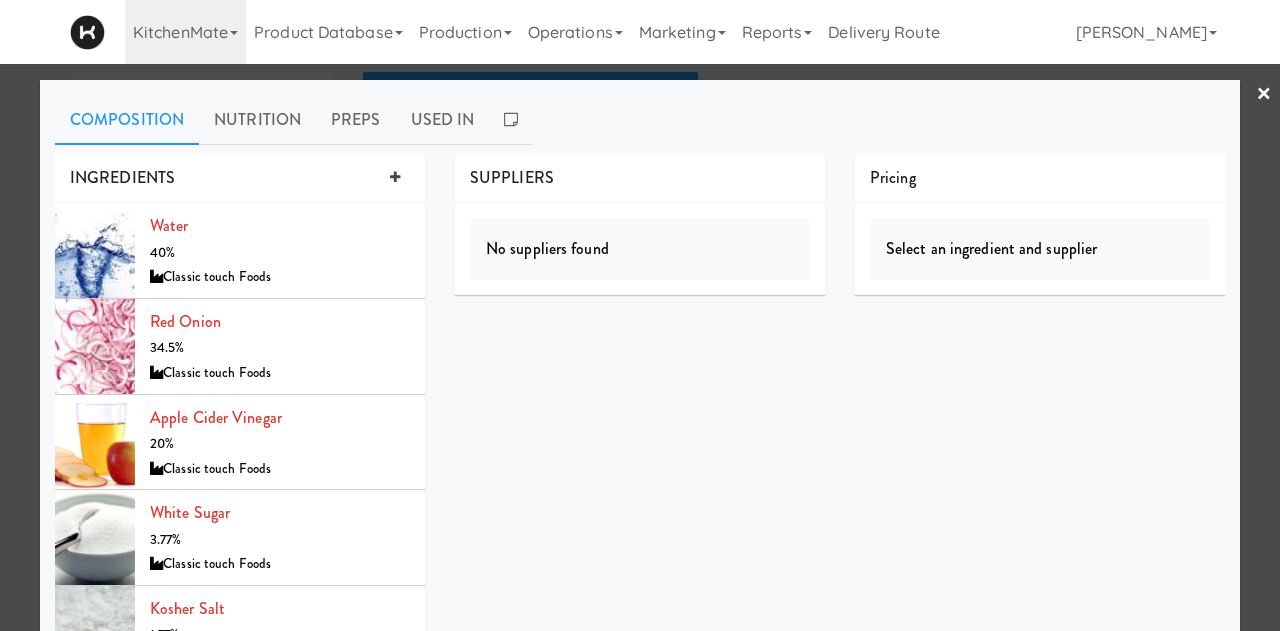 click on "INGREDIENTS   water 40%  Classic touch Foods  red onion 34.5%  Classic touch Foods  apple cider vinegar 20%  Classic touch Foods  white sugar 3.77%  Classic touch Foods  kosher salt 1.77%  Classic touch Foods   SUPPLIERS No suppliers found   Pricing Select an ingredient and supplier" at bounding box center [640, 417] 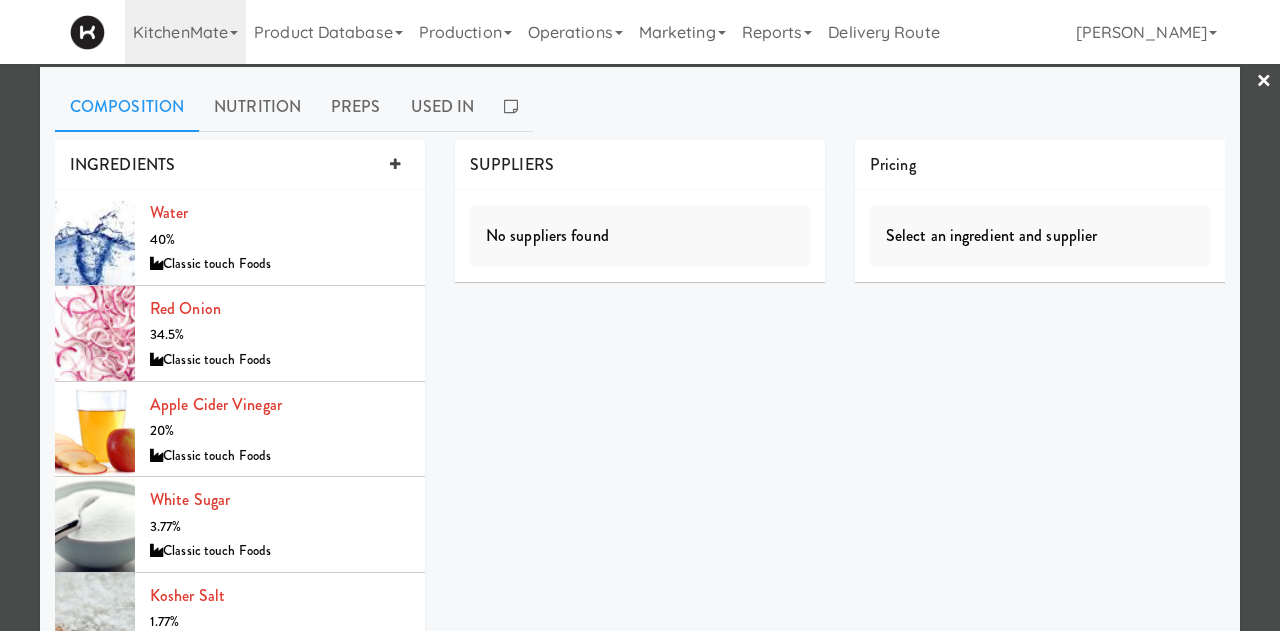 scroll, scrollTop: 0, scrollLeft: 0, axis: both 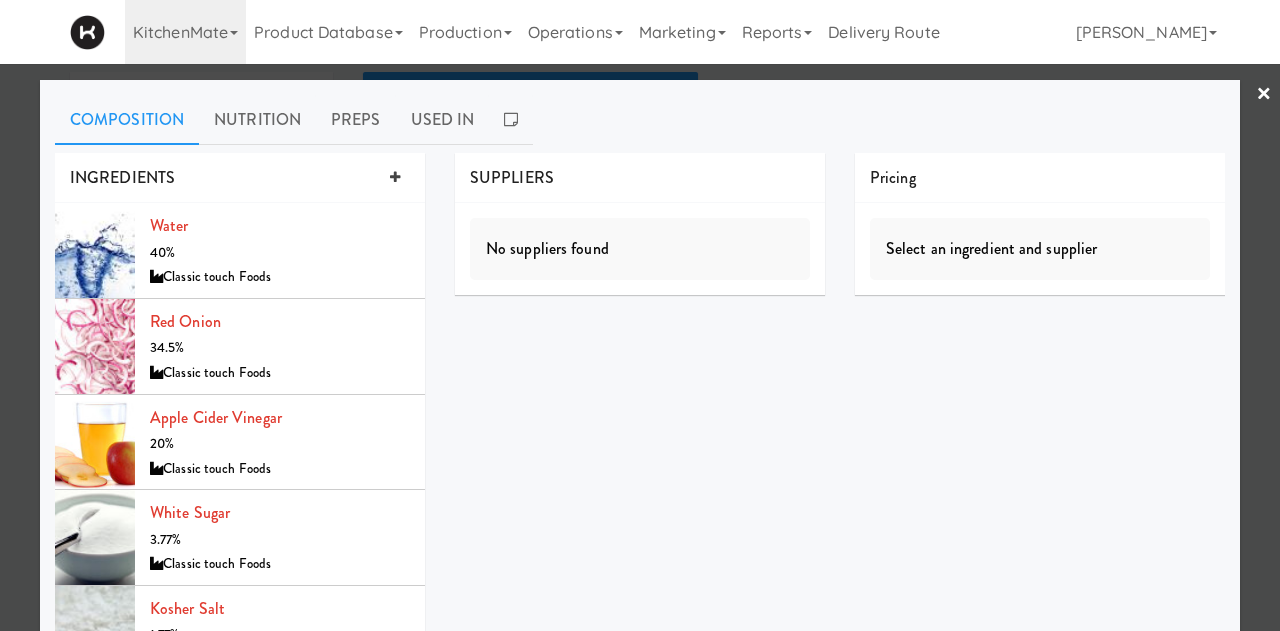 click on "×" at bounding box center (1264, 95) 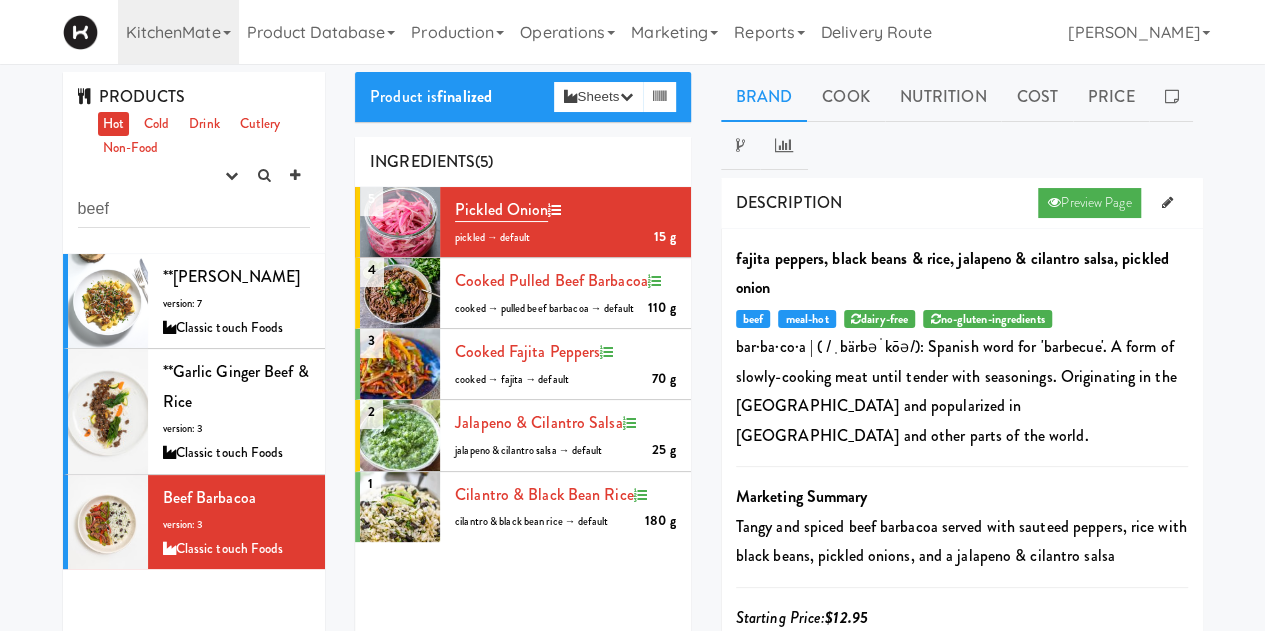 click on "Product is  finalized  Sheets  Order List  (Classic touch Foods) Recipe Sheet Assembly Sheet Prep Sheet" at bounding box center (523, 97) 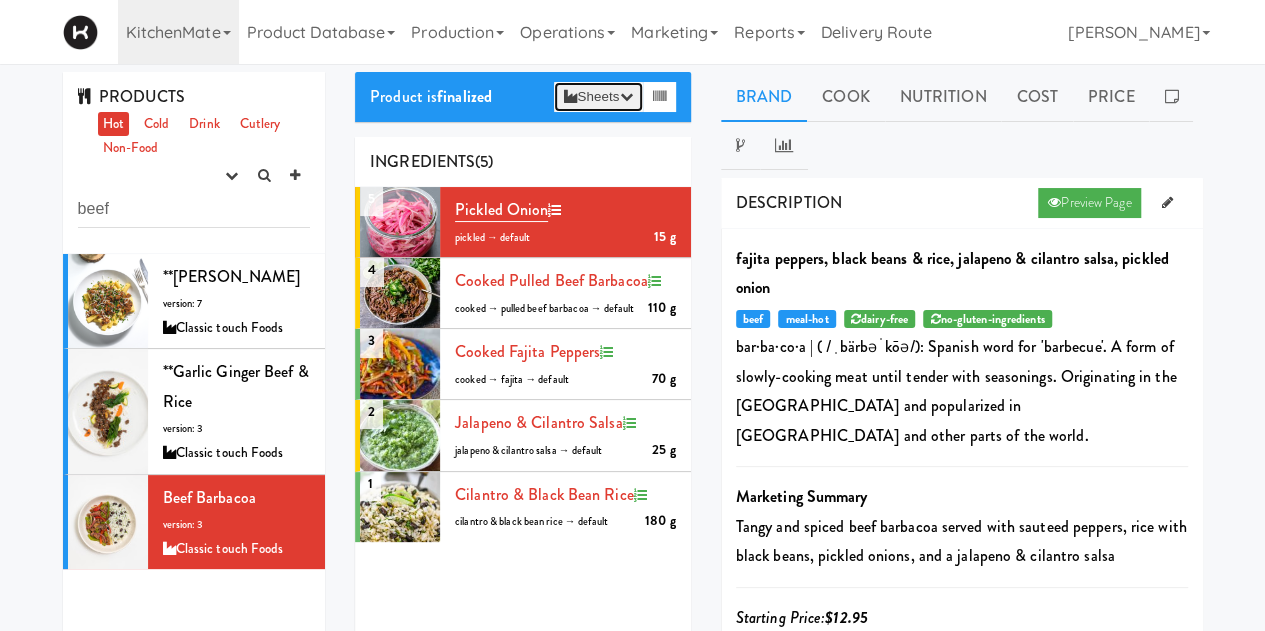 click on "Sheets" at bounding box center (598, 97) 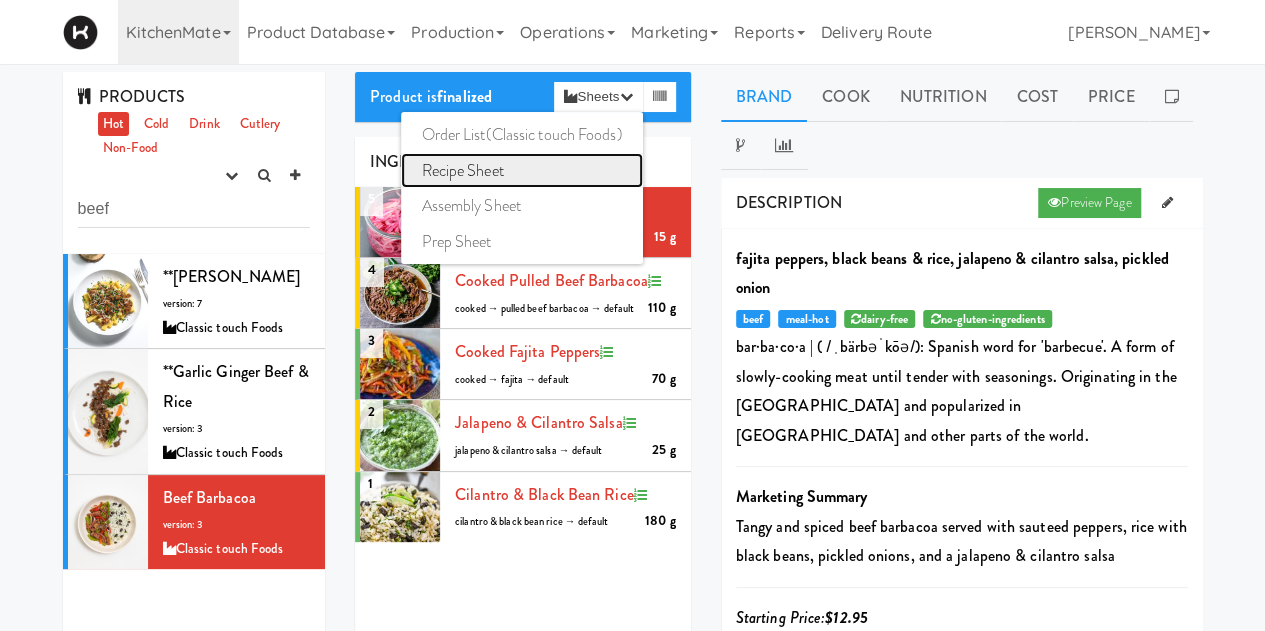 click on "Recipe Sheet" at bounding box center (521, 171) 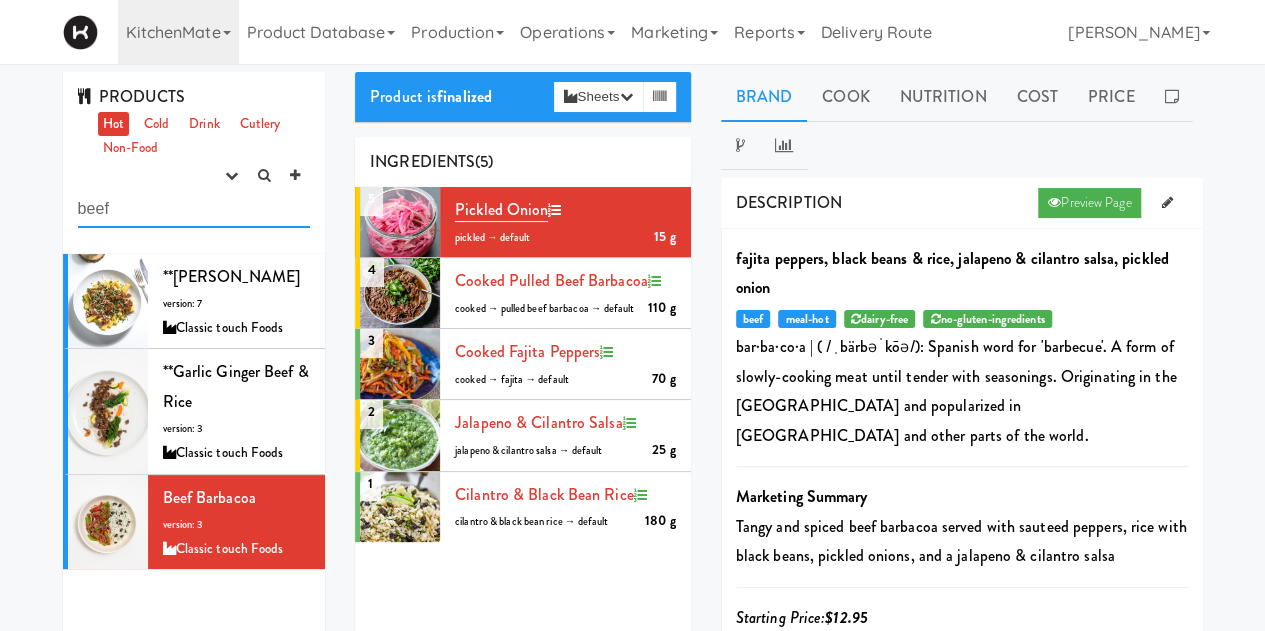 drag, startPoint x: 214, startPoint y: 217, endPoint x: -193, endPoint y: 269, distance: 410.3084 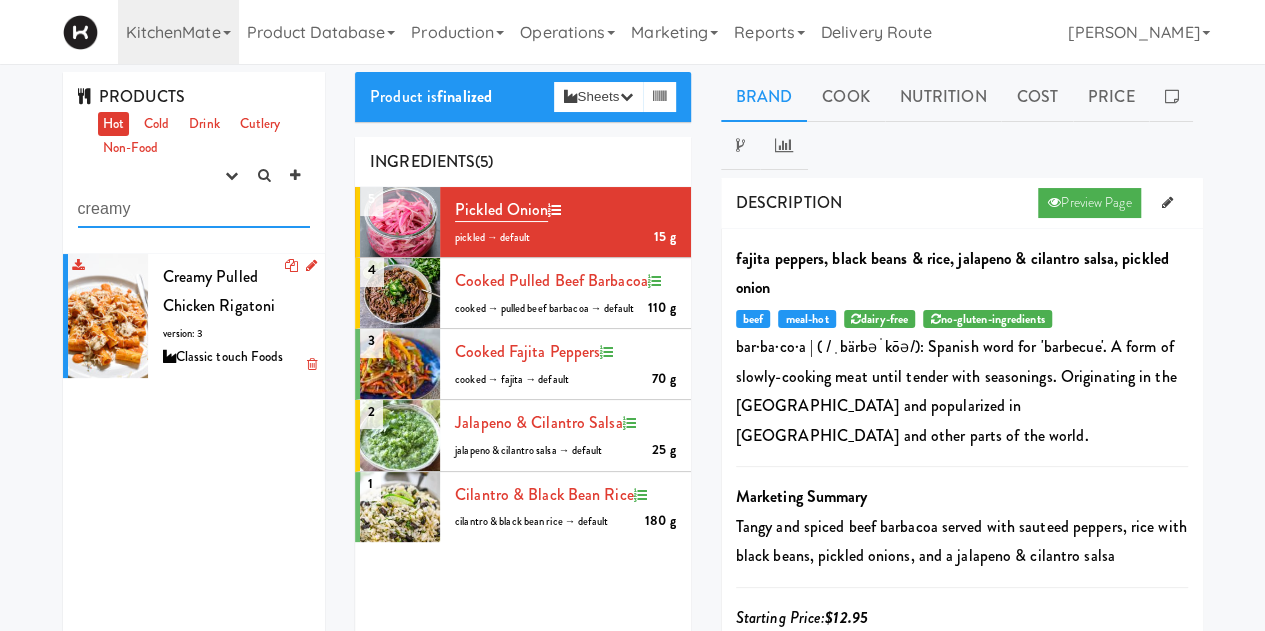 type on "creamy" 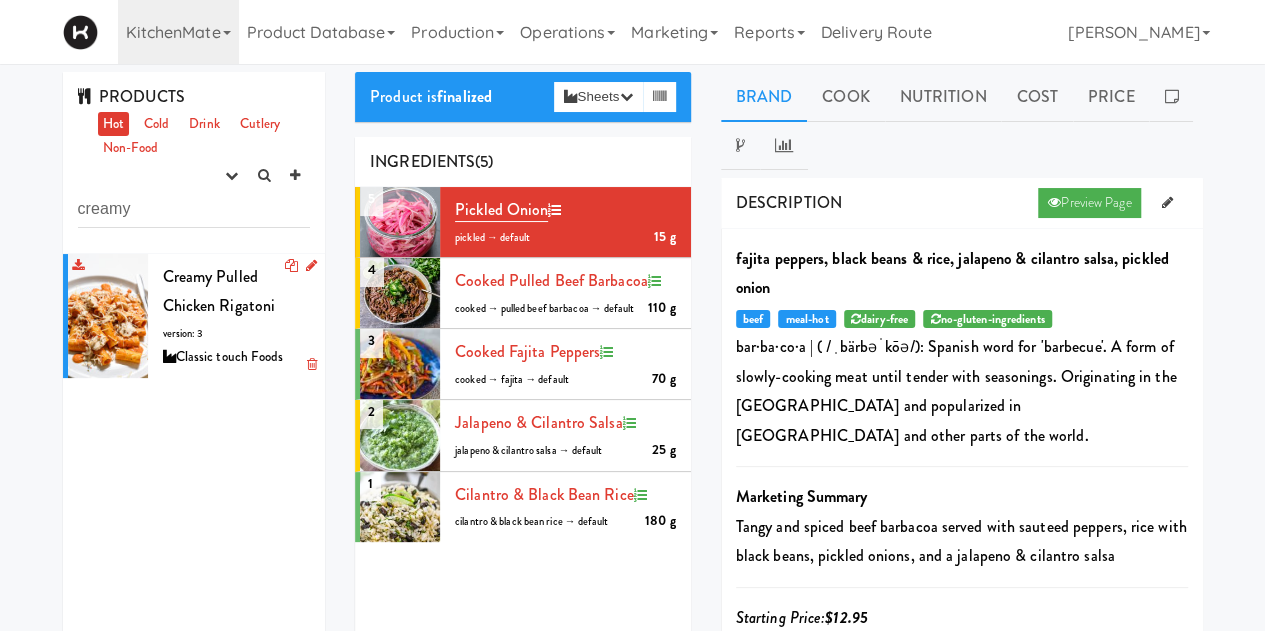 click on "Creamy Pulled Chicken Rigatoni  version: 3  Classic touch Foods" at bounding box center [194, 316] 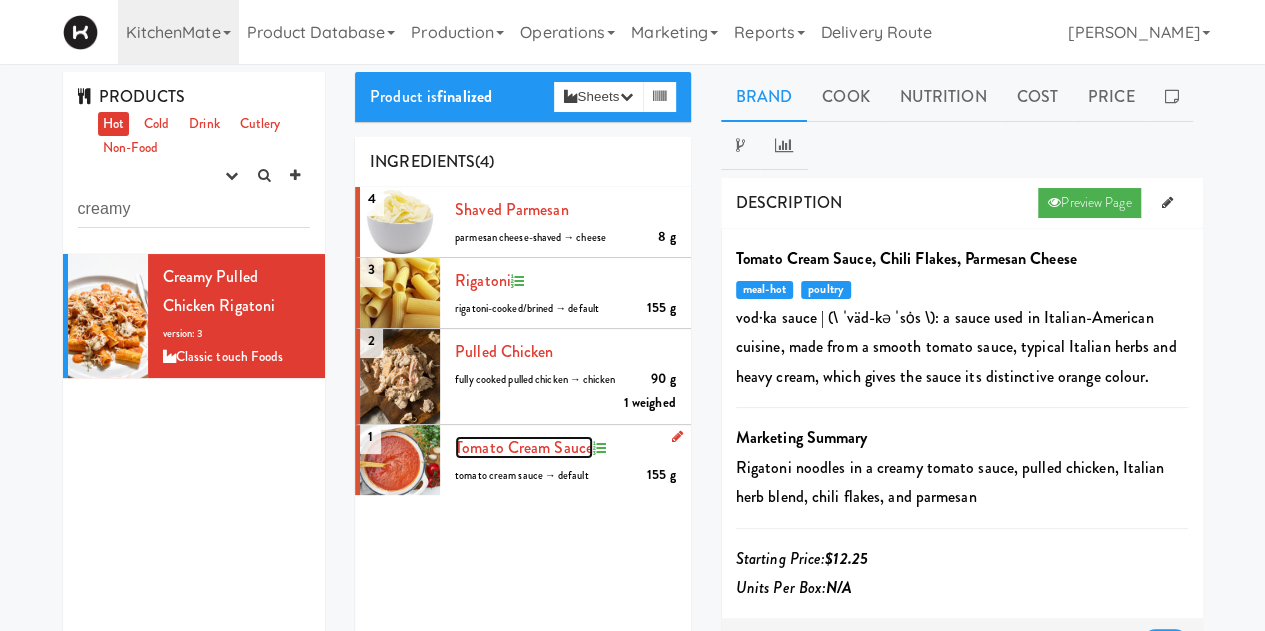 click on "tomato cream sauce" at bounding box center [524, 447] 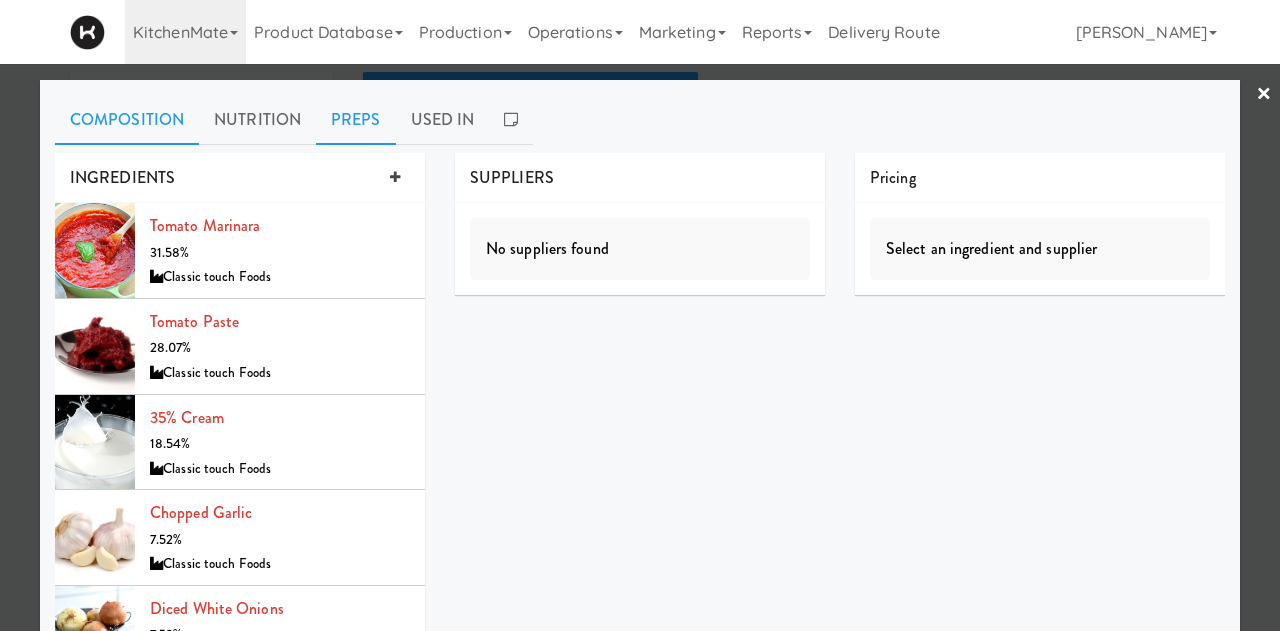 click on "Preps" at bounding box center (356, 120) 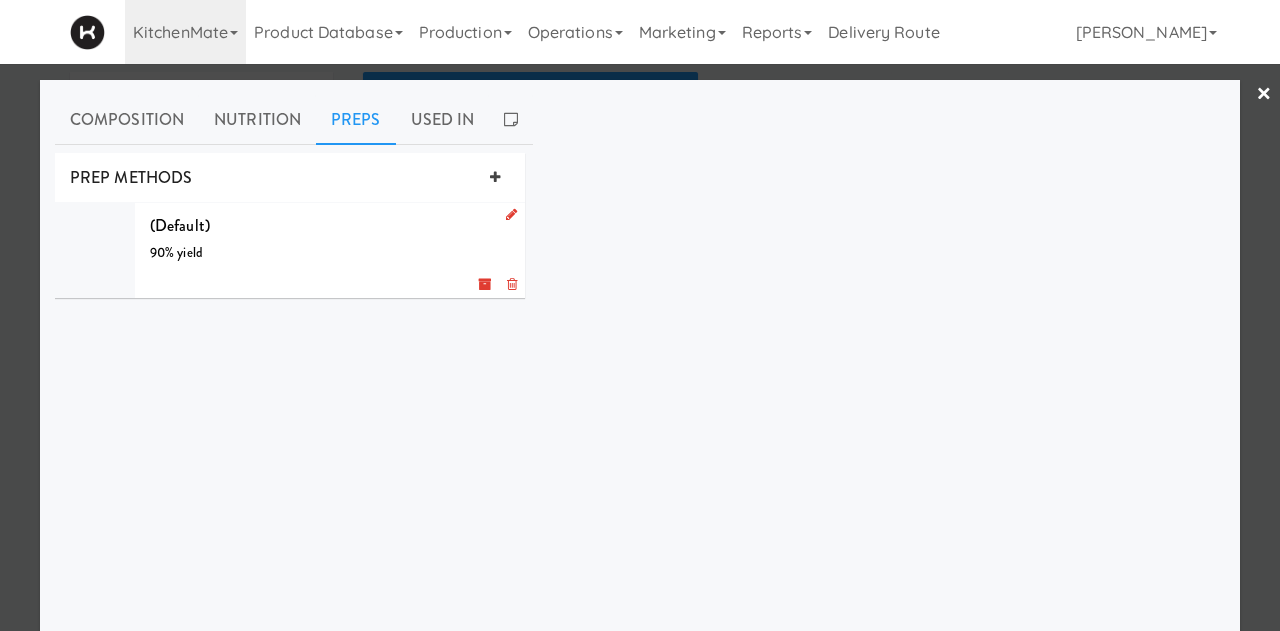 click on "(Default) 90% yield  g" at bounding box center [330, 250] 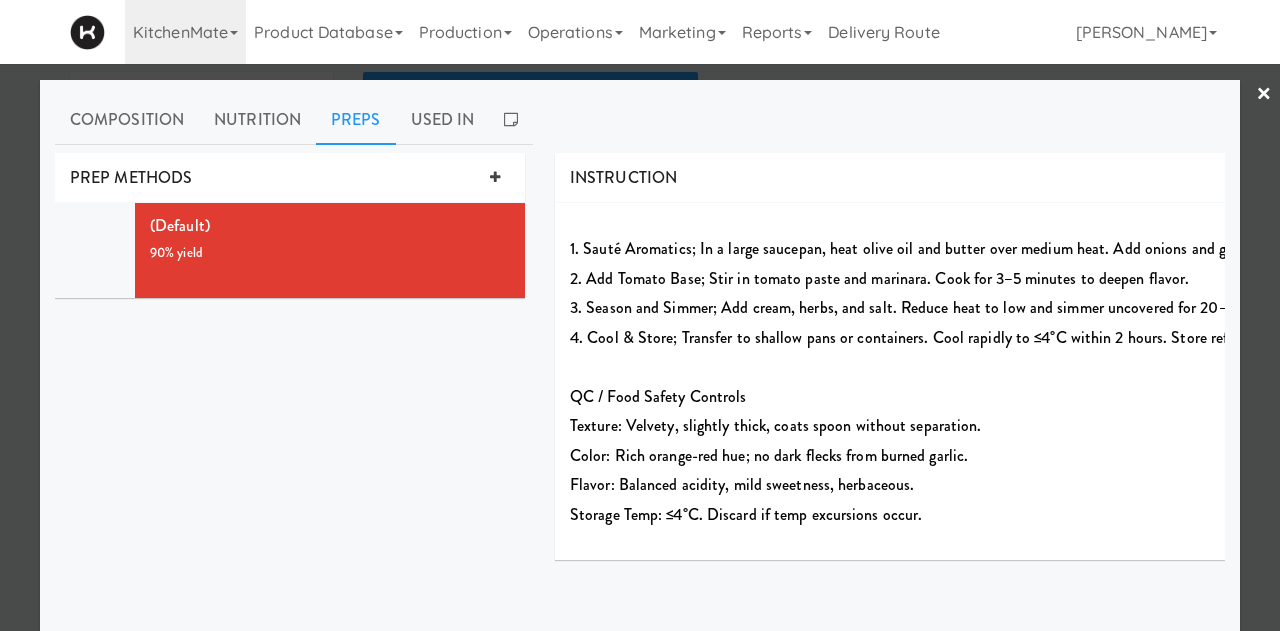 click on "×" at bounding box center (1264, 95) 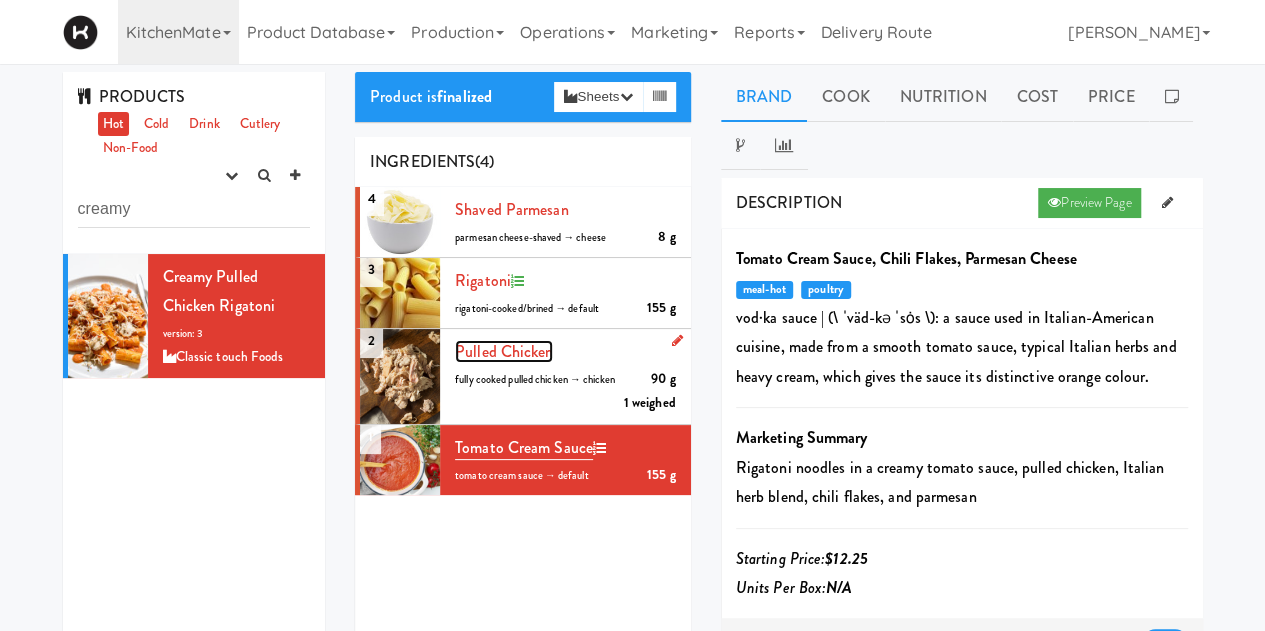 click on "pulled chicken" at bounding box center (504, 351) 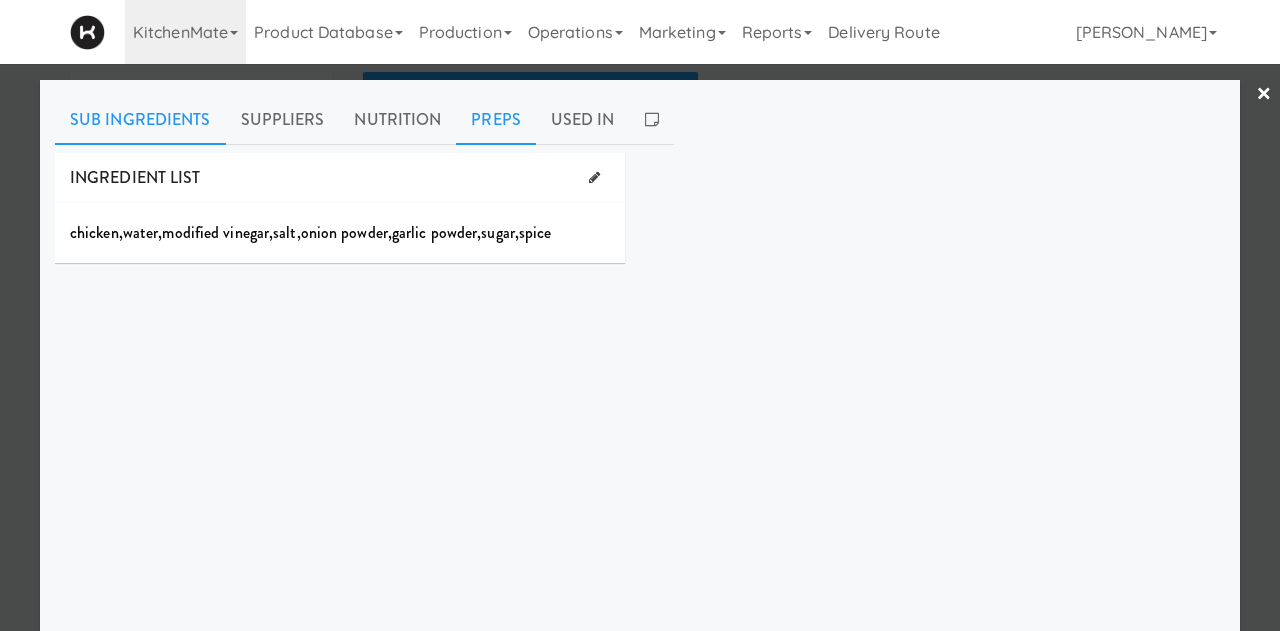 click on "Preps" at bounding box center (496, 120) 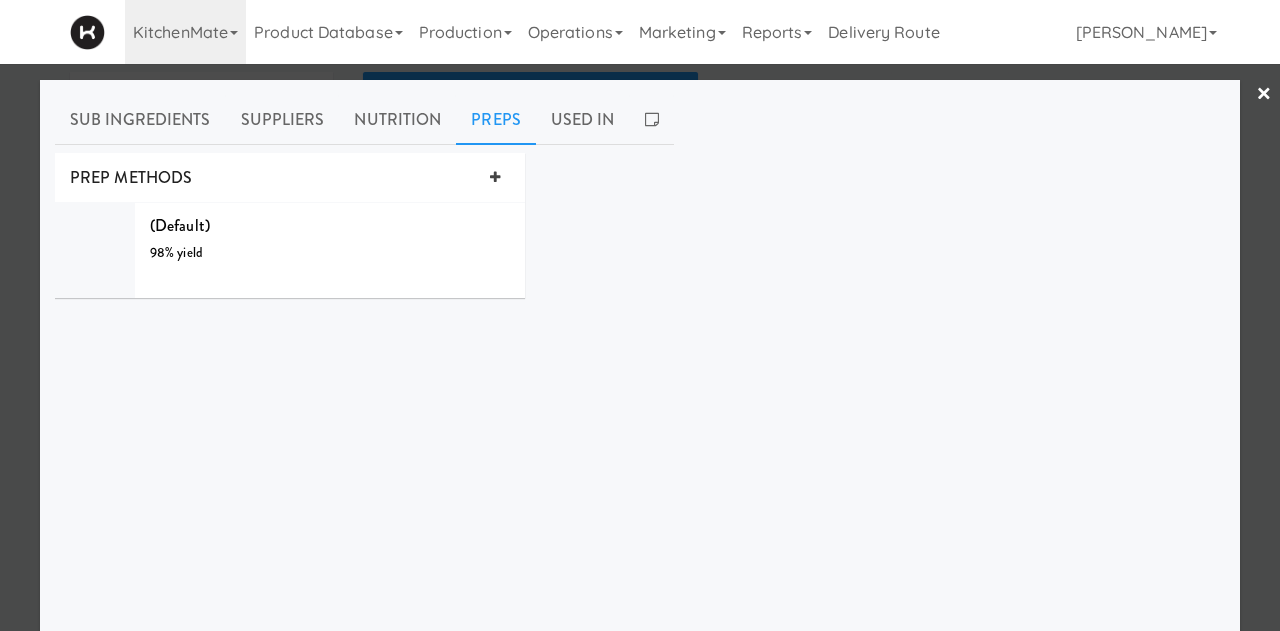 click at bounding box center (640, 315) 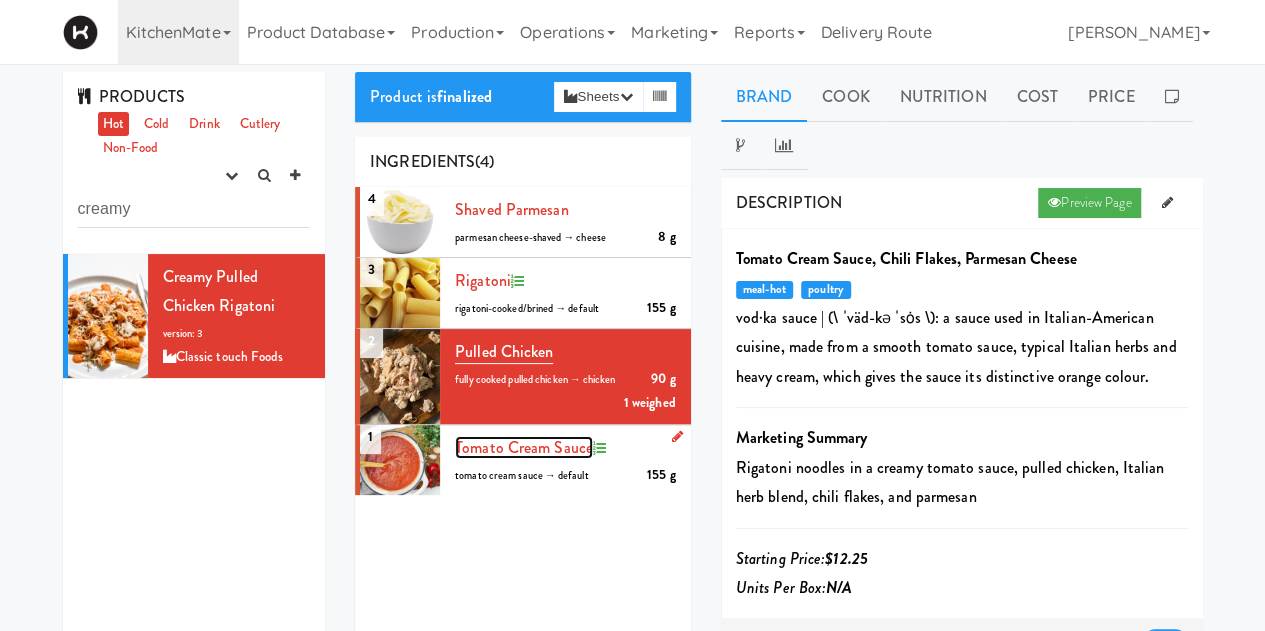 click on "tomato cream sauce" at bounding box center (524, 447) 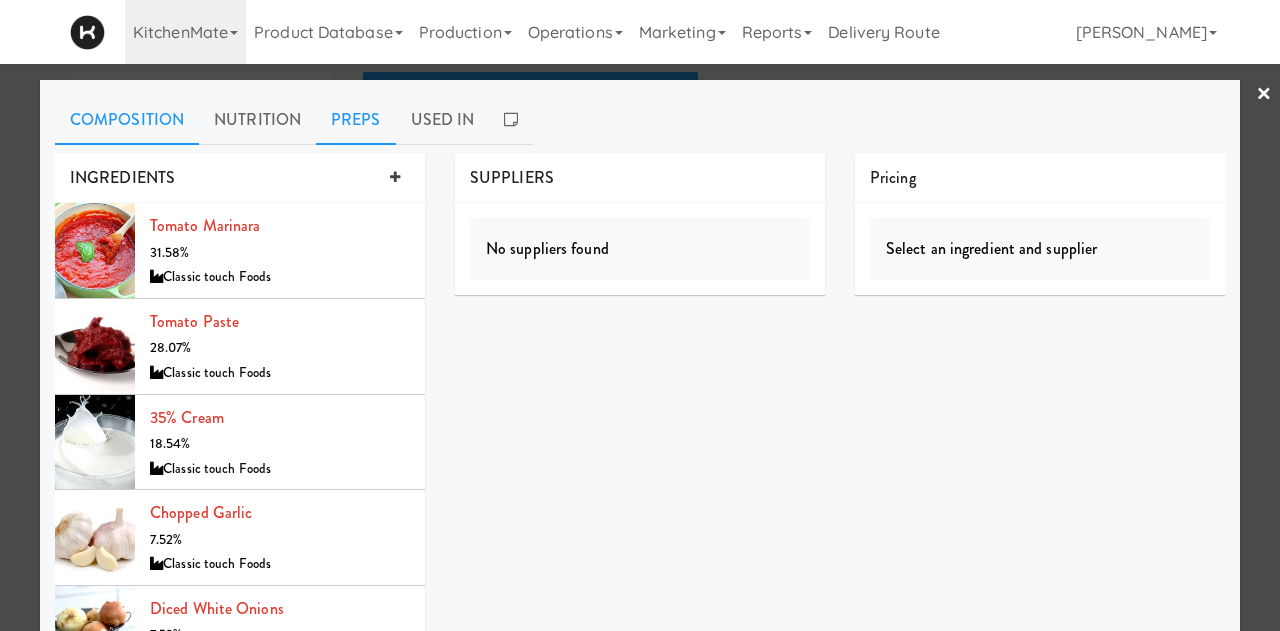 click on "Preps" at bounding box center (356, 120) 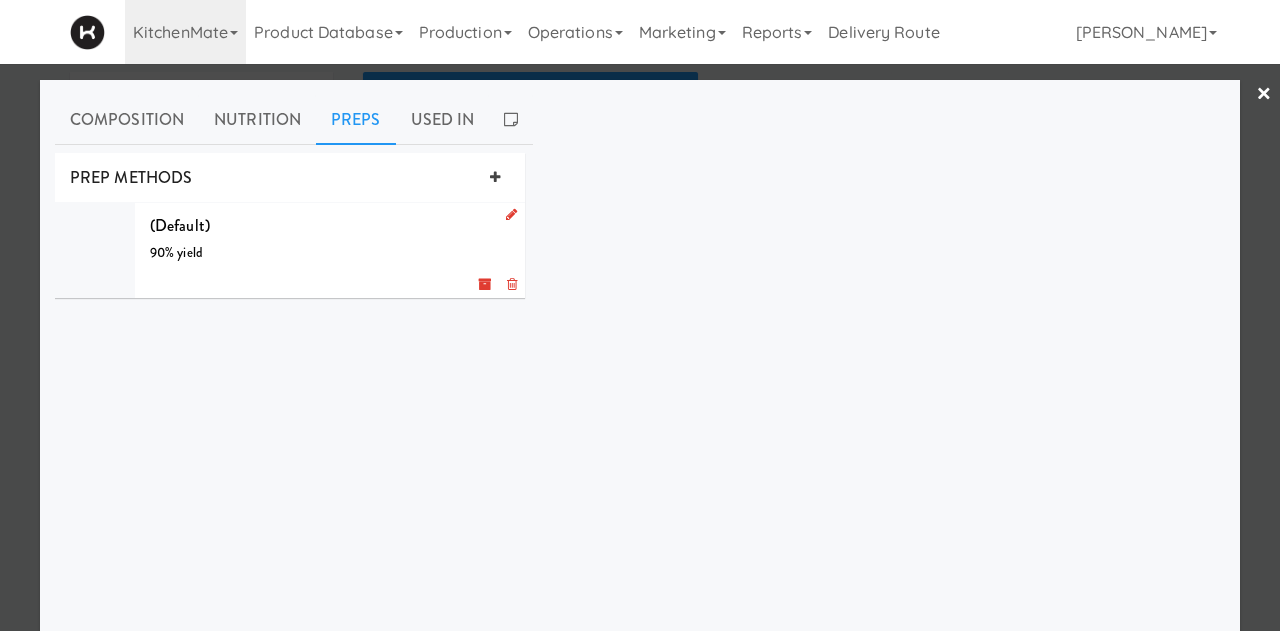 click at bounding box center (511, 214) 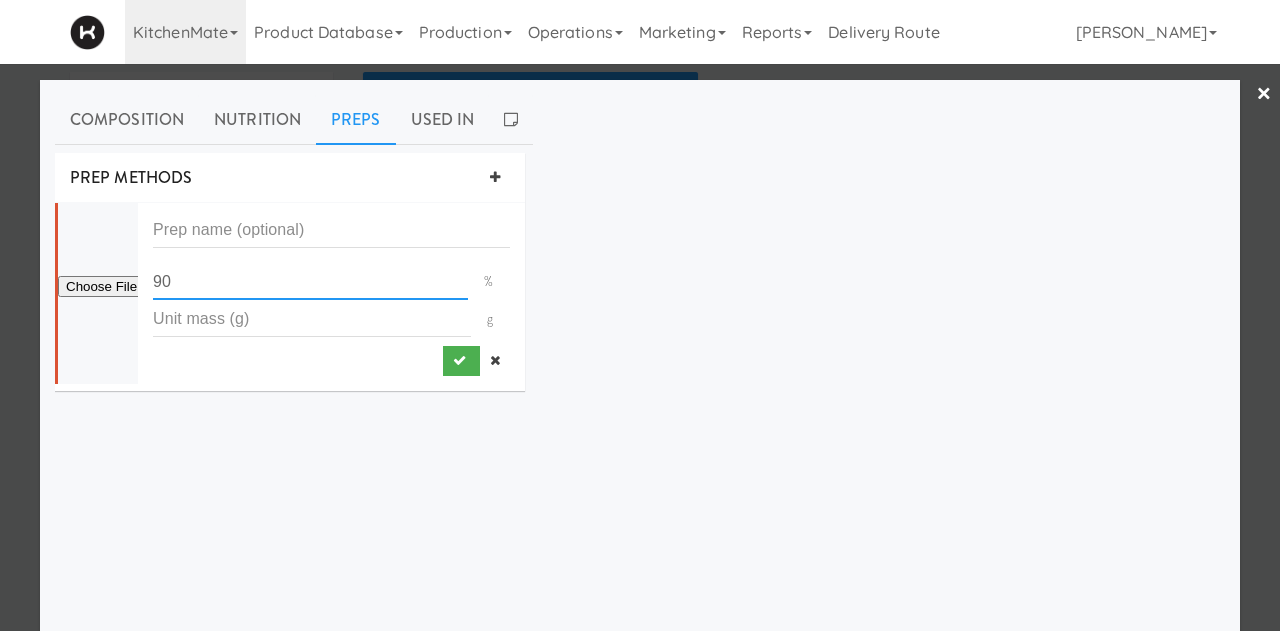drag, startPoint x: 227, startPoint y: 274, endPoint x: -20, endPoint y: 274, distance: 247 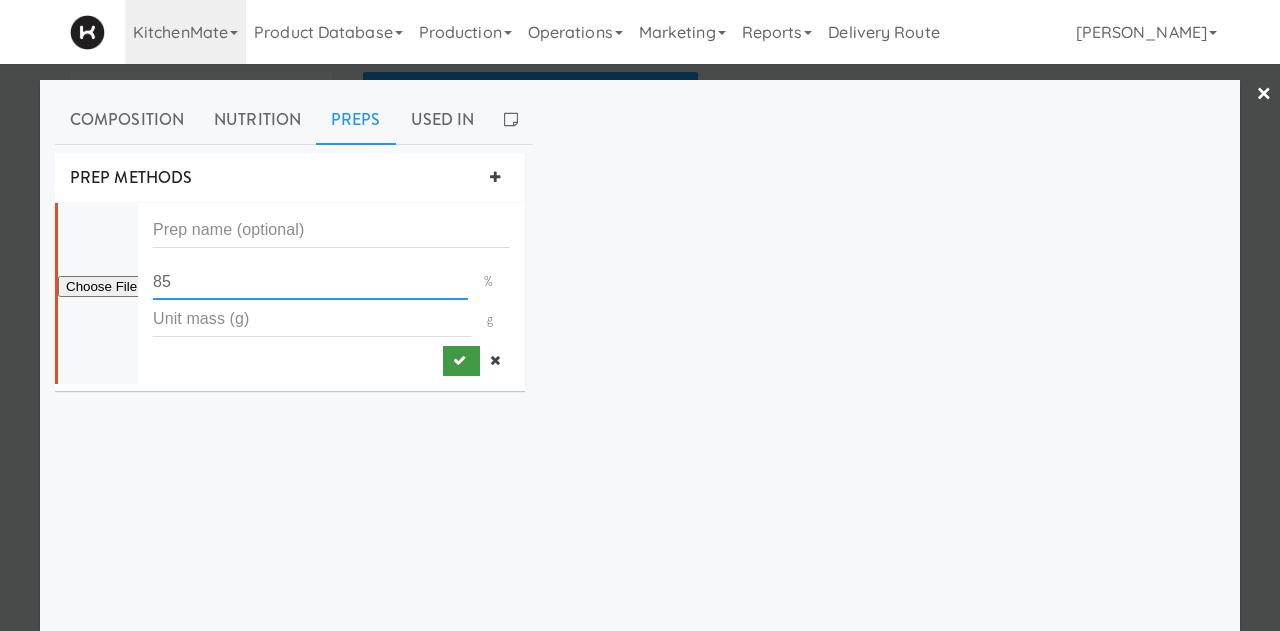 type on "85" 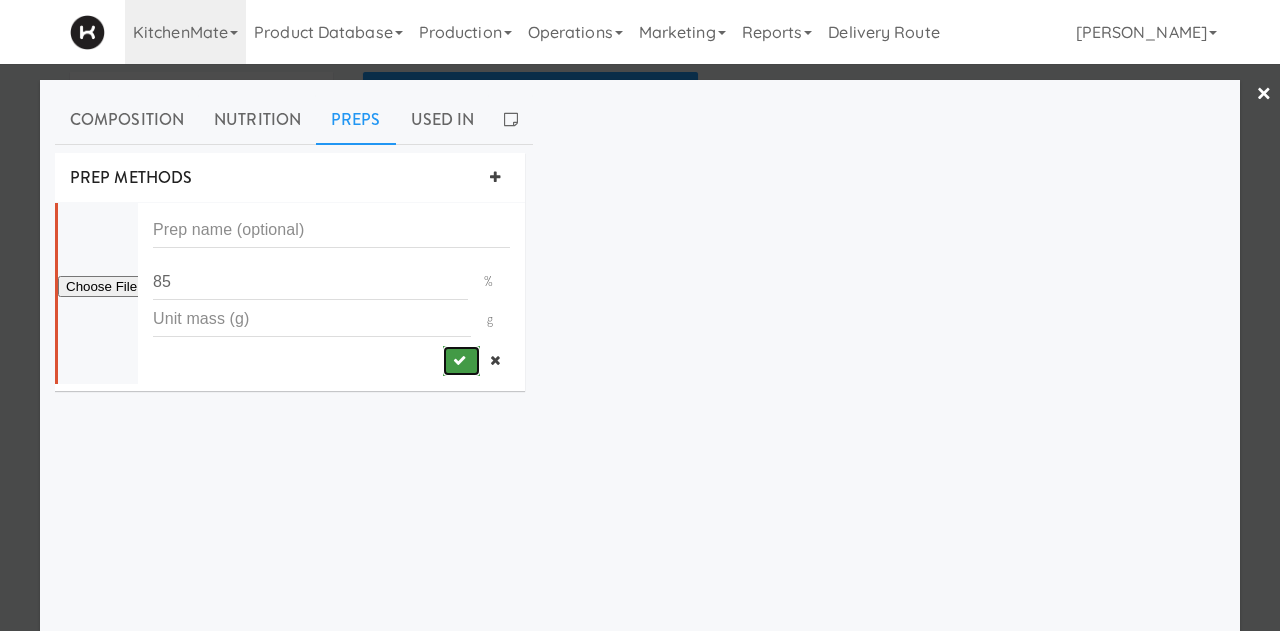 click at bounding box center [461, 361] 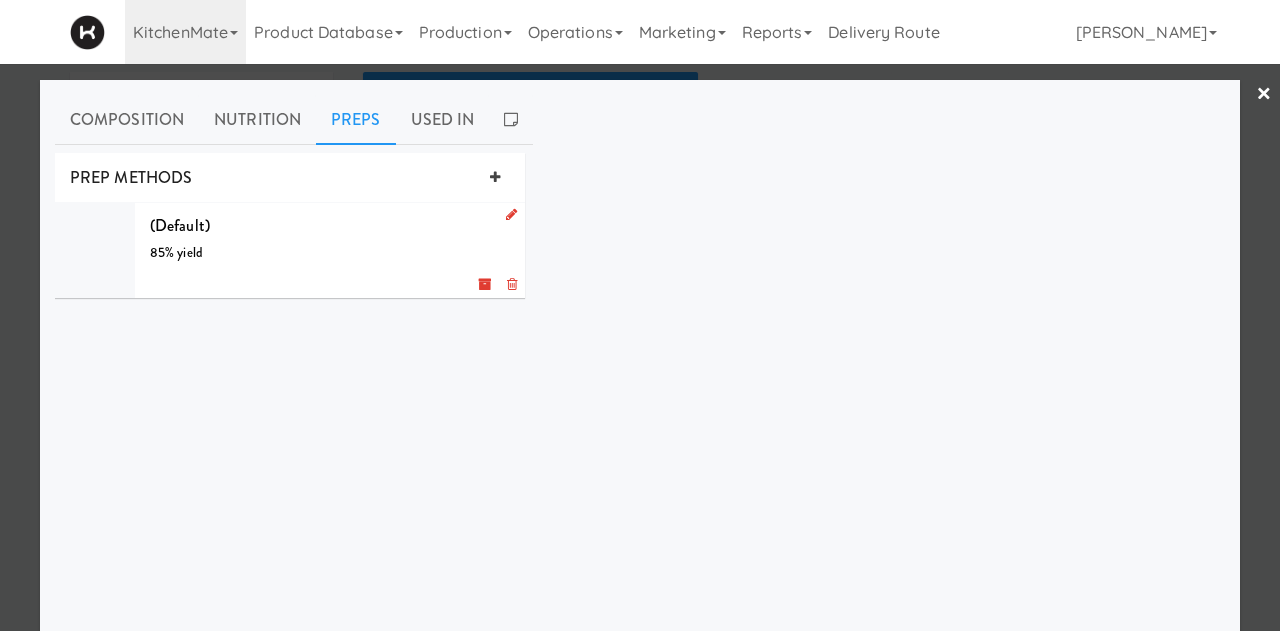 click on "×" at bounding box center [1264, 95] 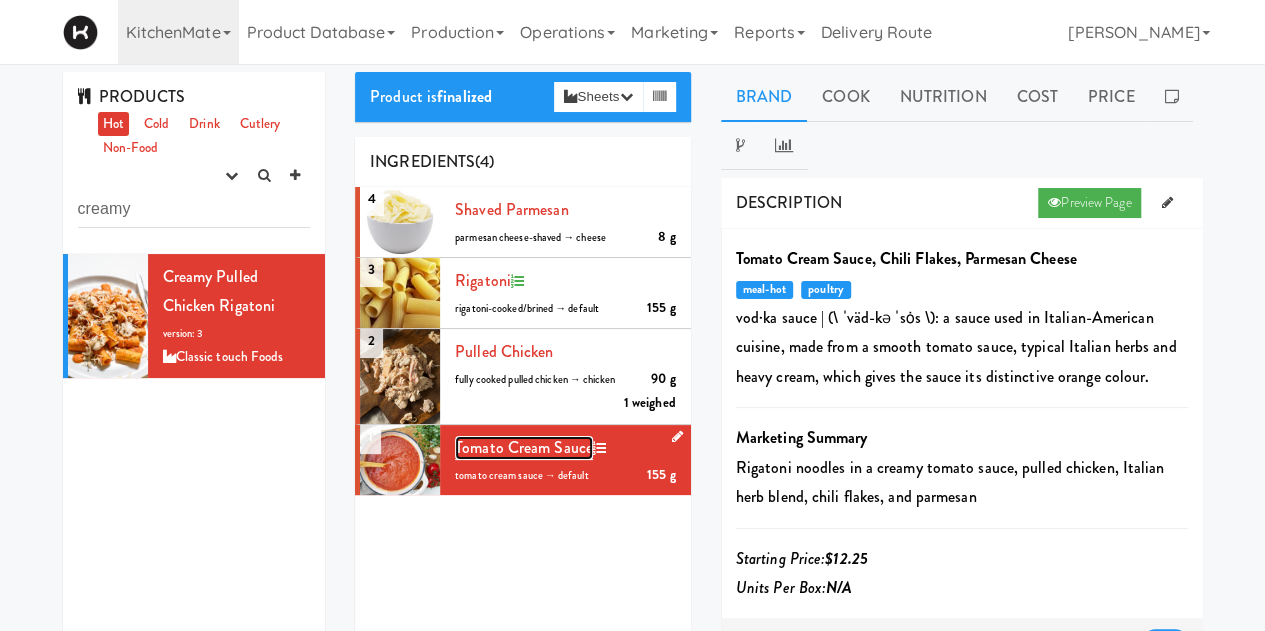 click on "tomato cream sauce" at bounding box center (524, 447) 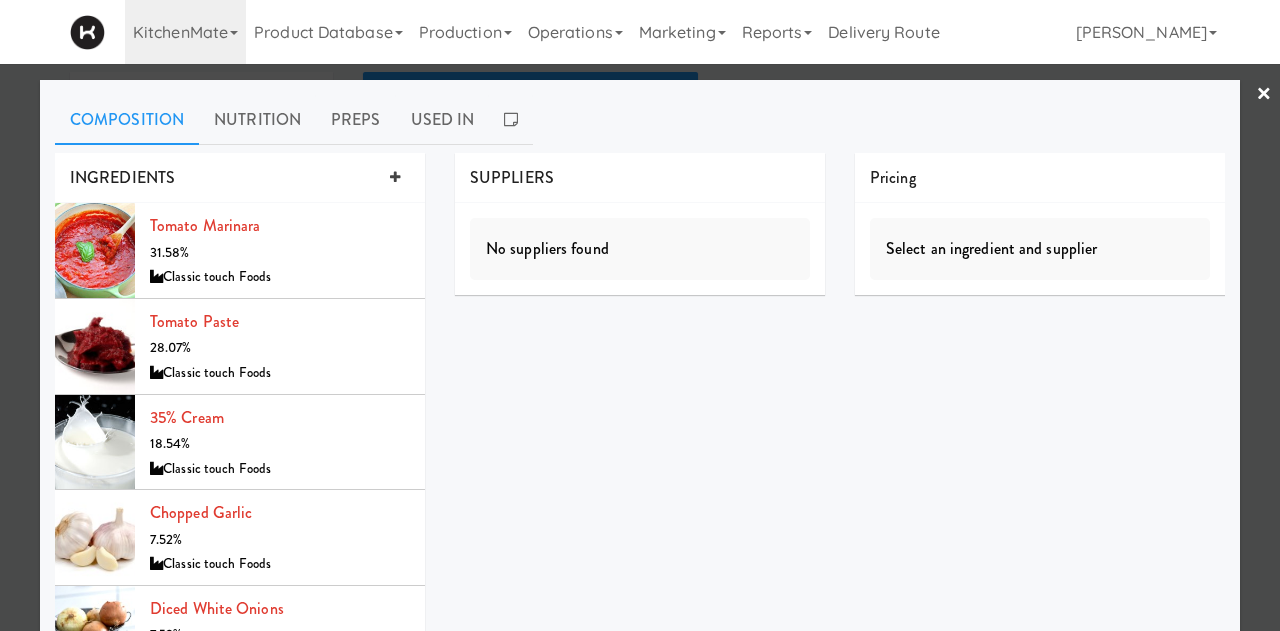 click on "INGREDIENTS  Tomato Marinara 31.58%  Classic touch Foods  tomato paste 28.07%  Classic touch Foods  35% cream 18.54%  Classic touch Foods chopped garlic 7.52%  Classic touch Foods  Diced White Onions 7.52%  Classic touch Foods Italian Seasoning 3.01%  Classic touch Foods  unsalted butter 2.01%  Classic touch Foods  extra virgin olive oil 1.5%  Classic touch Foods  kosher salt 0.25%  Classic touch Foods   SUPPLIERS No suppliers found   Pricing Select an ingredient and supplier" at bounding box center (640, 608) 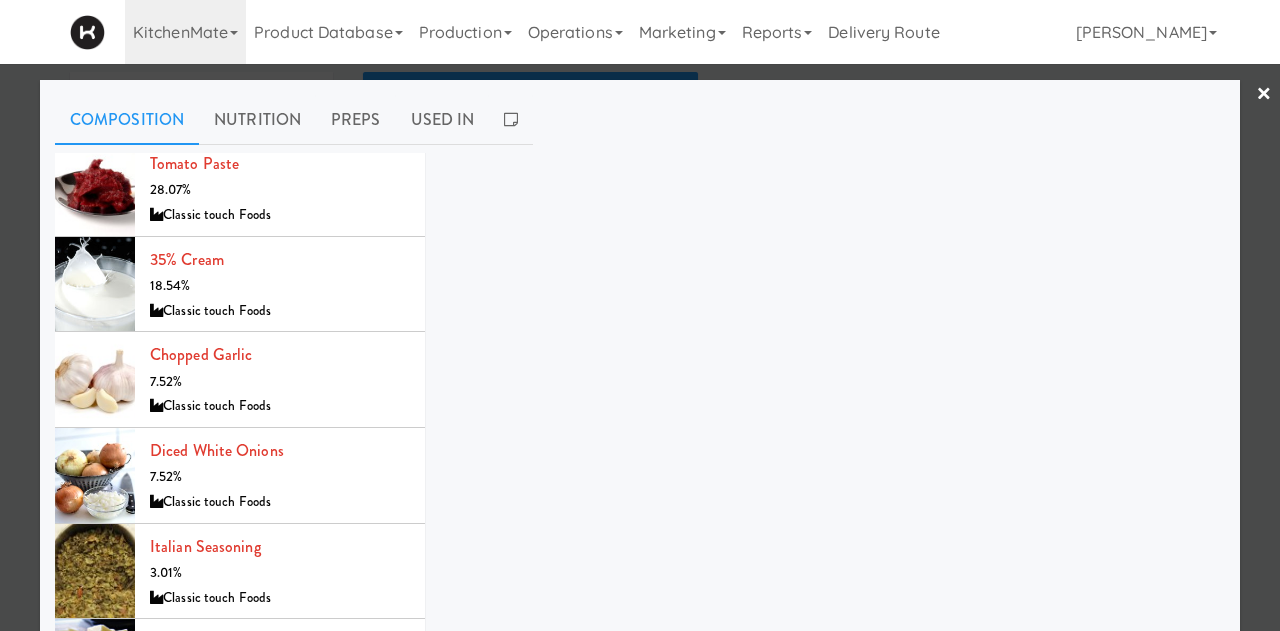 scroll, scrollTop: 286, scrollLeft: 0, axis: vertical 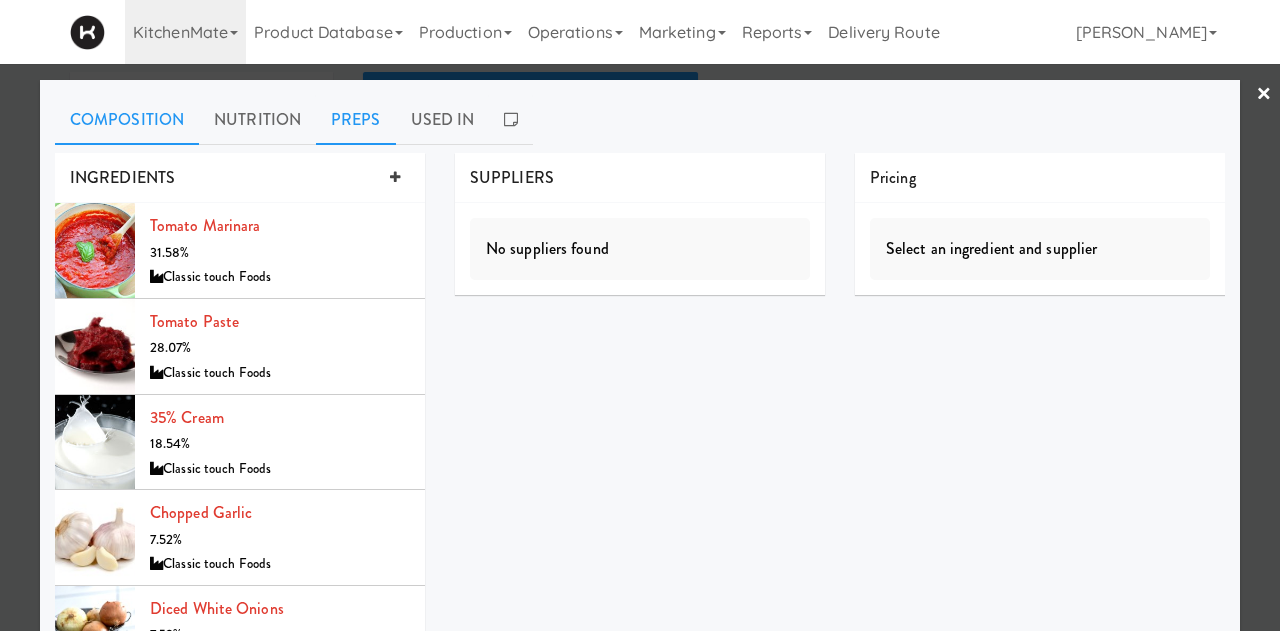 click on "Preps" at bounding box center [356, 120] 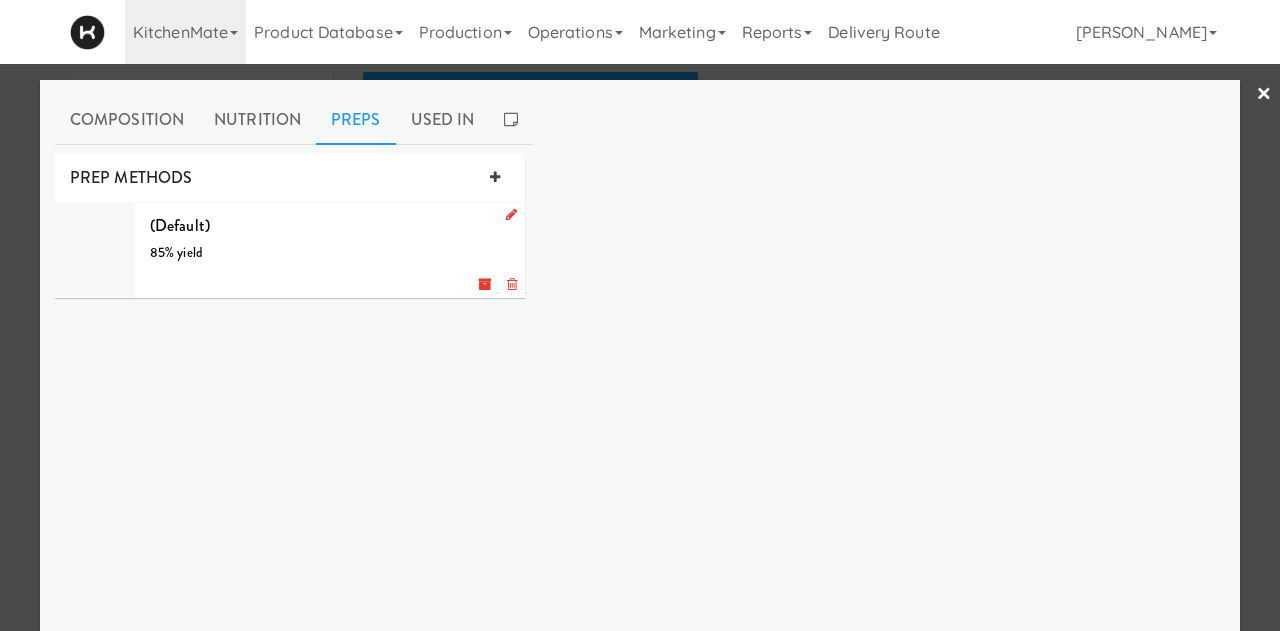 click on "(Default) 85% yield  g" at bounding box center (330, 250) 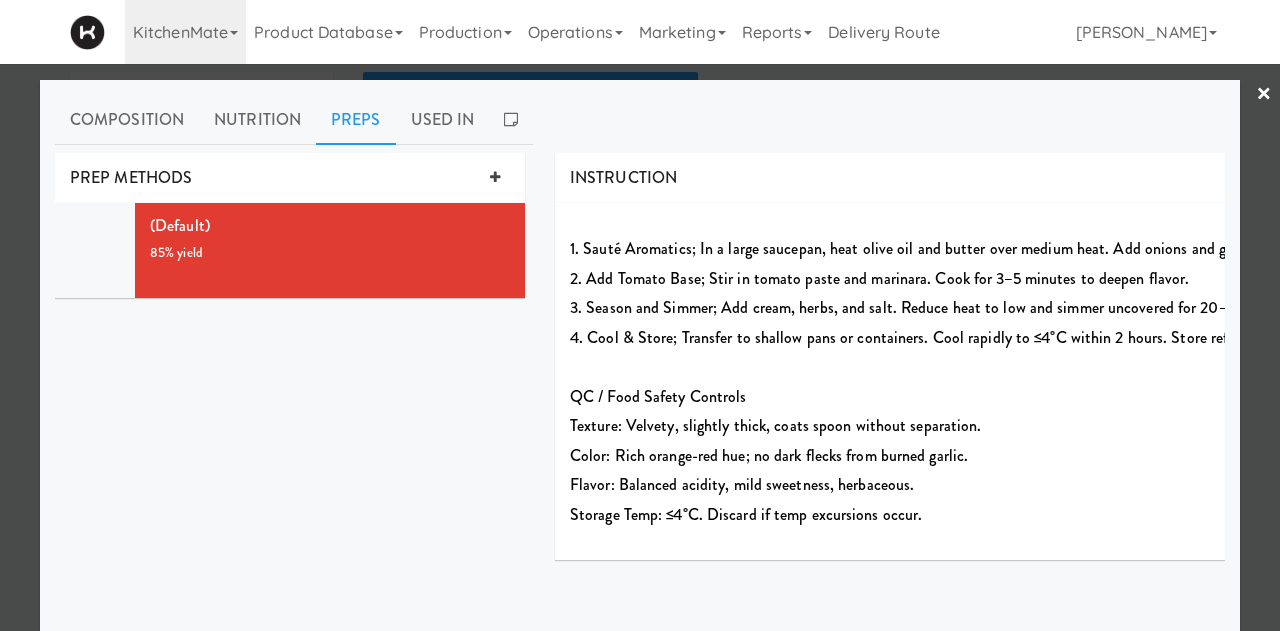 click at bounding box center (640, 315) 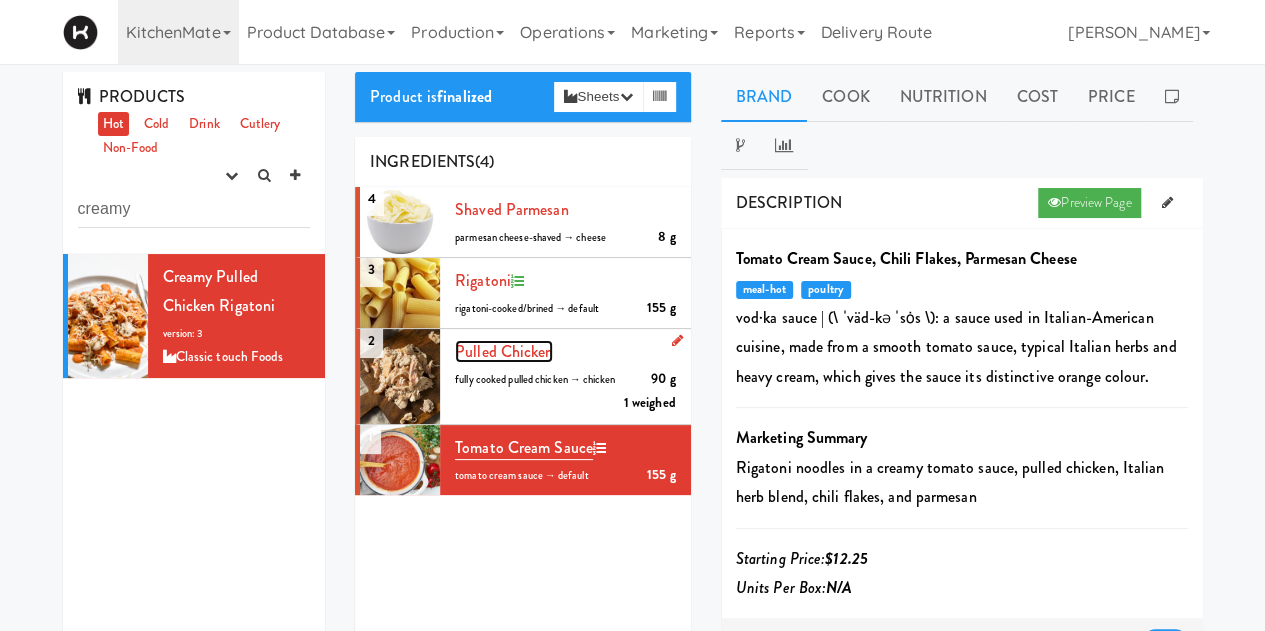 click on "pulled chicken" at bounding box center (504, 351) 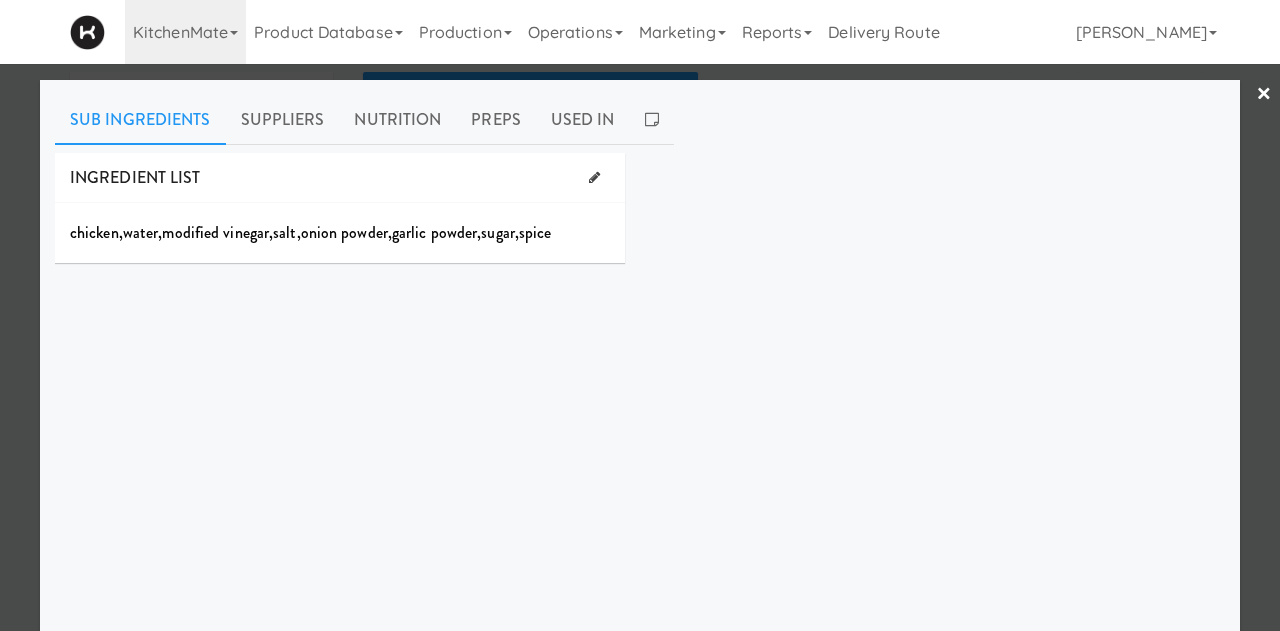 click at bounding box center (640, 315) 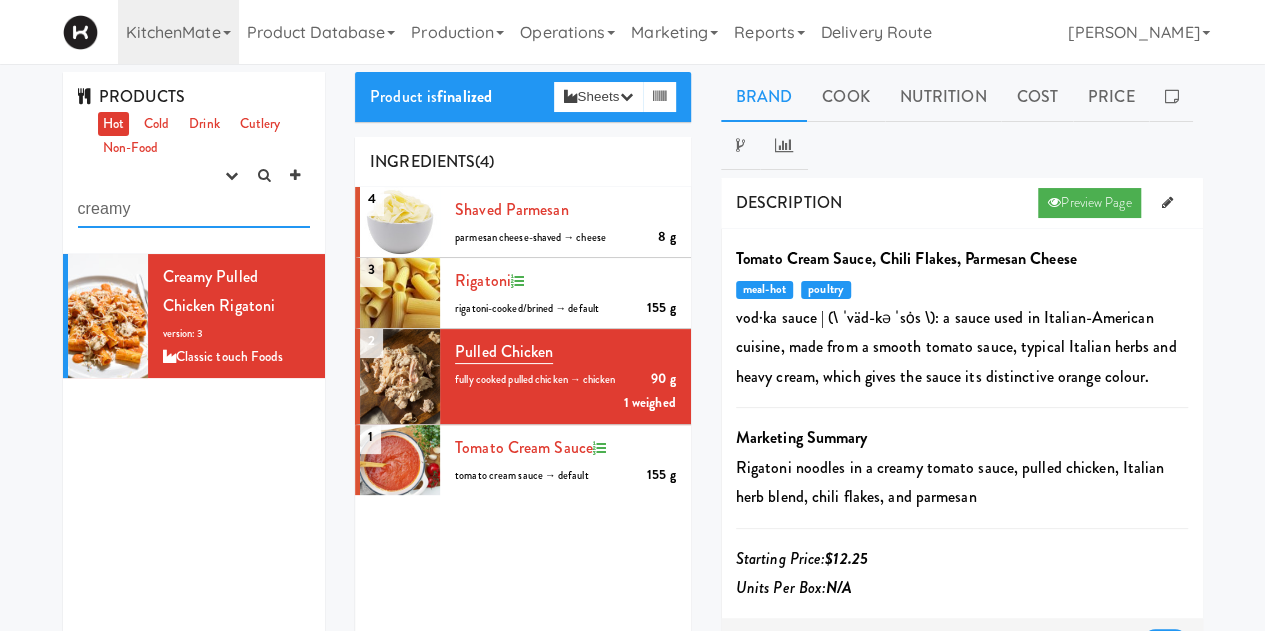 drag, startPoint x: 162, startPoint y: 212, endPoint x: -208, endPoint y: 241, distance: 371.13474 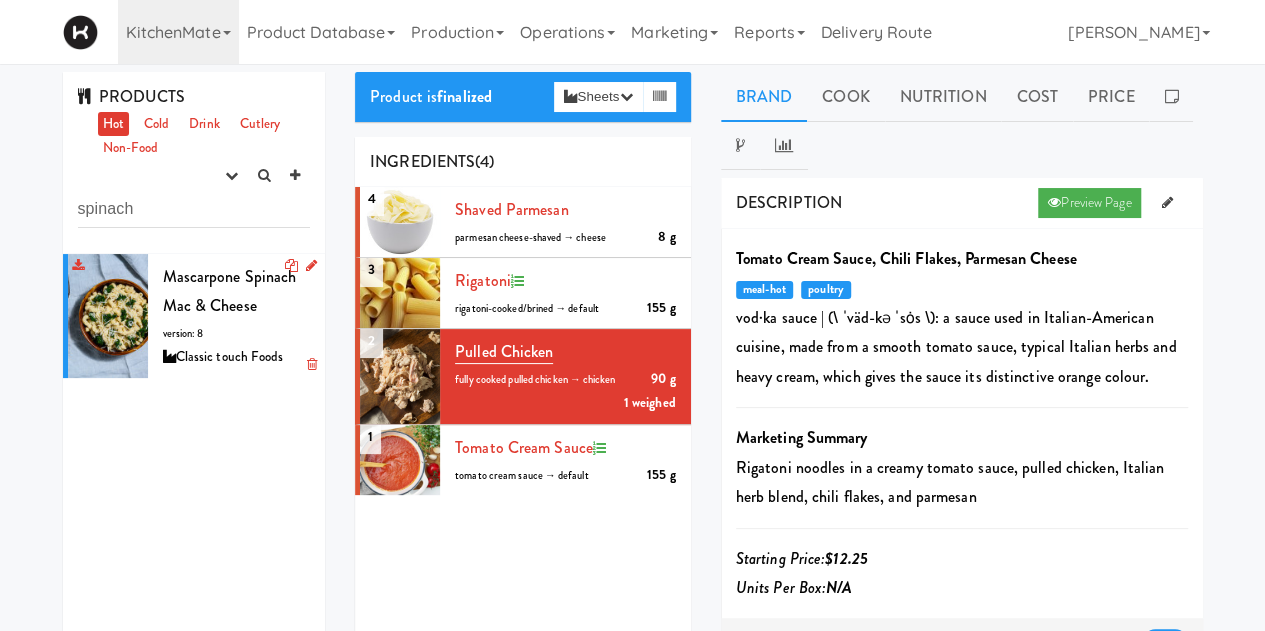 click on "Mascarpone Spinach Mac & Cheese" at bounding box center [230, 291] 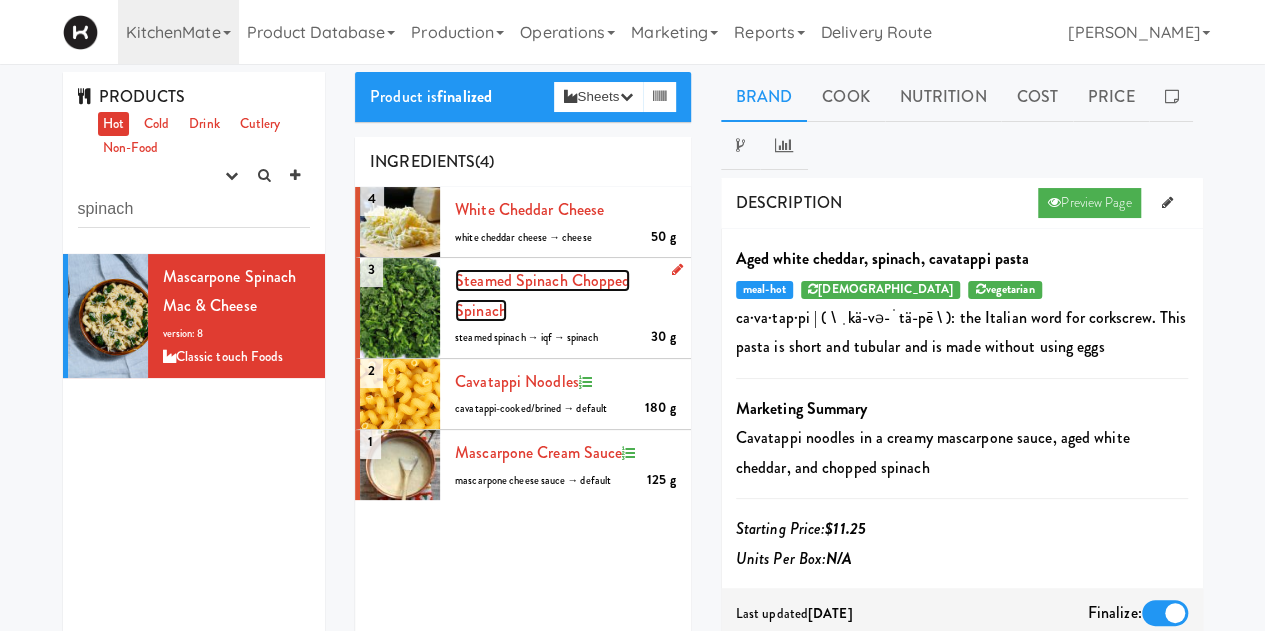 click on "steamed spinach chopped spinach" at bounding box center (542, 295) 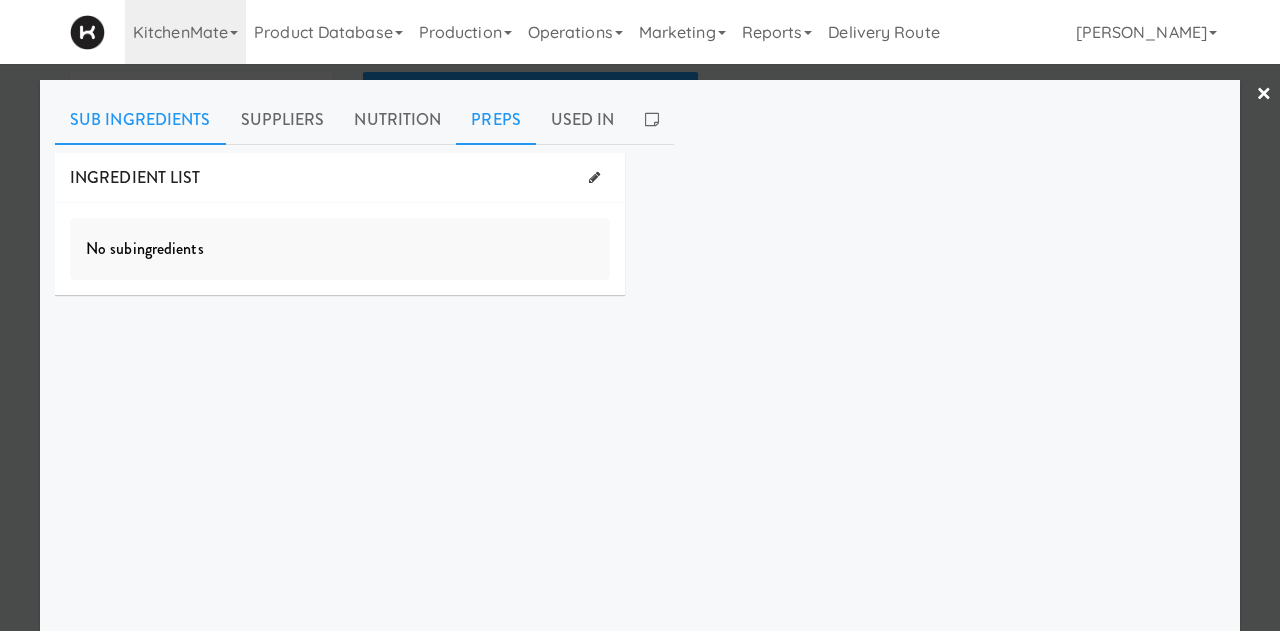 click on "Preps" at bounding box center [496, 120] 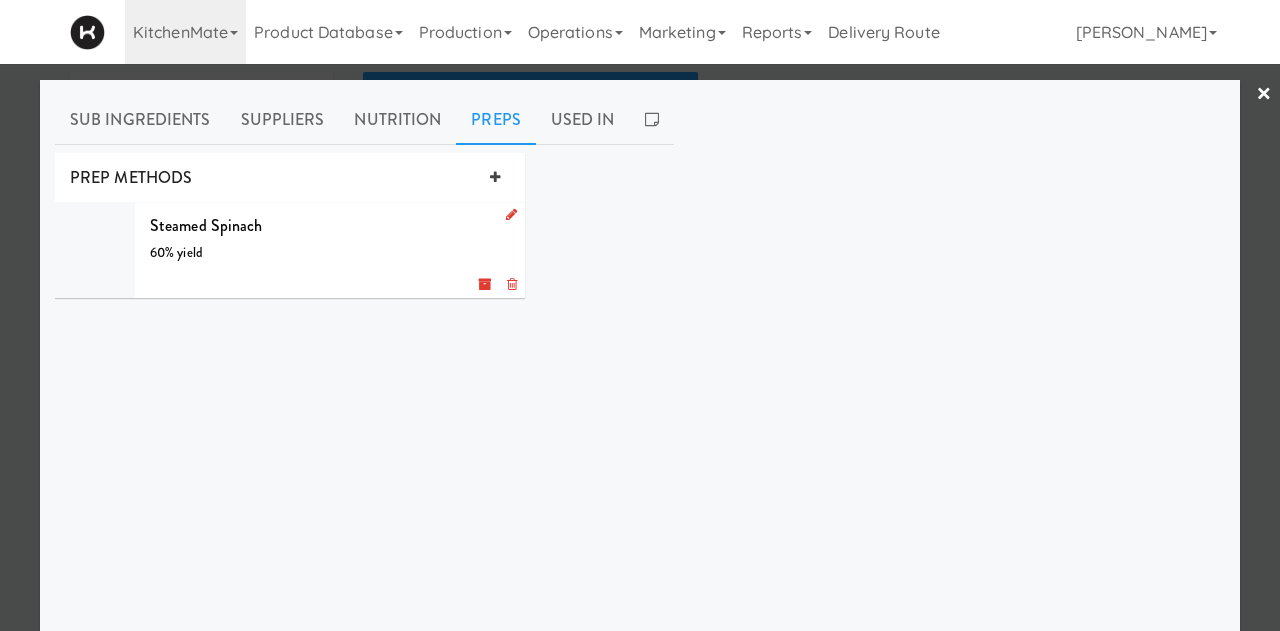 click on "steamed spinach 60% yield  g" at bounding box center (330, 250) 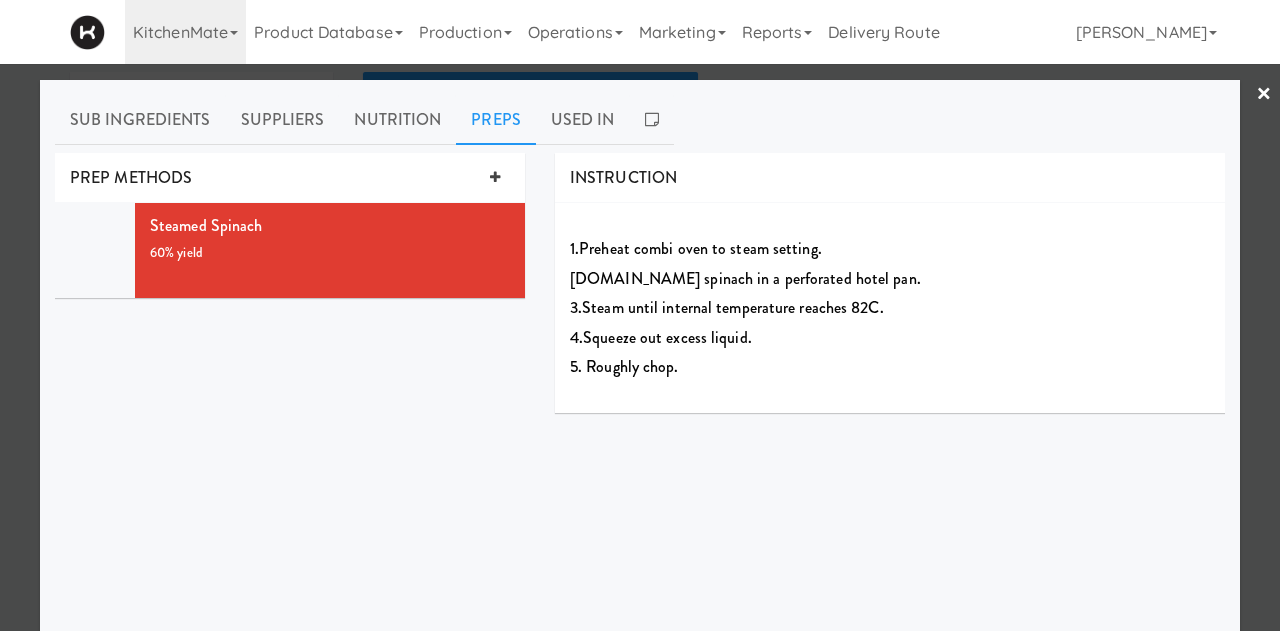 click on "×" at bounding box center (1264, 95) 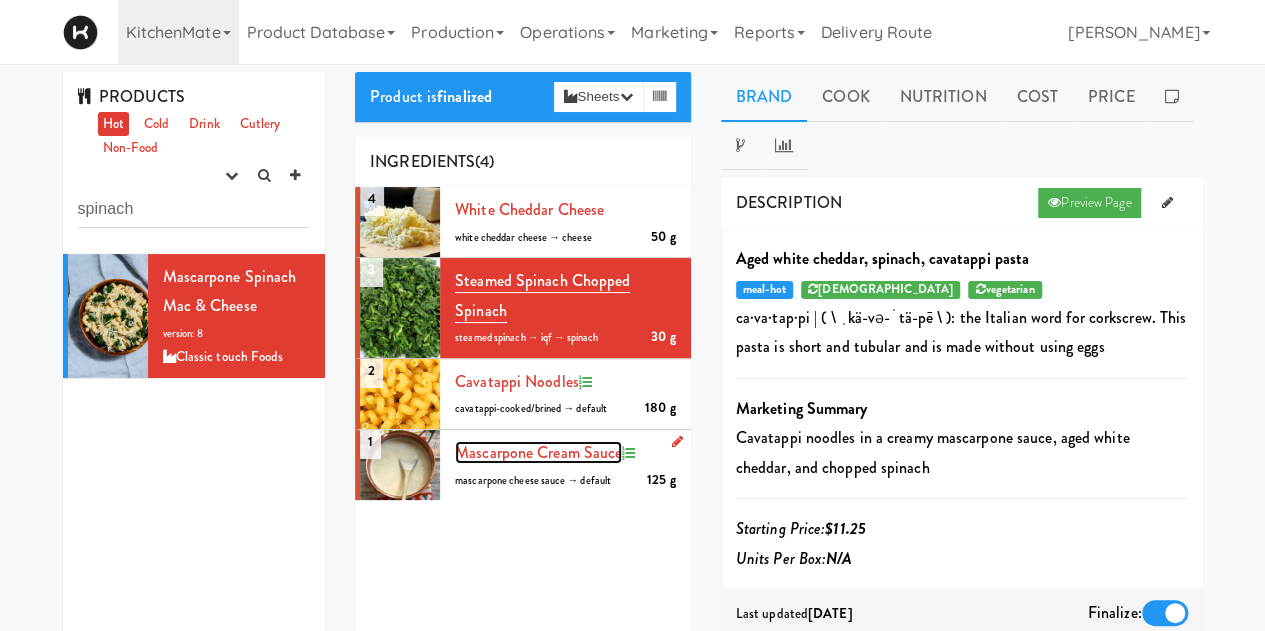 click on "Mascarpone Cream Sauce" at bounding box center [538, 452] 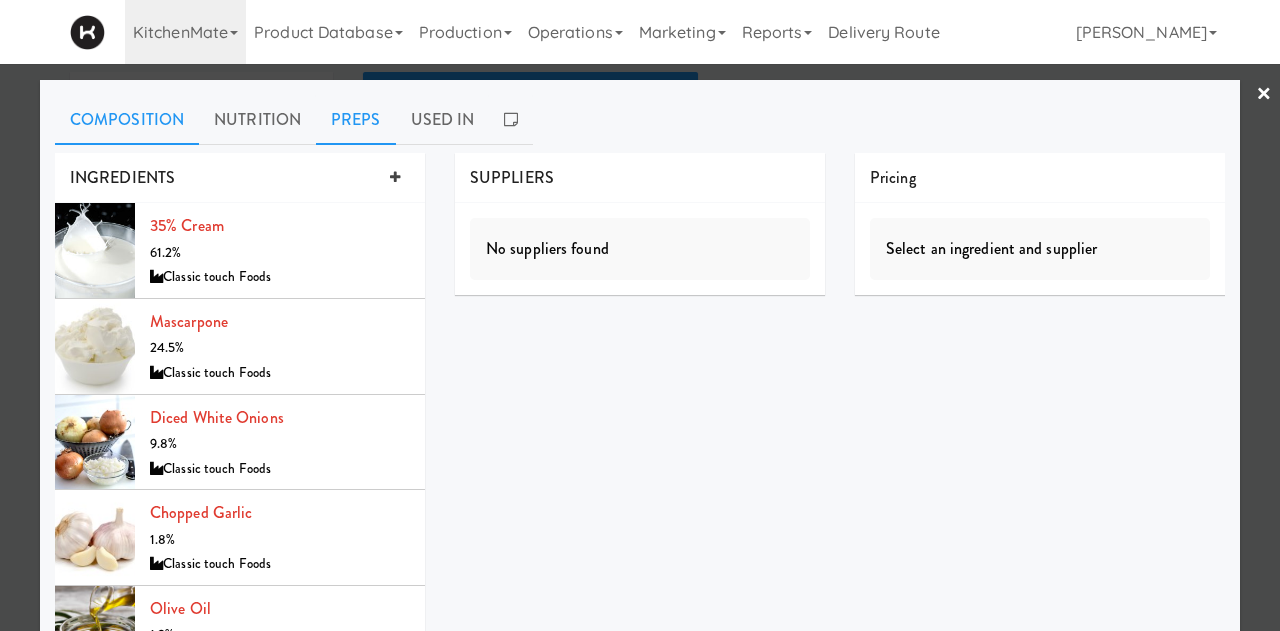 click on "Preps" at bounding box center (356, 120) 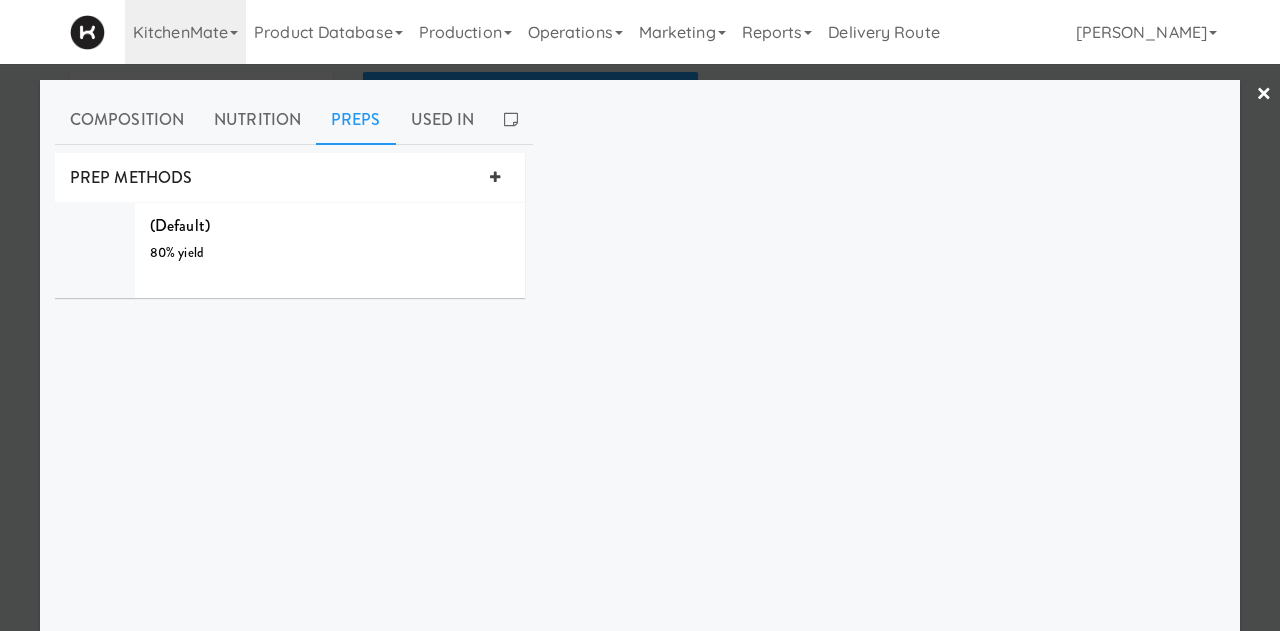 click on "×" at bounding box center (1264, 95) 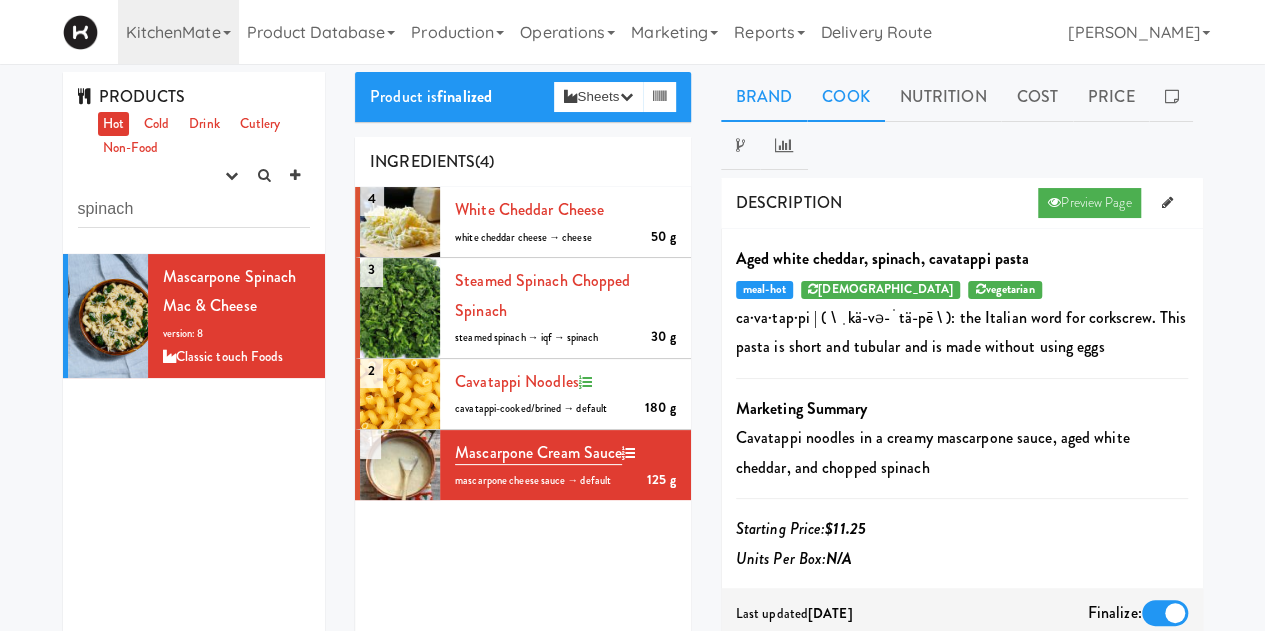 click on "Cook" at bounding box center (845, 97) 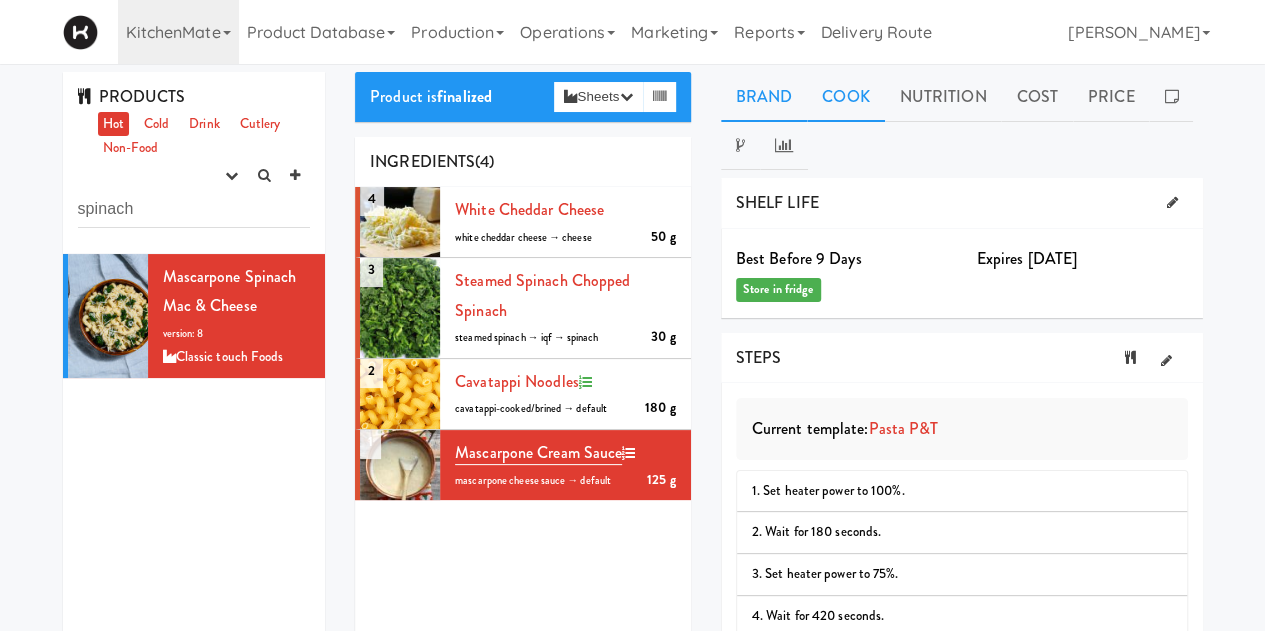 click on "Brand" at bounding box center [764, 97] 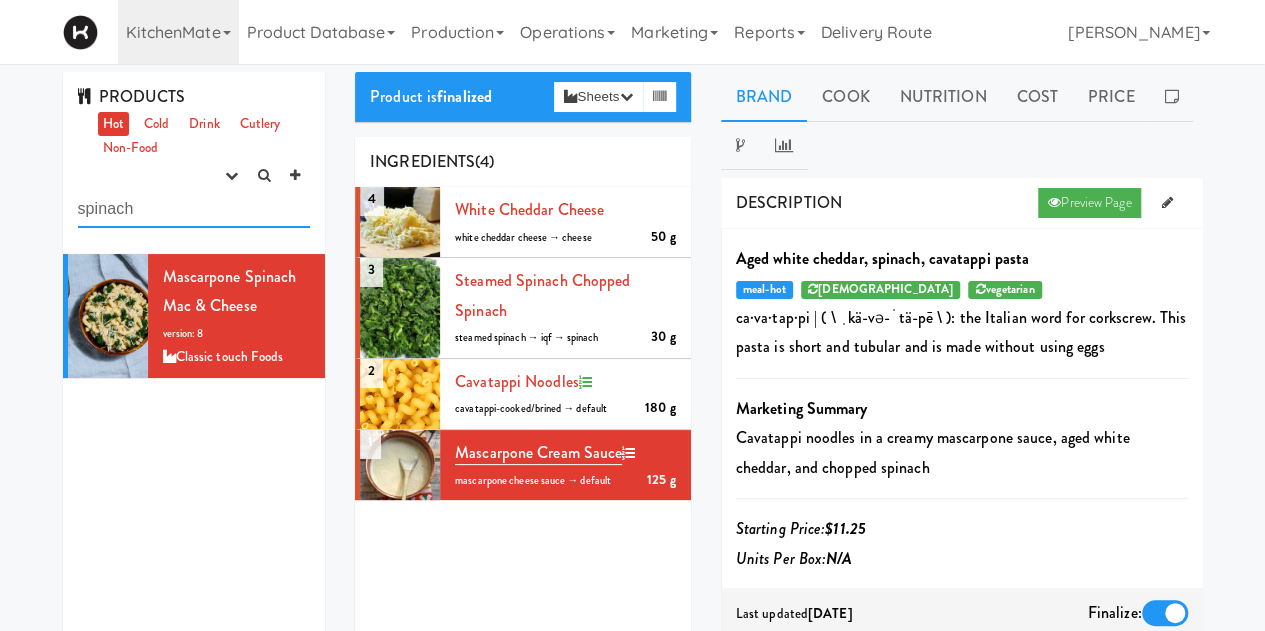 drag, startPoint x: 178, startPoint y: 199, endPoint x: -137, endPoint y: 224, distance: 315.9905 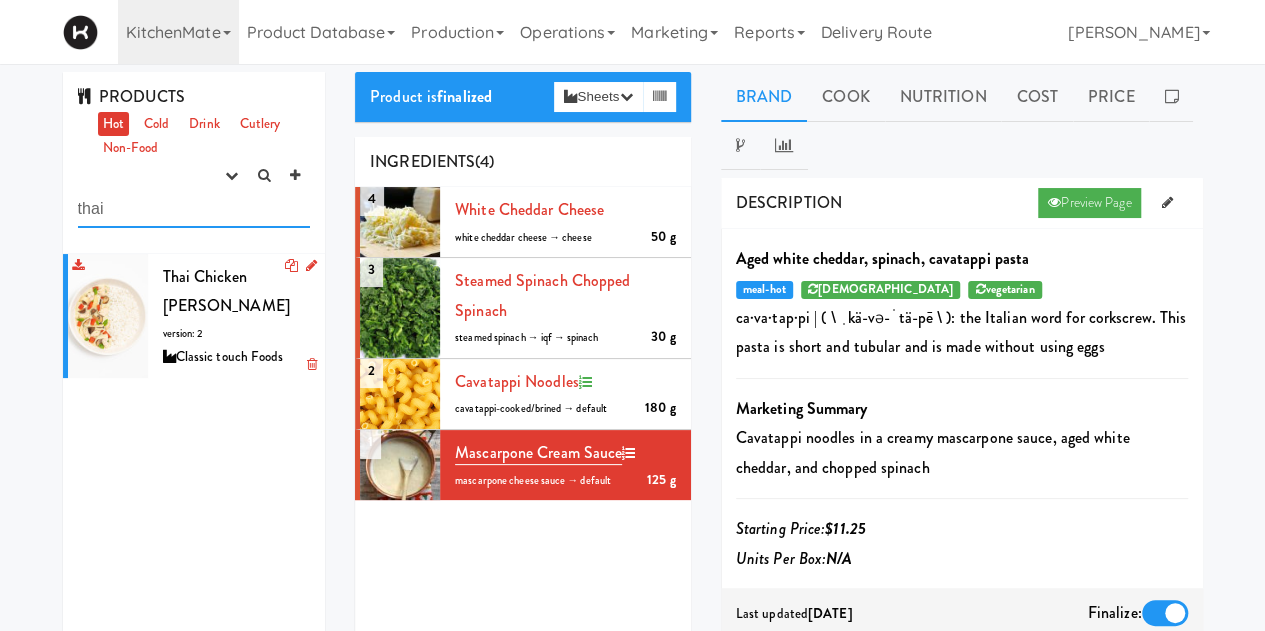type on "thai" 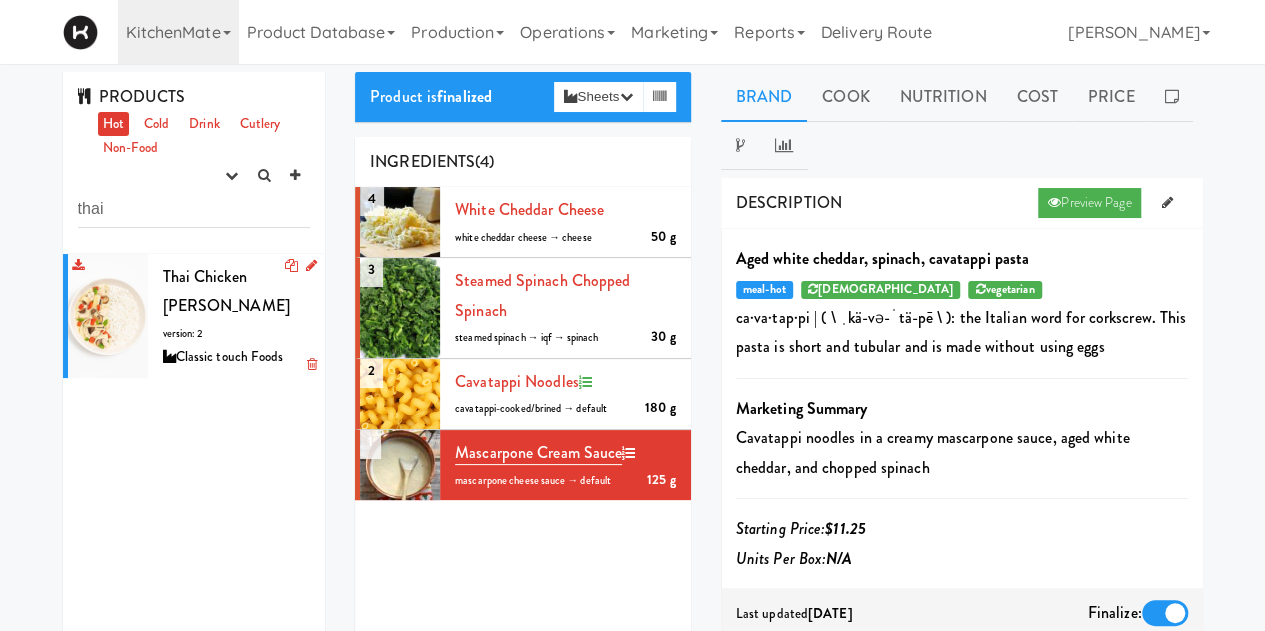 click on "Thai Chicken [PERSON_NAME]  version: 2  Classic touch Foods" at bounding box center (237, 316) 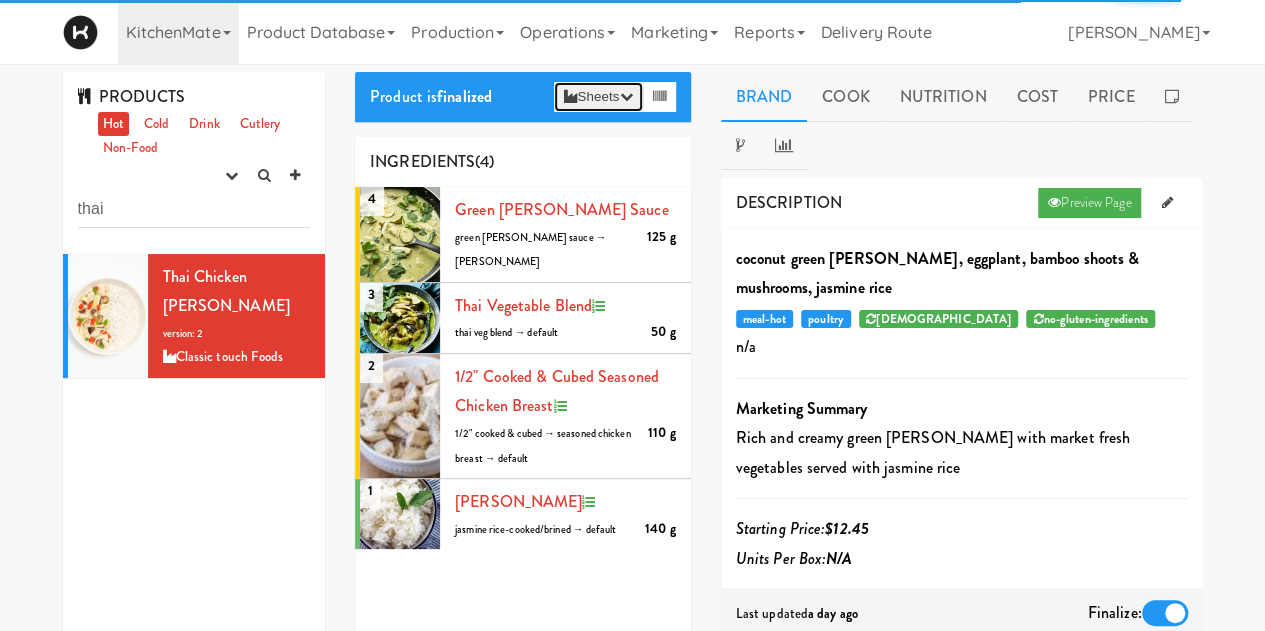 click at bounding box center [625, 96] 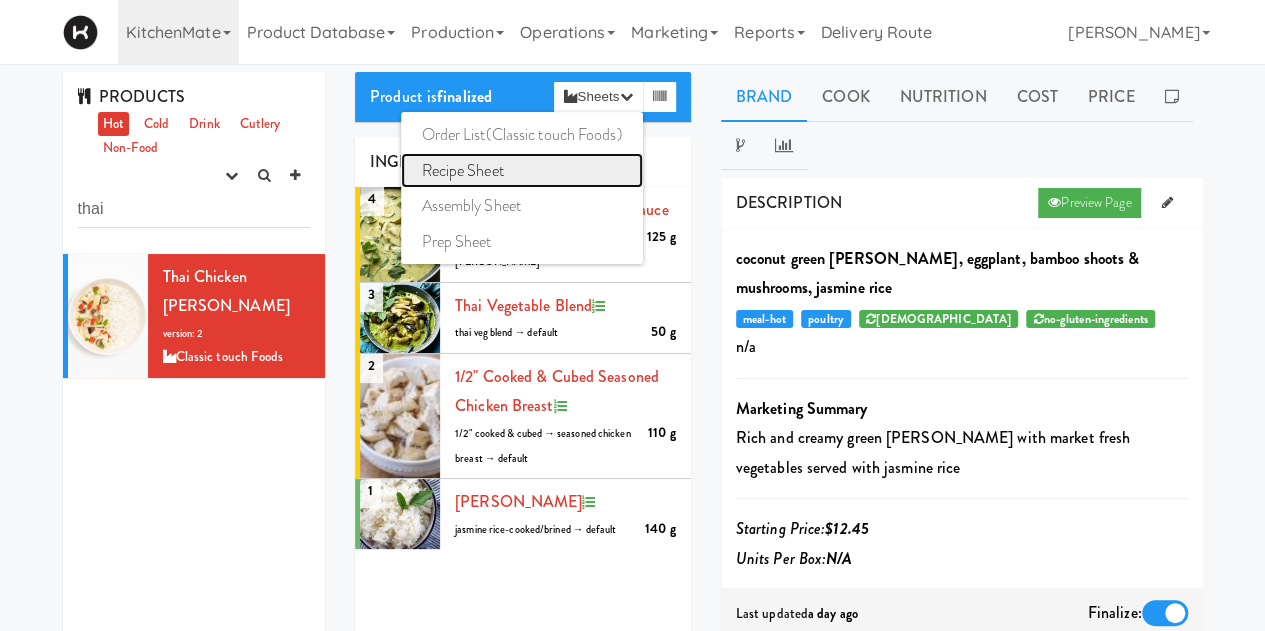 click on "Recipe Sheet" at bounding box center [521, 171] 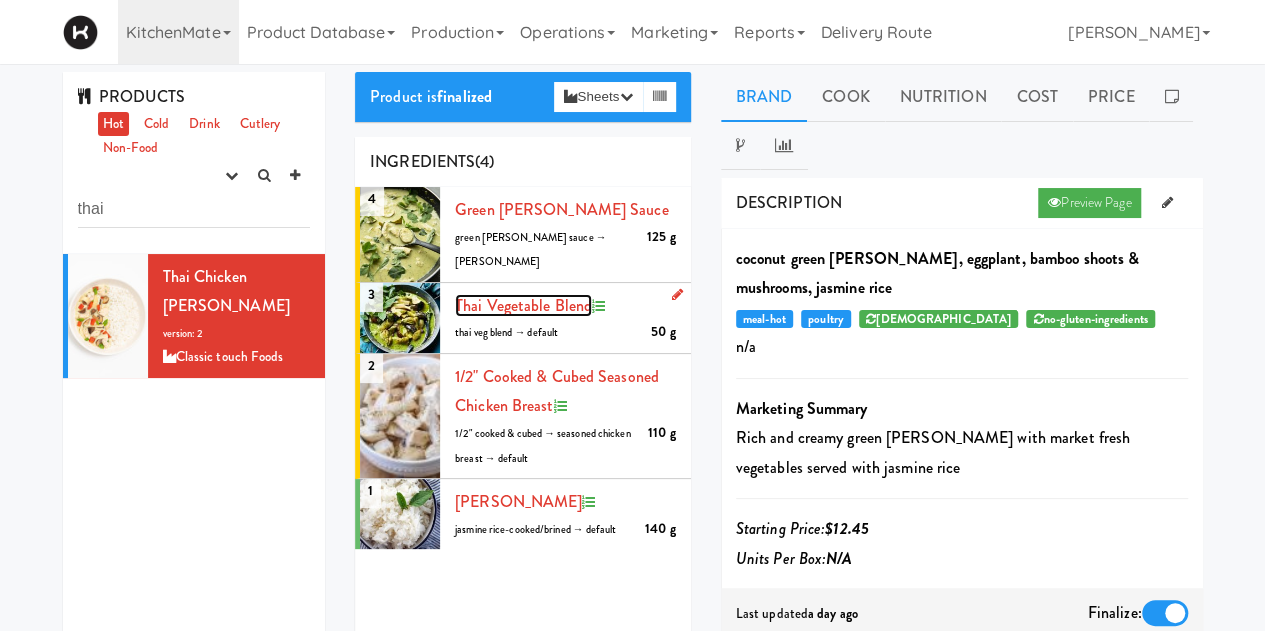 click on "Thai Vegetable Blend" at bounding box center (523, 305) 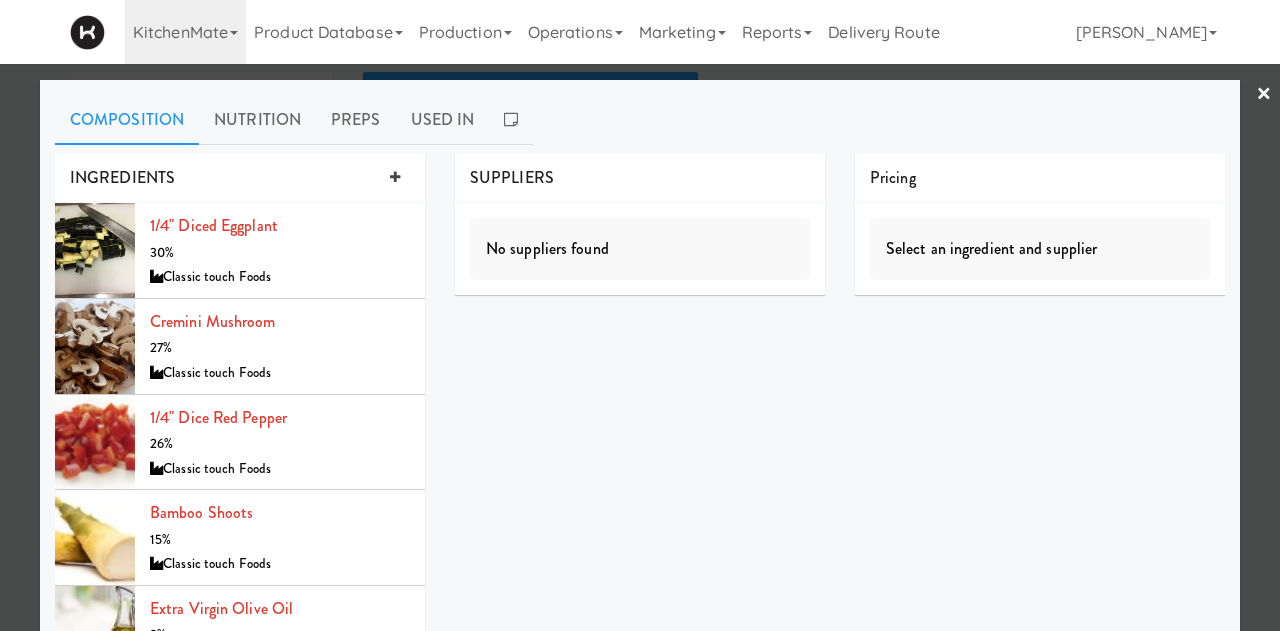 click on "INGREDIENTS 1/4" diced  eggplant 30%  Classic touch Foods  cremini mushroom 27%  Classic touch Foods 1/4" dice red pepper 26%  Classic touch Foods  bamboo shoots 15%  Classic touch Foods  extra virgin olive oil 2%  Classic touch Foods   SUPPLIERS No suppliers found   Pricing Select an ingredient and supplier" at bounding box center [640, 417] 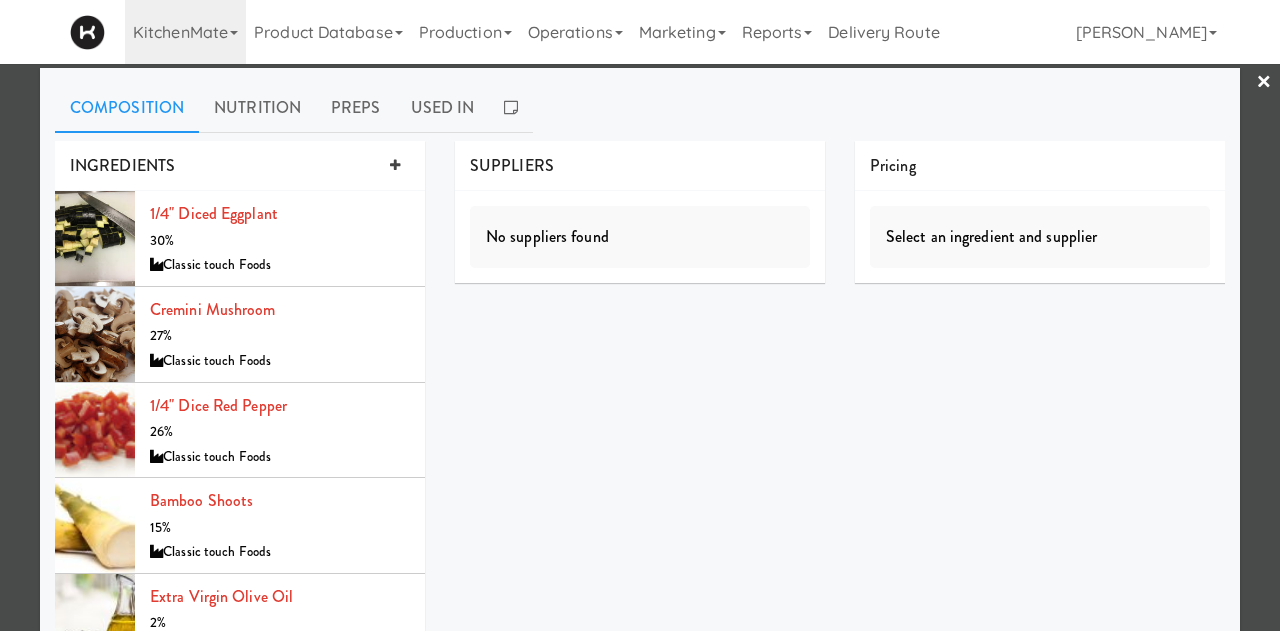 scroll, scrollTop: 0, scrollLeft: 0, axis: both 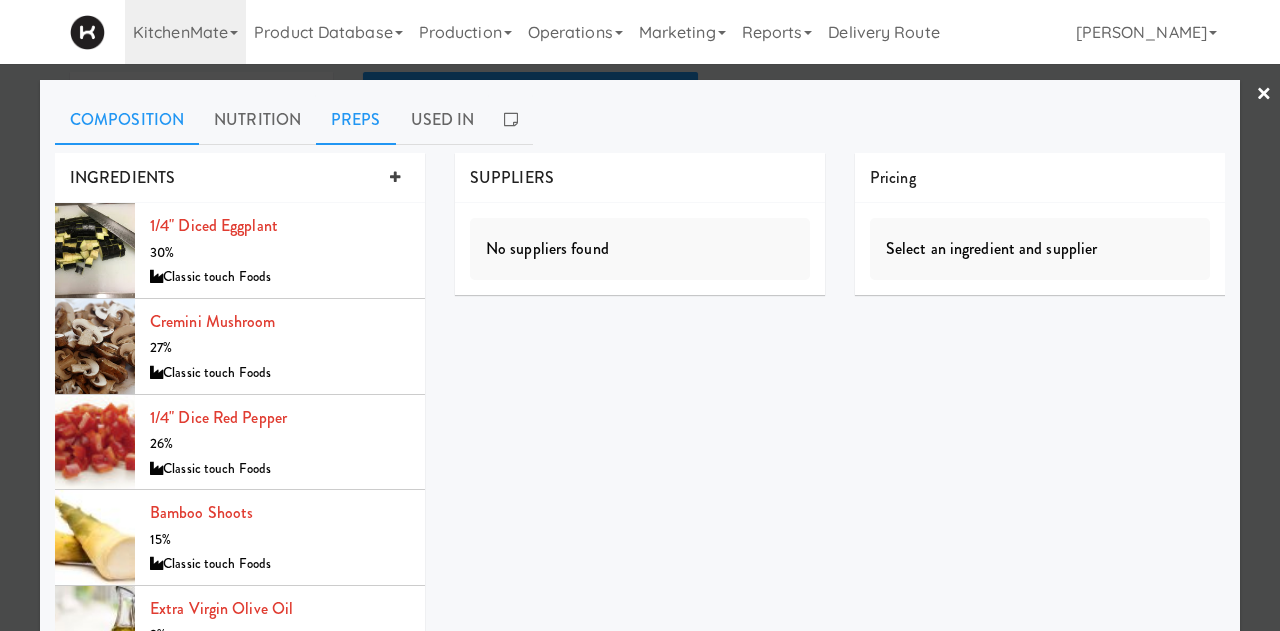 click on "Preps" at bounding box center (356, 120) 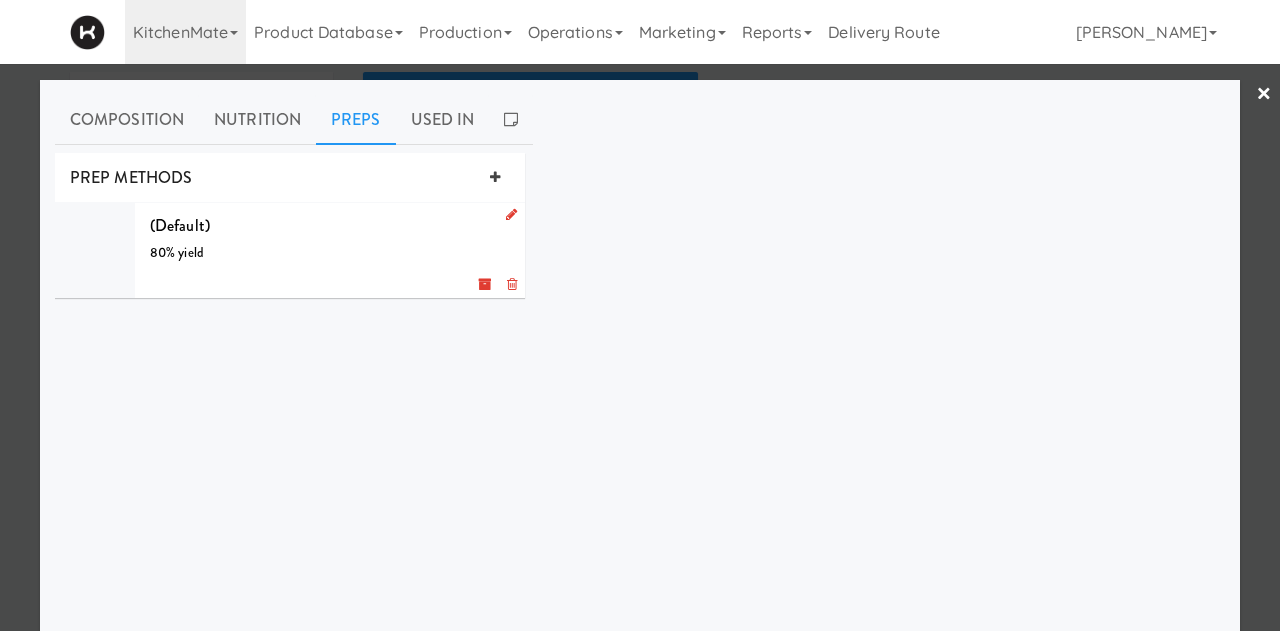 click at bounding box center (511, 214) 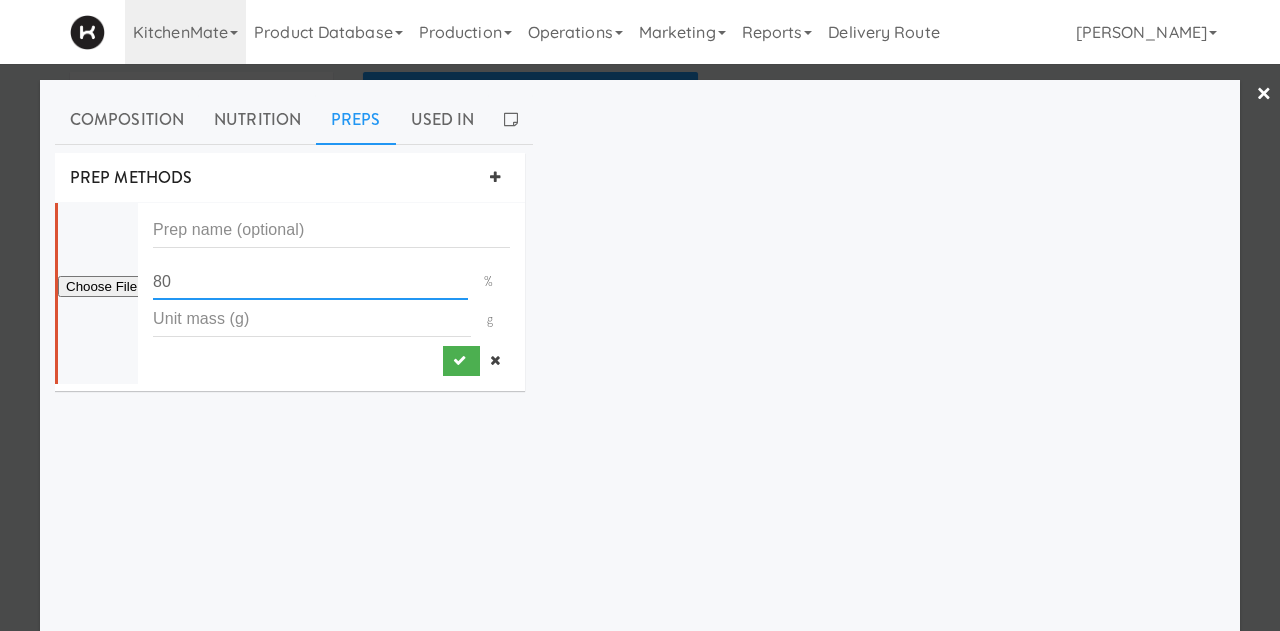 drag, startPoint x: 234, startPoint y: 284, endPoint x: -4, endPoint y: 289, distance: 238.05252 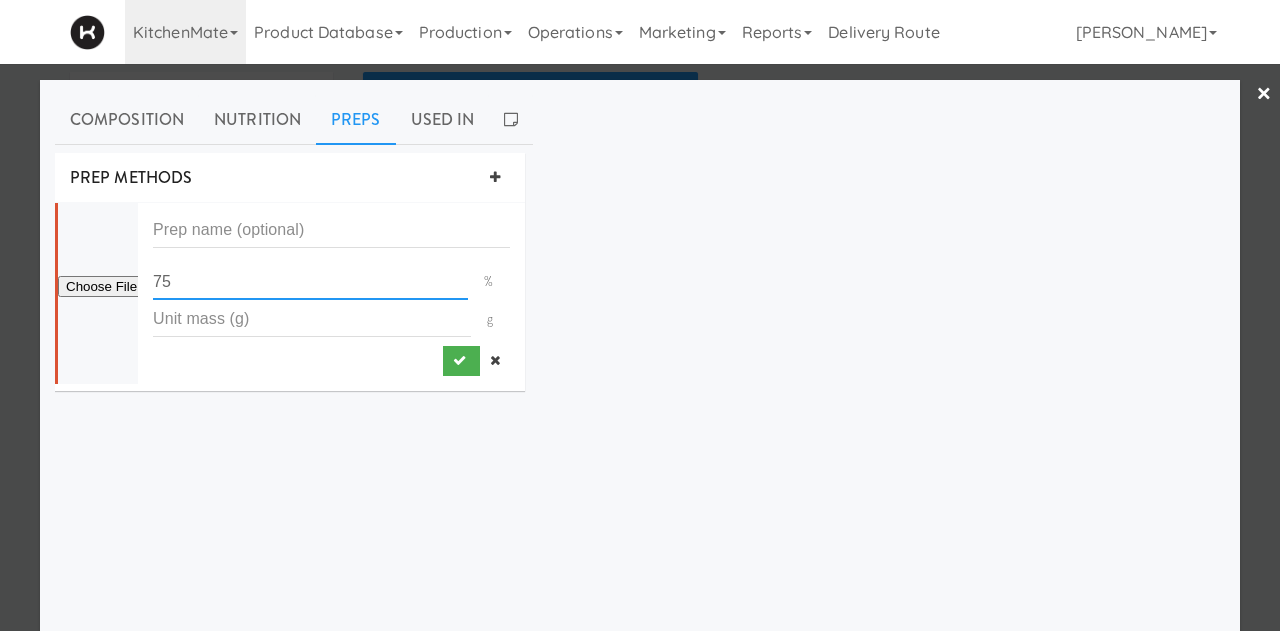 type on "75" 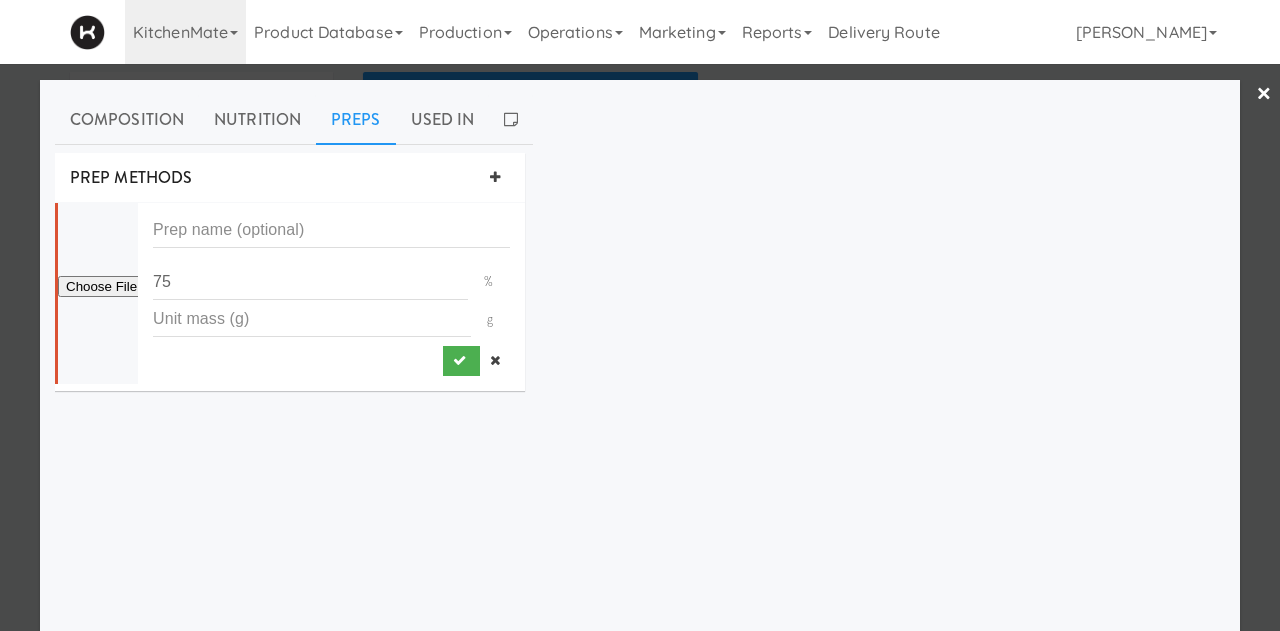 click on "75 % g" at bounding box center [290, 293] 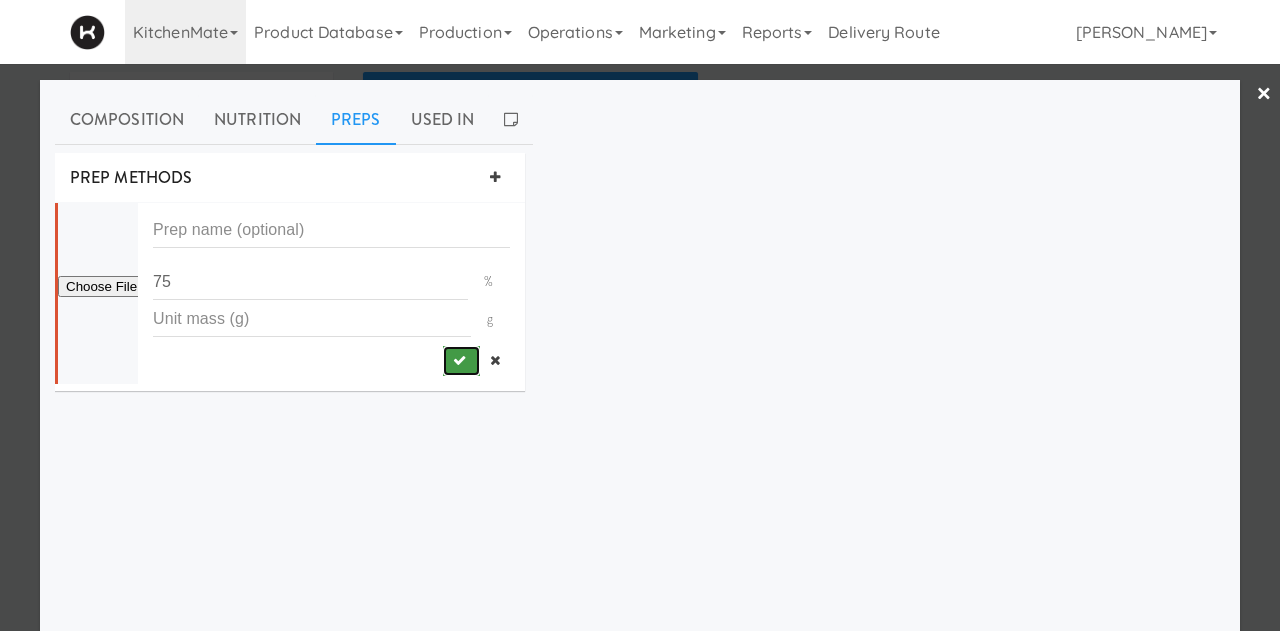 click at bounding box center [461, 361] 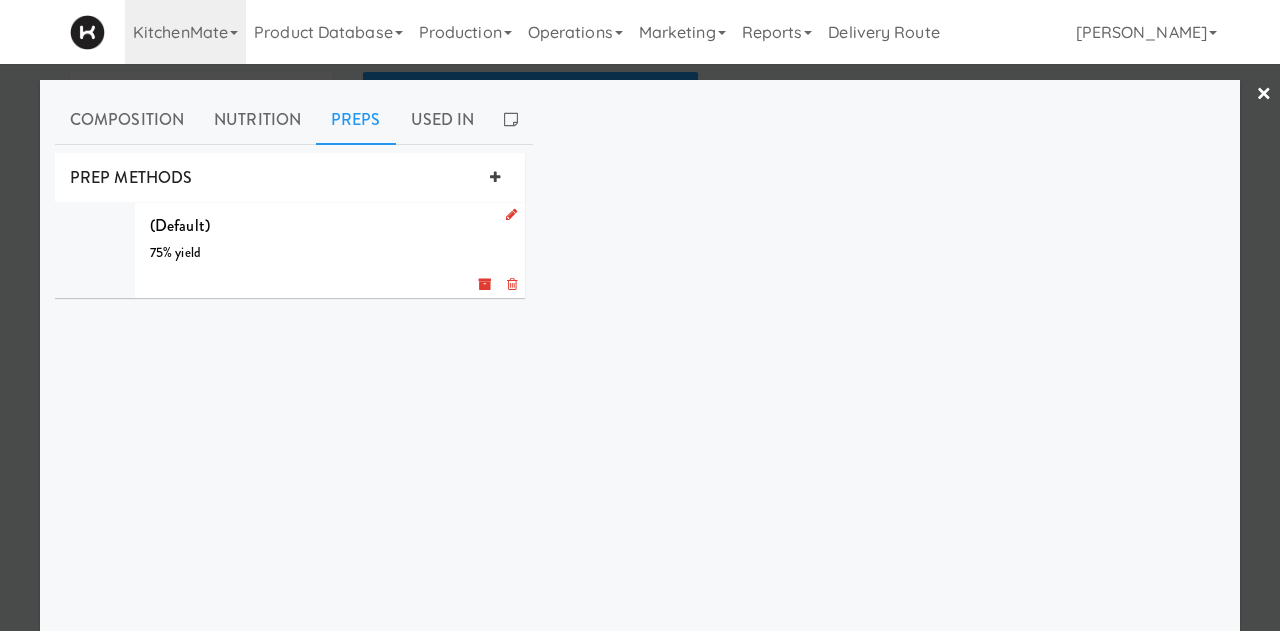 click at bounding box center (640, 315) 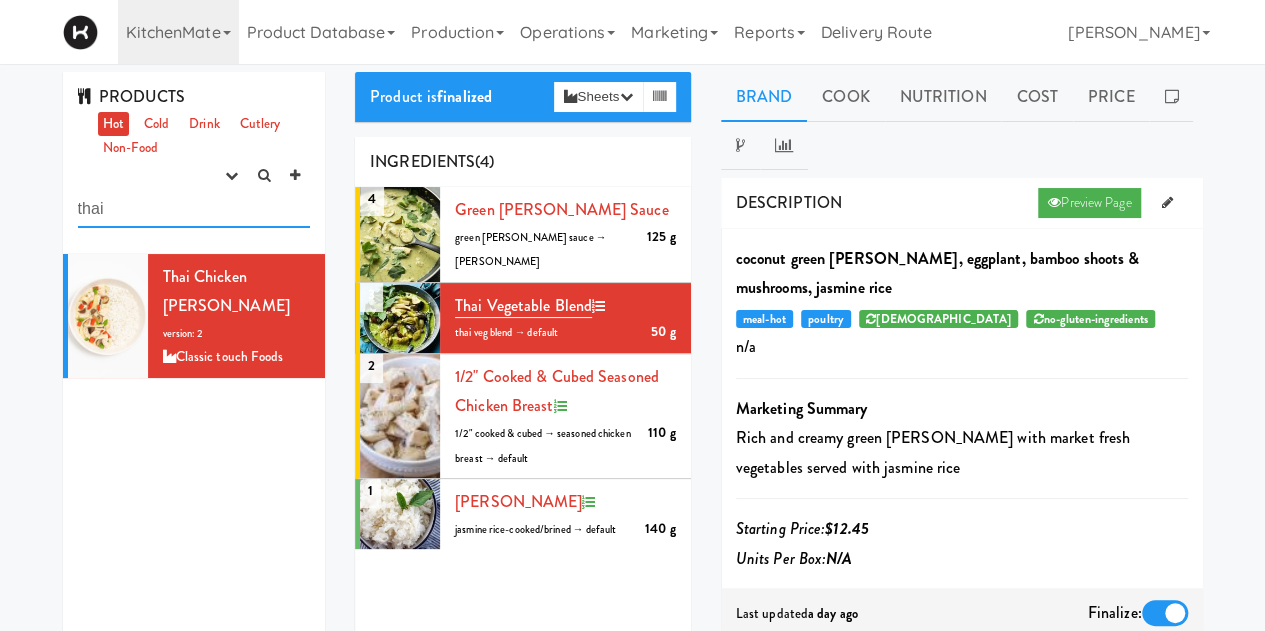 drag, startPoint x: 138, startPoint y: 214, endPoint x: -65, endPoint y: 302, distance: 221.25325 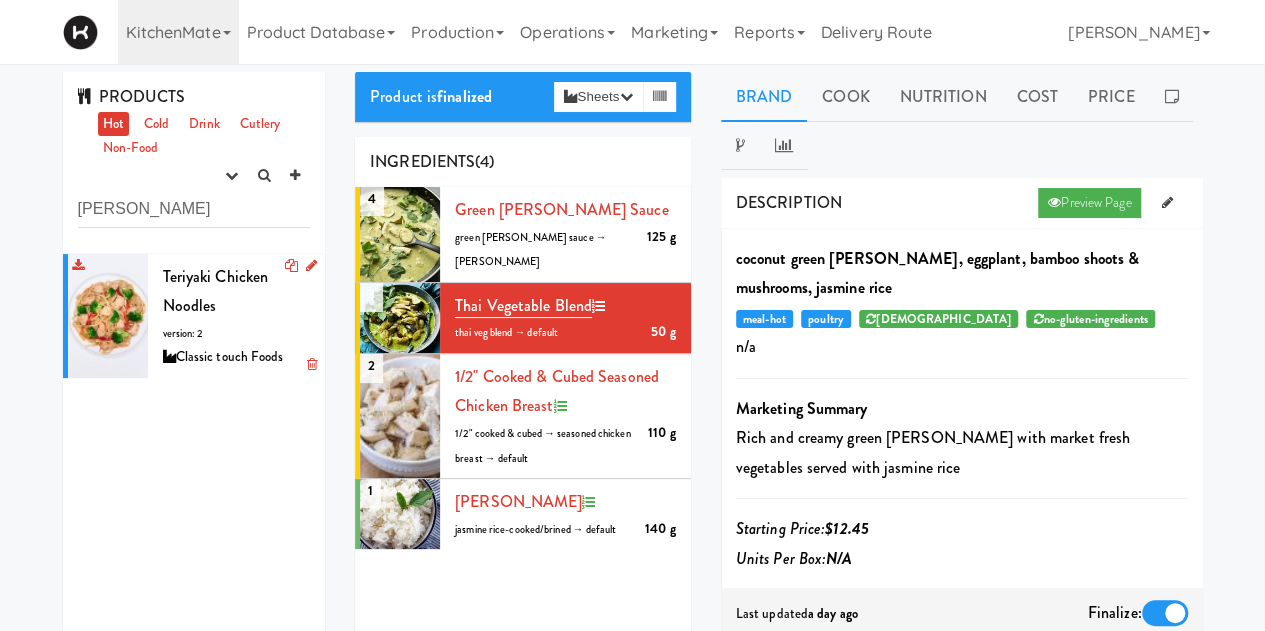 click on "Teriyaki Chicken Noodles  version: 2  Classic touch Foods" at bounding box center [237, 316] 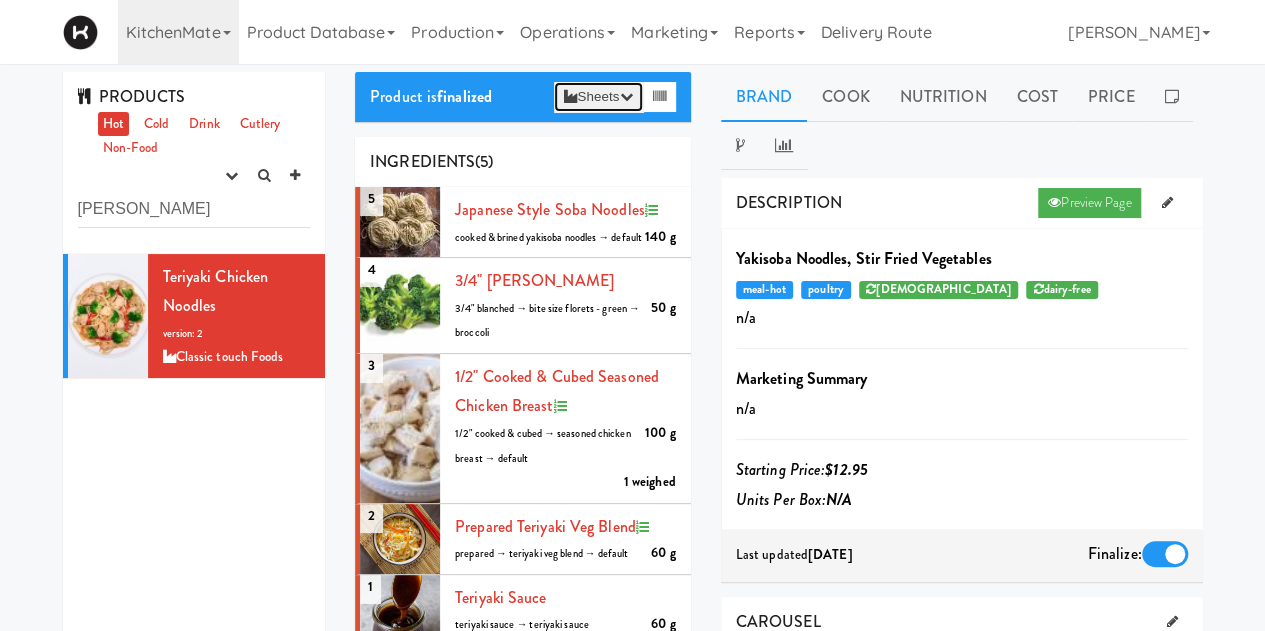 click on "Sheets" at bounding box center [598, 97] 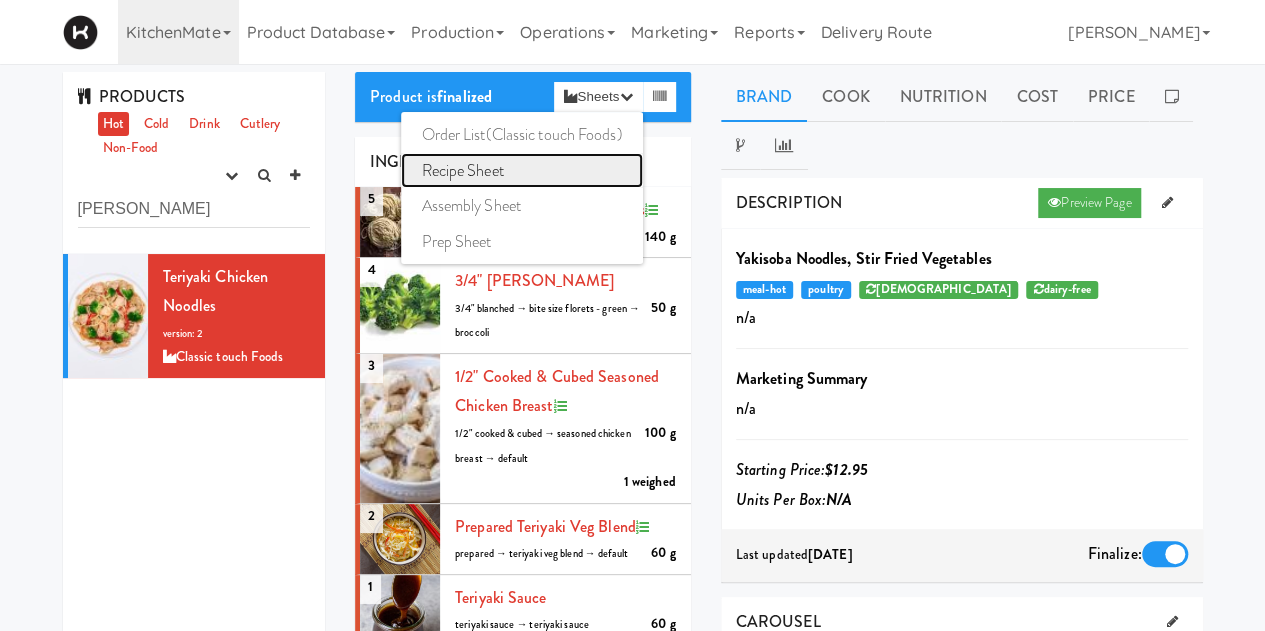 click on "Recipe Sheet" at bounding box center [521, 171] 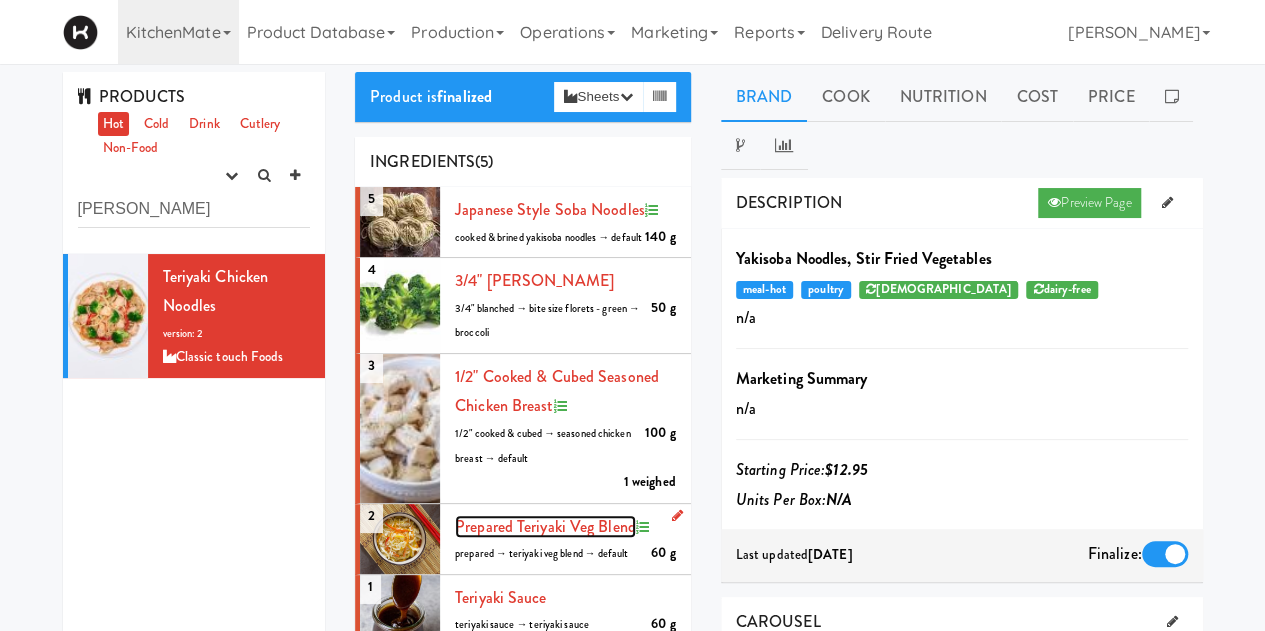 click on "prepared Teriyaki Veg Blend" at bounding box center (545, 526) 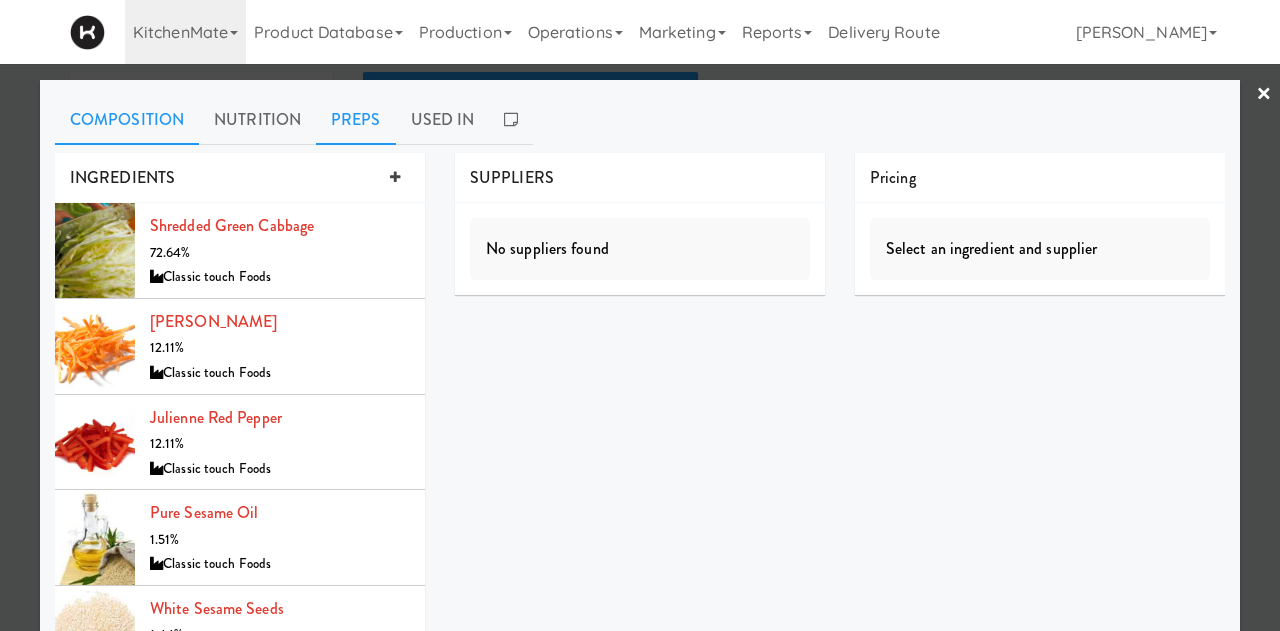 click on "Preps" at bounding box center [356, 120] 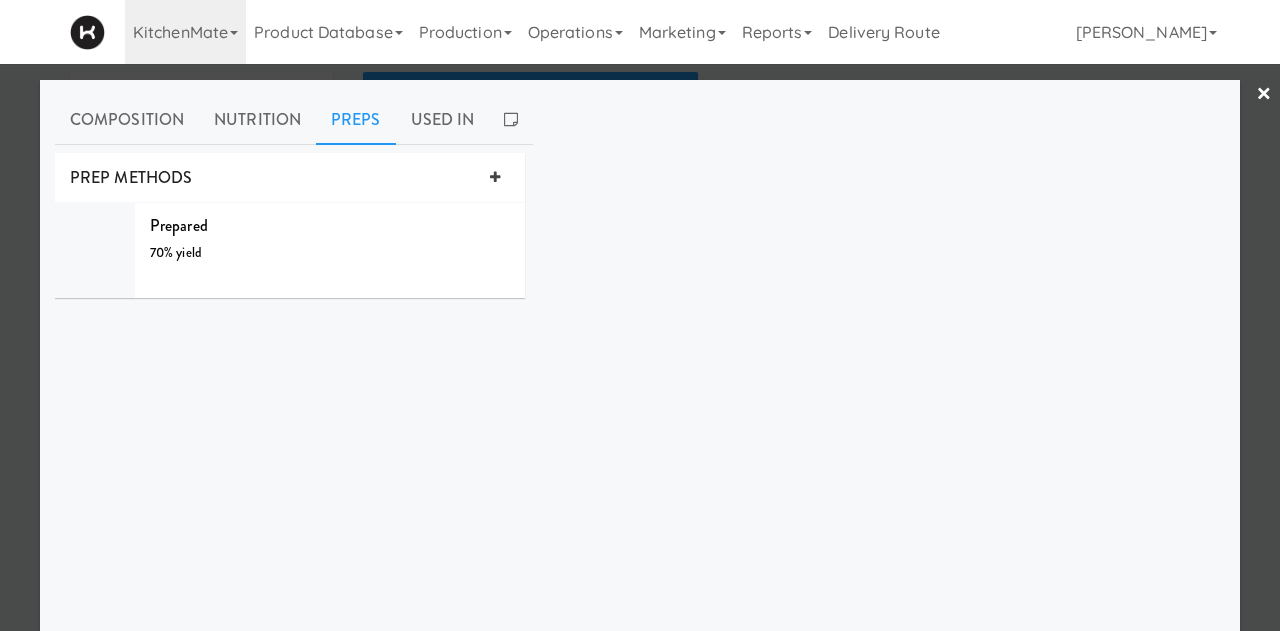 click at bounding box center (640, 315) 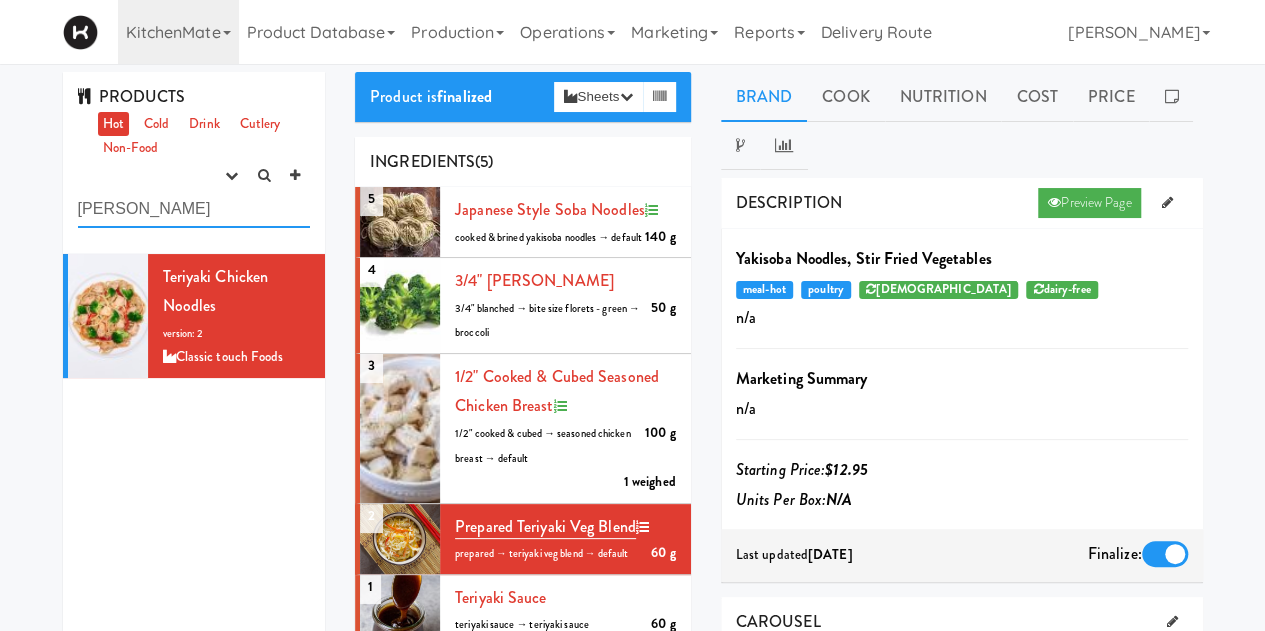 drag, startPoint x: 30, startPoint y: 258, endPoint x: -33, endPoint y: 303, distance: 77.42093 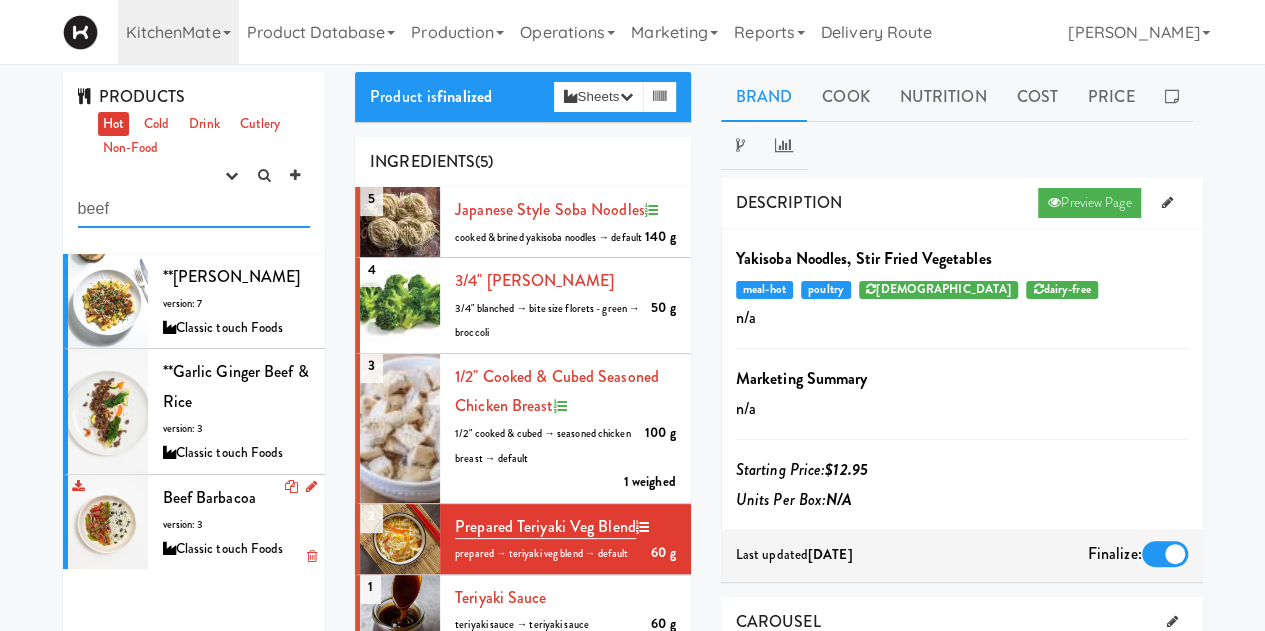 type on "beef" 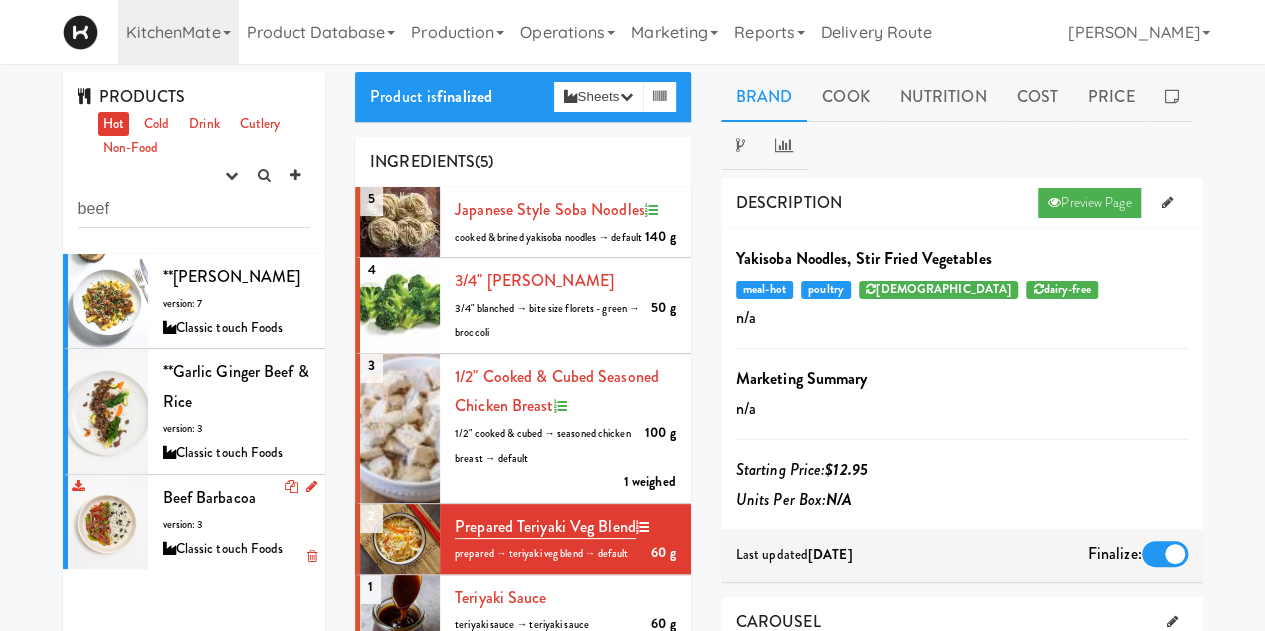 click on "Beef Barbacoa  version: 3  Classic touch Foods" at bounding box center [237, 522] 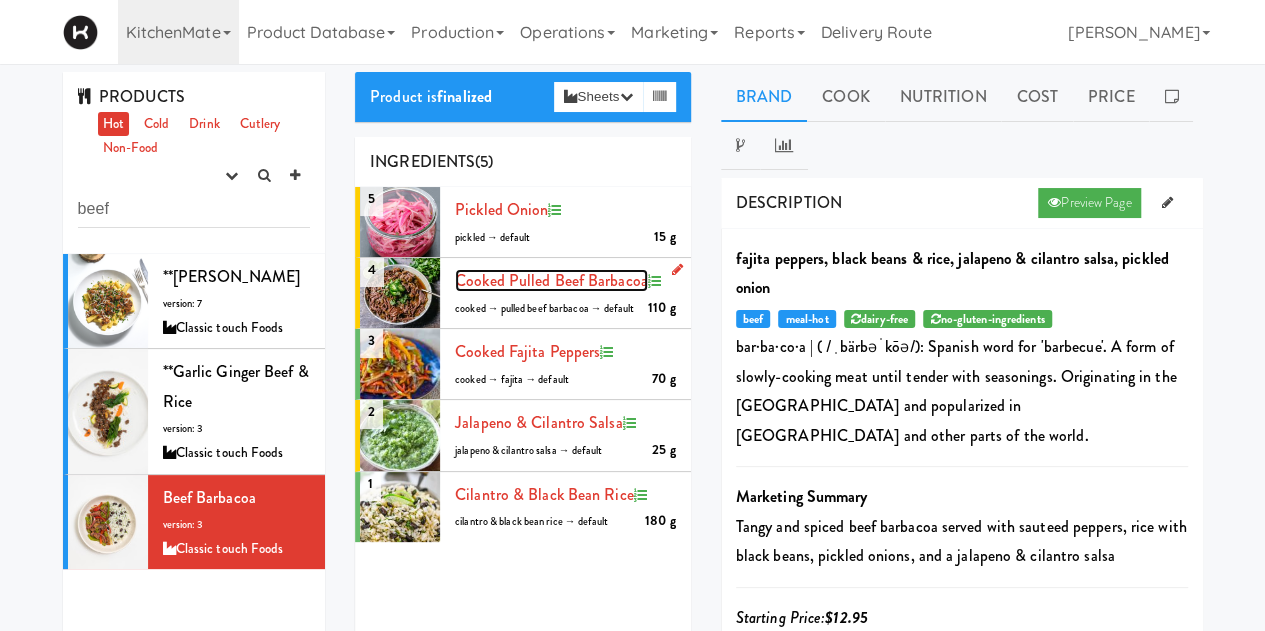 click on "cooked Pulled Beef Barbacoa" at bounding box center [551, 280] 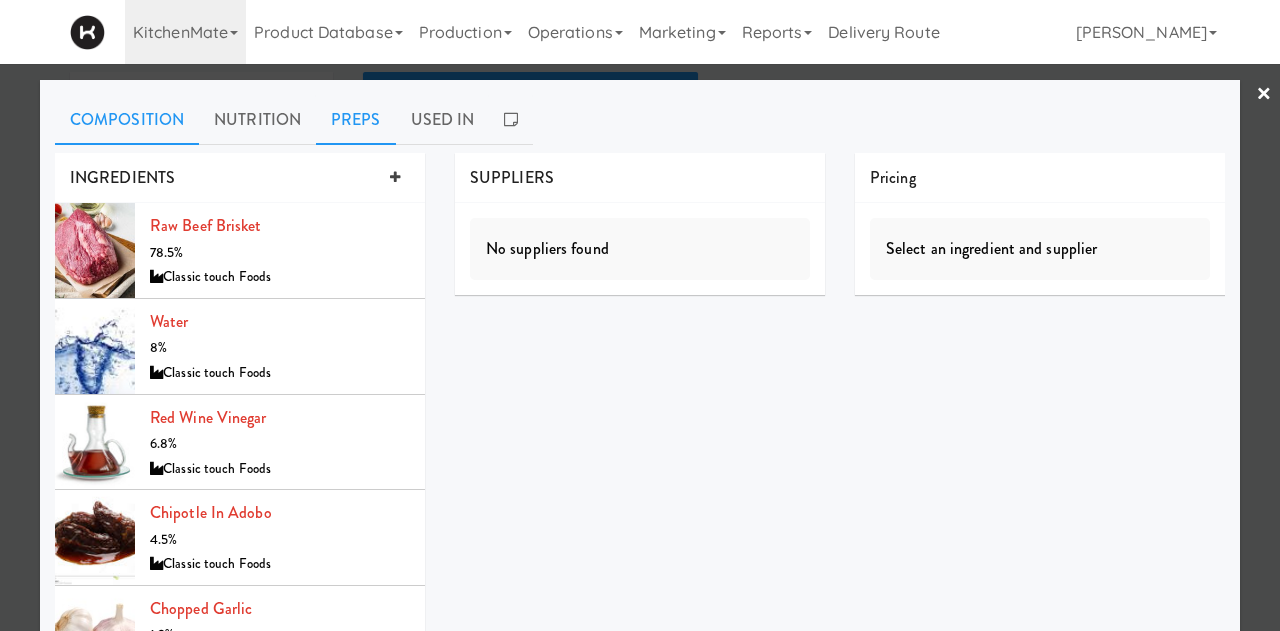 click on "Preps" at bounding box center [356, 120] 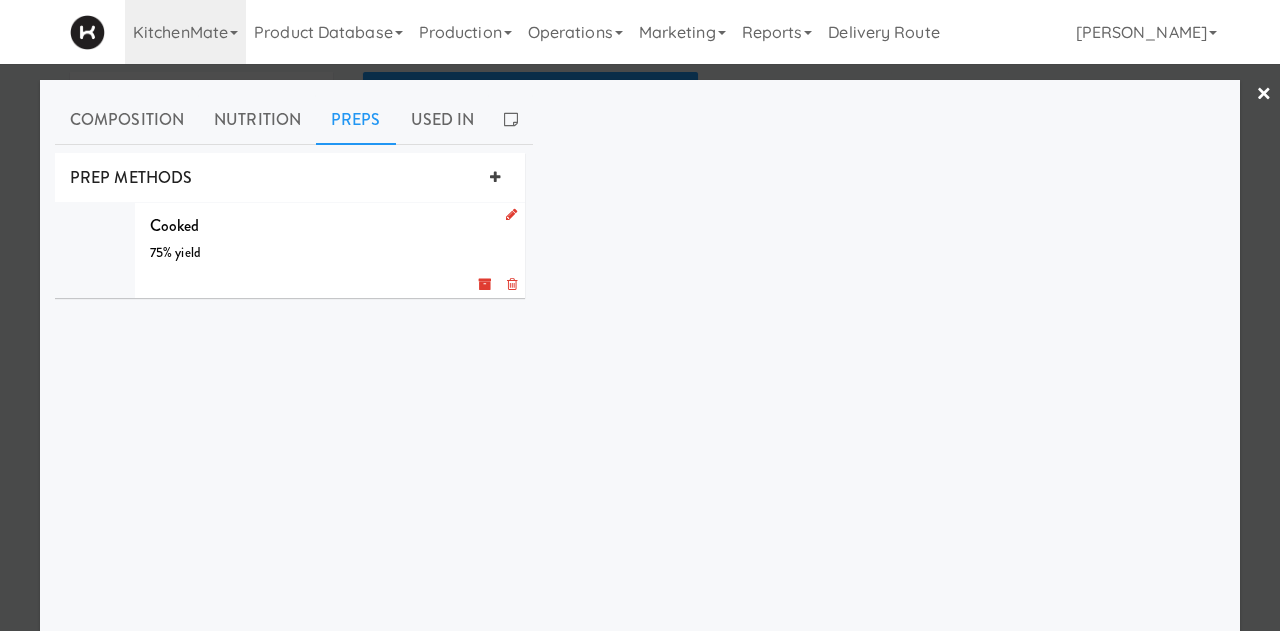 click on "cooked 75% yield  g" at bounding box center (330, 250) 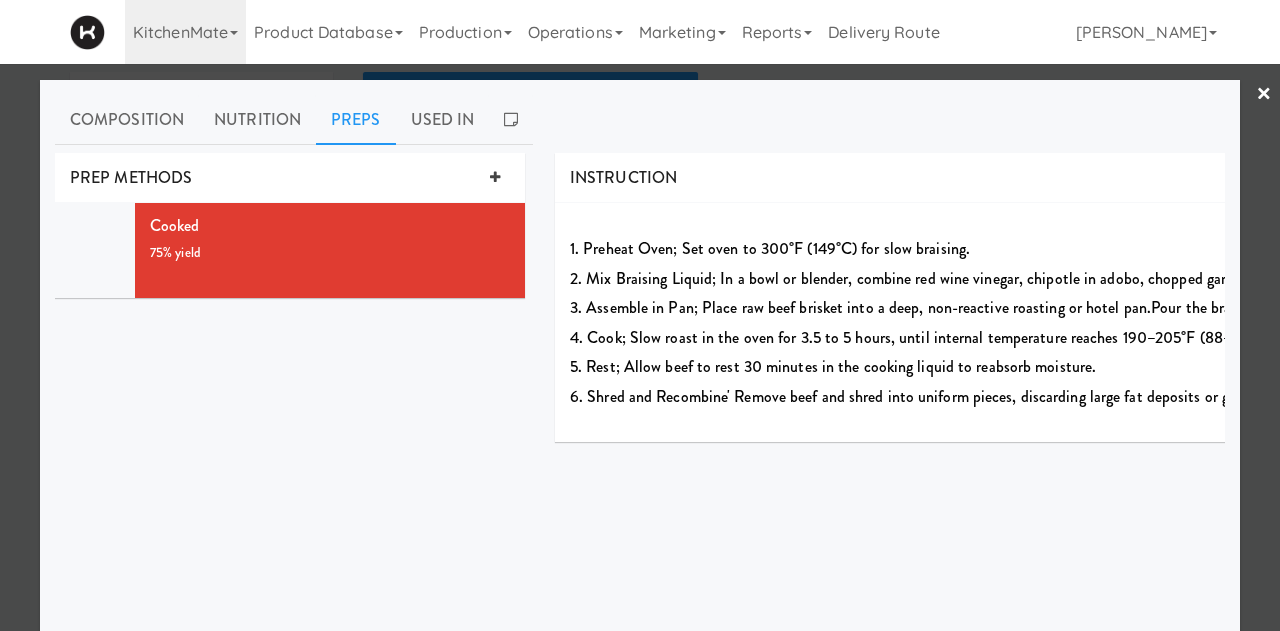 click on "1. Preheat Oven; Set oven to 300°F (149°C) for slow braising.
2. Mix Braising Liquid; In a bowl or blender, combine red wine vinegar, chipotle in adobo, chopped garlic, beef stock, black pepper, oregano, and cumin. Blend or whisk until uniform.
3. Assemble in Pan; Place raw beef brisket into a deep, non-reactive roasting or hotel pan.Pour the braising liquid over the beef. Ensure the meat is at least ⅓–½ submerged in liquid. Cover tightly with foil or a lid.
4. Cook; Slow roast in the oven for 3.5 to 5 hours, until internal temperature reaches 190–205°F (88–96°C) and meat is fork-tender.
5. Rest; Allow beef to rest 30 minutes in the cooking liquid to reabsorb moisture.
6. Shred and Recombine' Remove beef and shred into uniform pieces, discarding large fat deposits or gristle. Return most or all of the strained cooking liquid to the meat and mix well." at bounding box center (1254, 322) 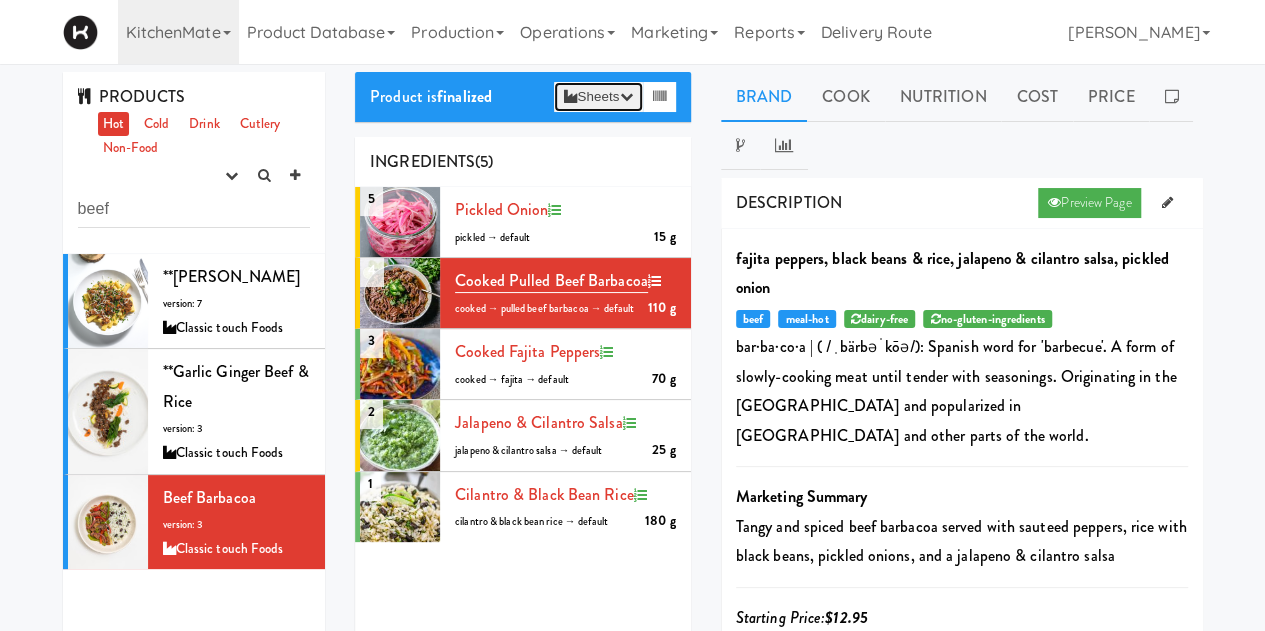 click at bounding box center (570, 96) 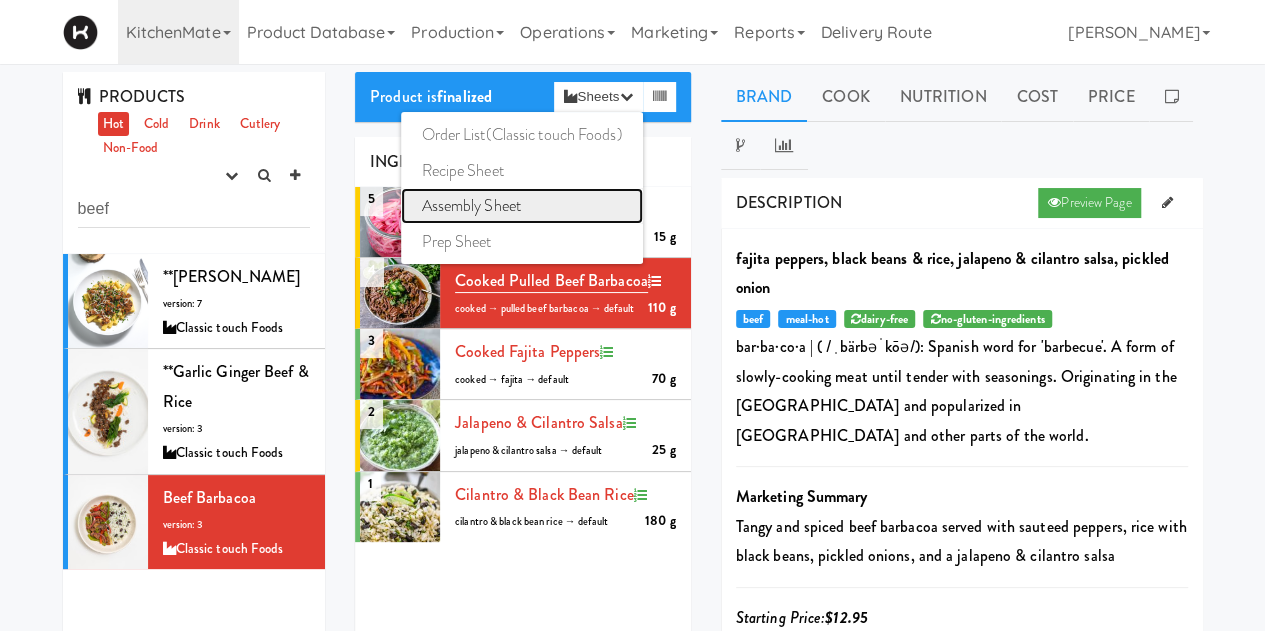 click on "Assembly Sheet" at bounding box center (521, 206) 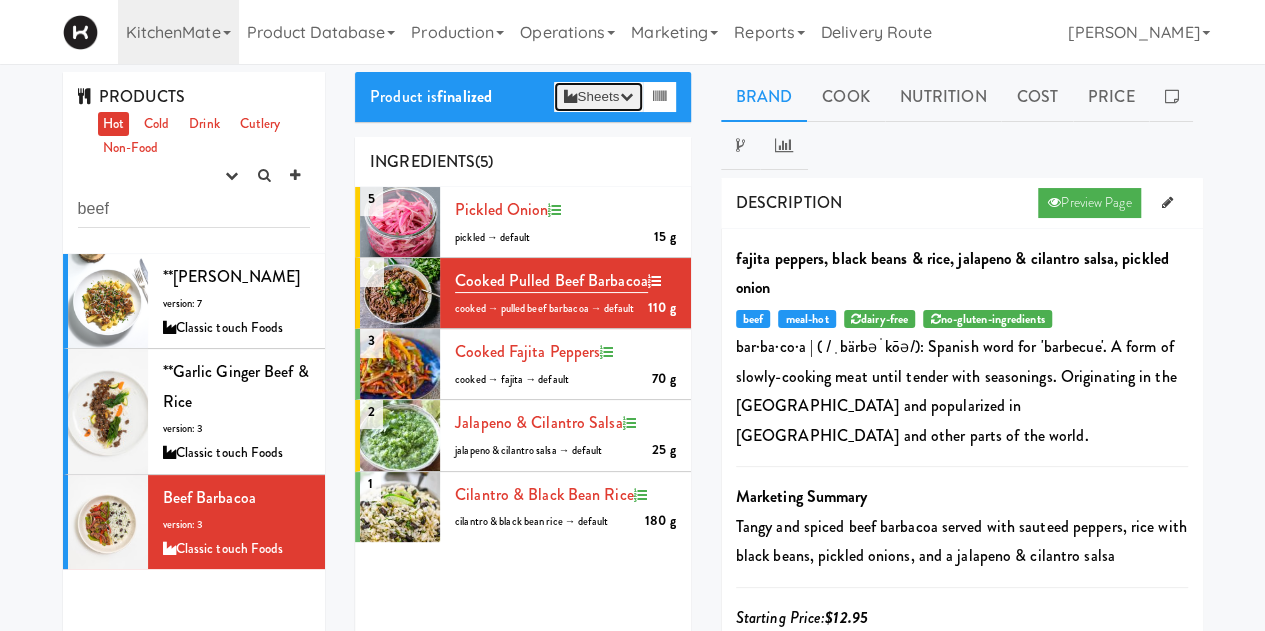 click on "Sheets" at bounding box center (598, 97) 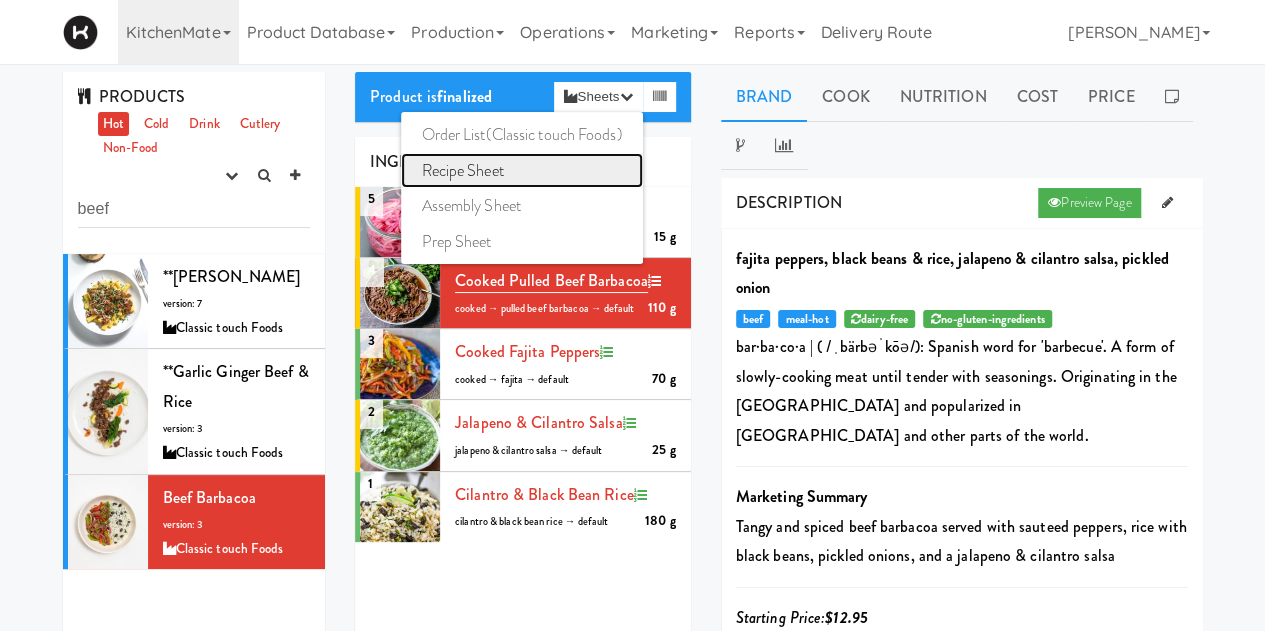 click on "Recipe Sheet" at bounding box center [521, 171] 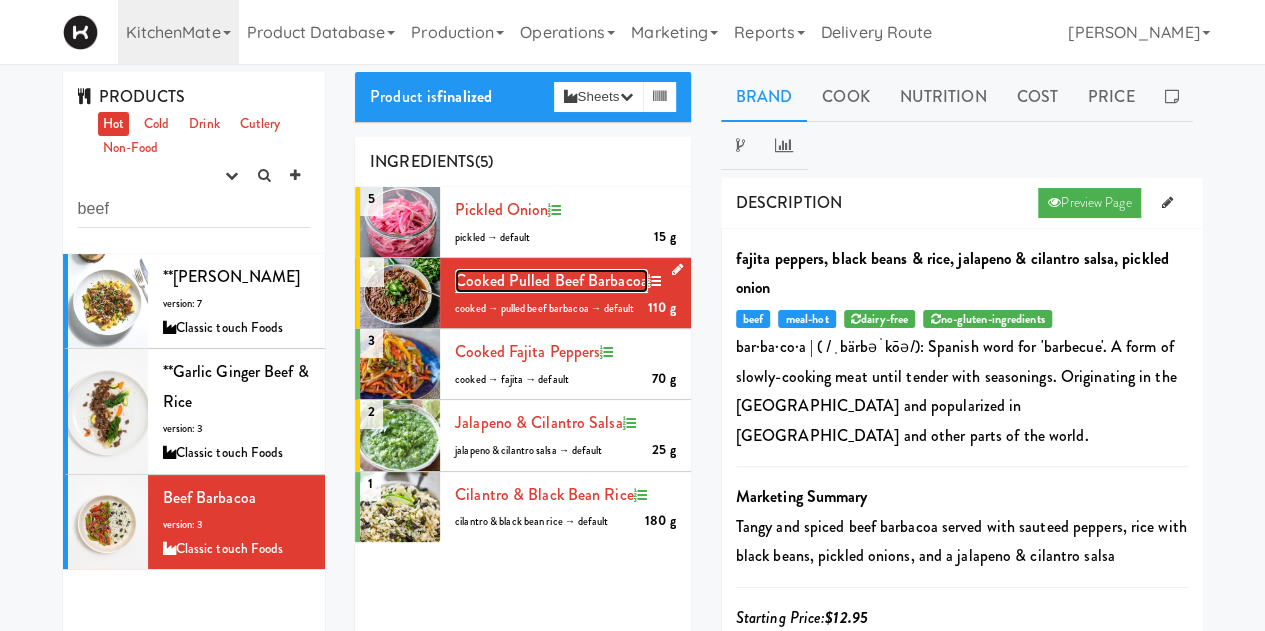 click on "cooked Pulled Beef Barbacoa" at bounding box center [551, 280] 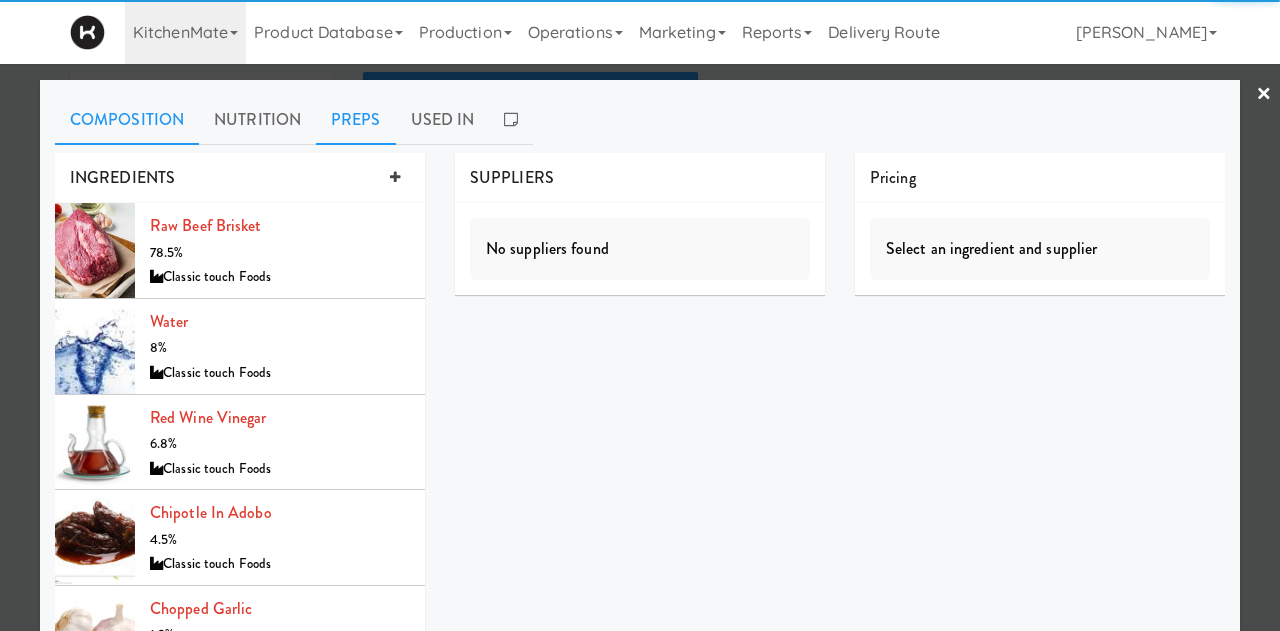 click on "Preps" at bounding box center (356, 120) 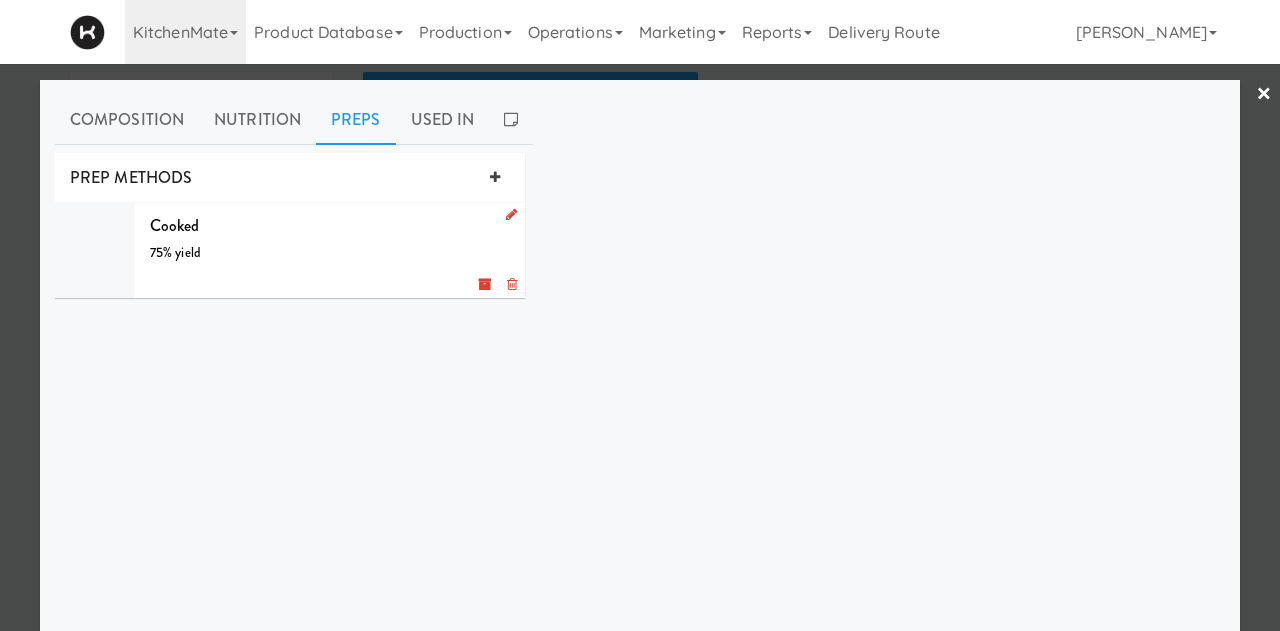 click on "cooked 75% yield  g" at bounding box center [330, 250] 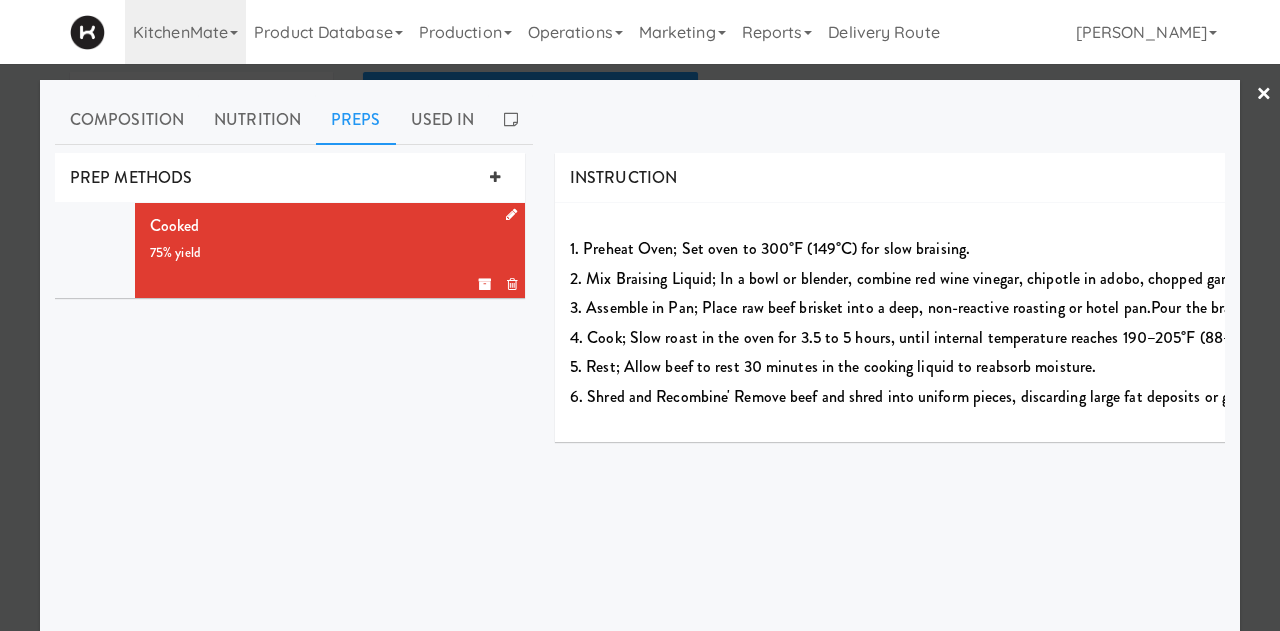 click at bounding box center (507, 215) 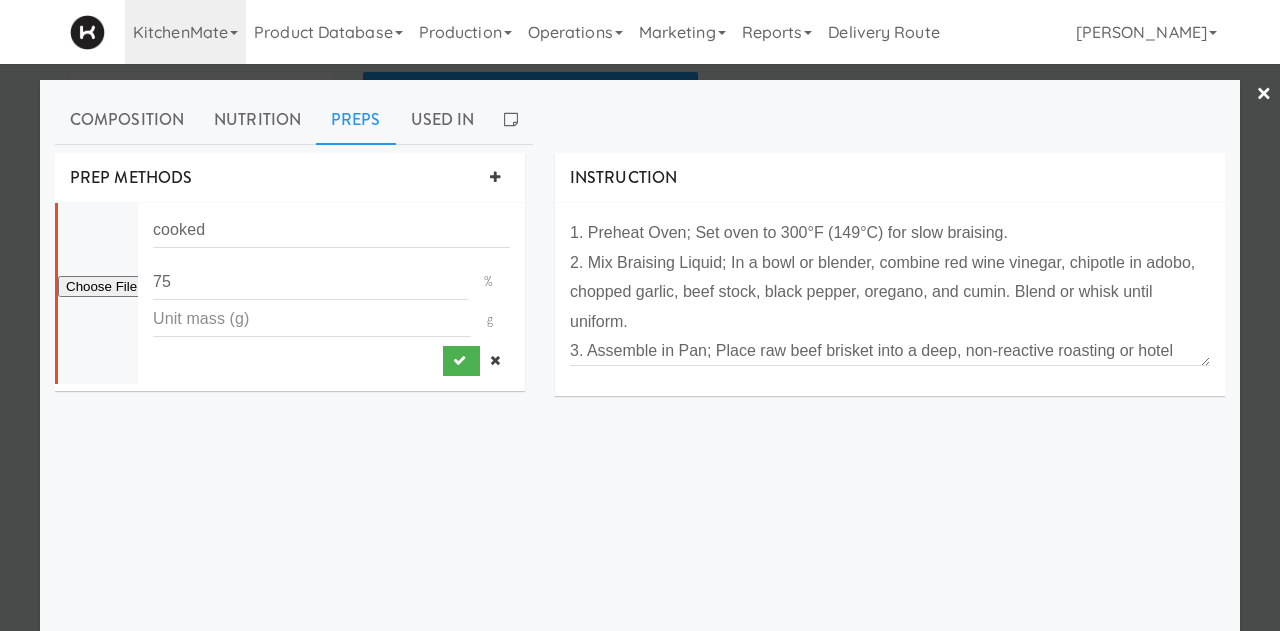 click on "1. Preheat Oven; Set oven to 300°F (149°C) for slow braising.
2. Mix Braising Liquid; In a bowl or blender, combine red wine vinegar, chipotle in adobo, chopped garlic, beef stock, black pepper, oregano, and cumin. Blend or whisk until uniform.
3. Assemble in Pan; Place raw beef brisket into a deep, non-reactive roasting or hotel pan.Pour the braising liquid over the beef. Ensure the meat is at least ⅓–½ submerged in liquid. Cover tightly with foil or a lid.
4. Cook; Slow roast in the oven for 3.5 to 5 hours, until internal temperature reaches 190–205°F (88–96°C) and meat is fork-tender.
5. Rest; Allow beef to rest 30 minutes in the cooking liquid to reabsorb moisture.
6. Shred and Recombine' Remove beef and shred into uniform pieces, discarding large fat deposits or gristle. Return most or all of the strained cooking liquid to the meat and mix well." at bounding box center (890, 299) 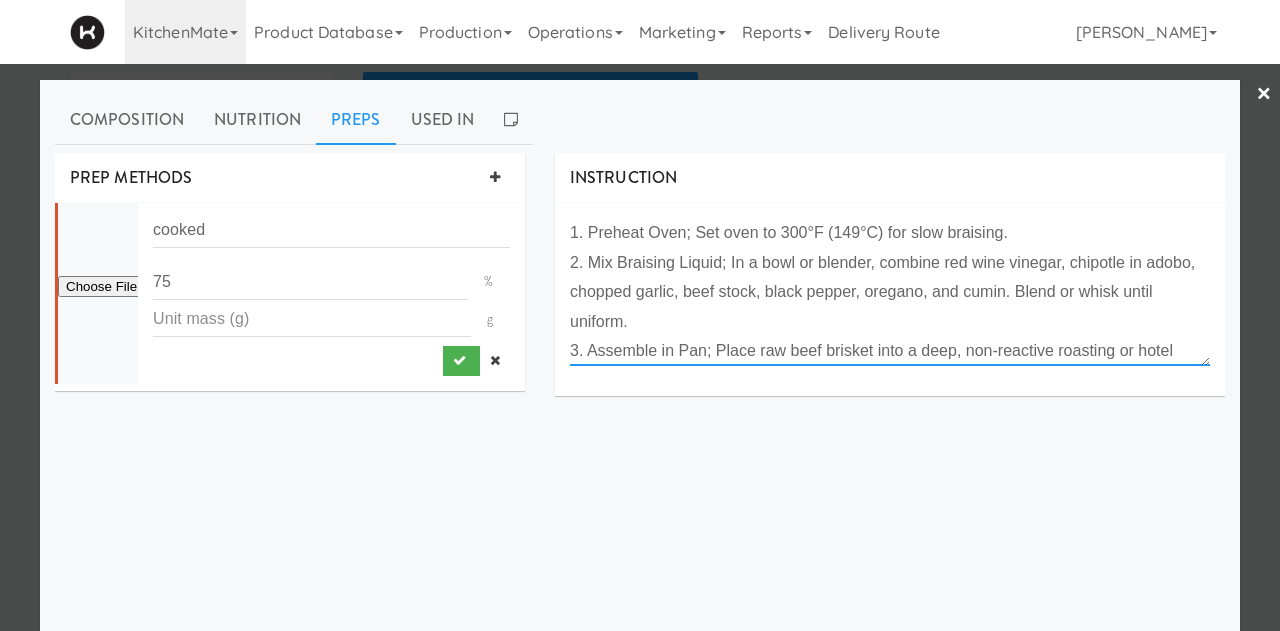 click on "1. Preheat Oven; Set oven to 300°F (149°C) for slow braising.
2. Mix Braising Liquid; In a bowl or blender, combine red wine vinegar, chipotle in adobo, chopped garlic, beef stock, black pepper, oregano, and cumin. Blend or whisk until uniform.
3. Assemble in Pan; Place raw beef brisket into a deep, non-reactive roasting or hotel pan.Pour the braising liquid over the beef. Ensure the meat is at least ⅓–½ submerged in liquid. Cover tightly with foil or a lid.
4. Cook; Slow roast in the oven for 3.5 to 5 hours, until internal temperature reaches 190–205°F (88–96°C) and meat is fork-tender.
5. Rest; Allow beef to rest 30 minutes in the cooking liquid to reabsorb moisture.
6. Shred and Recombine' Remove beef and shred into uniform pieces, discarding large fat deposits or gristle. Return most or all of the strained cooking liquid to the meat and mix well." at bounding box center [890, 292] 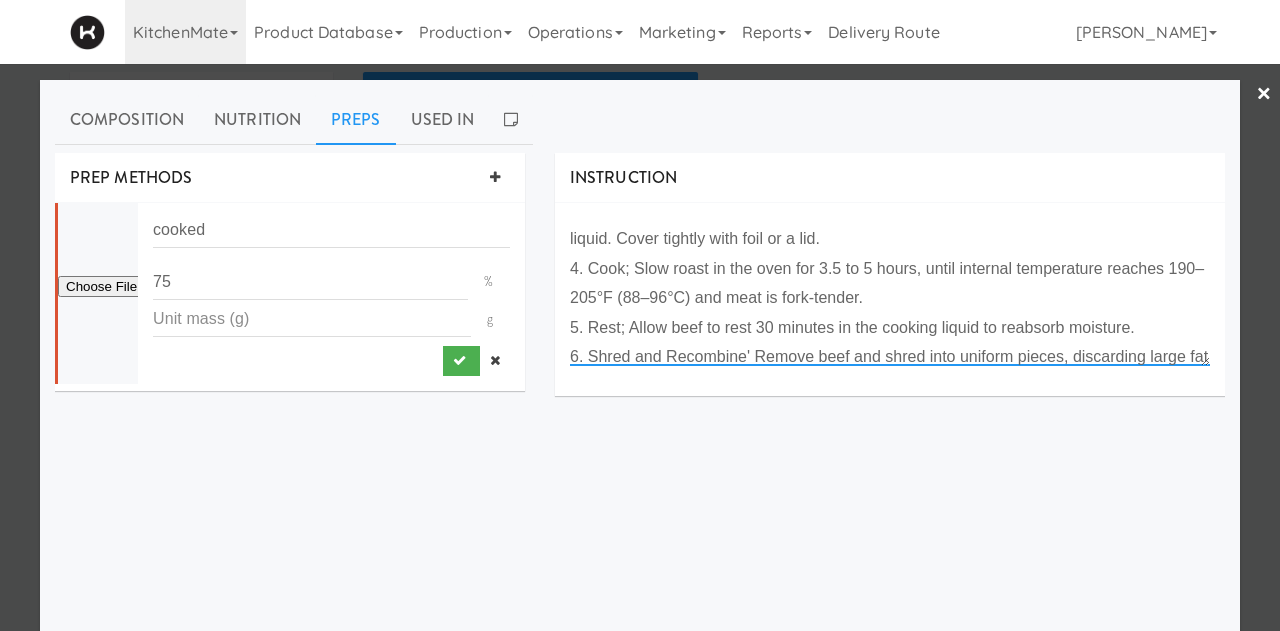 scroll, scrollTop: 152, scrollLeft: 0, axis: vertical 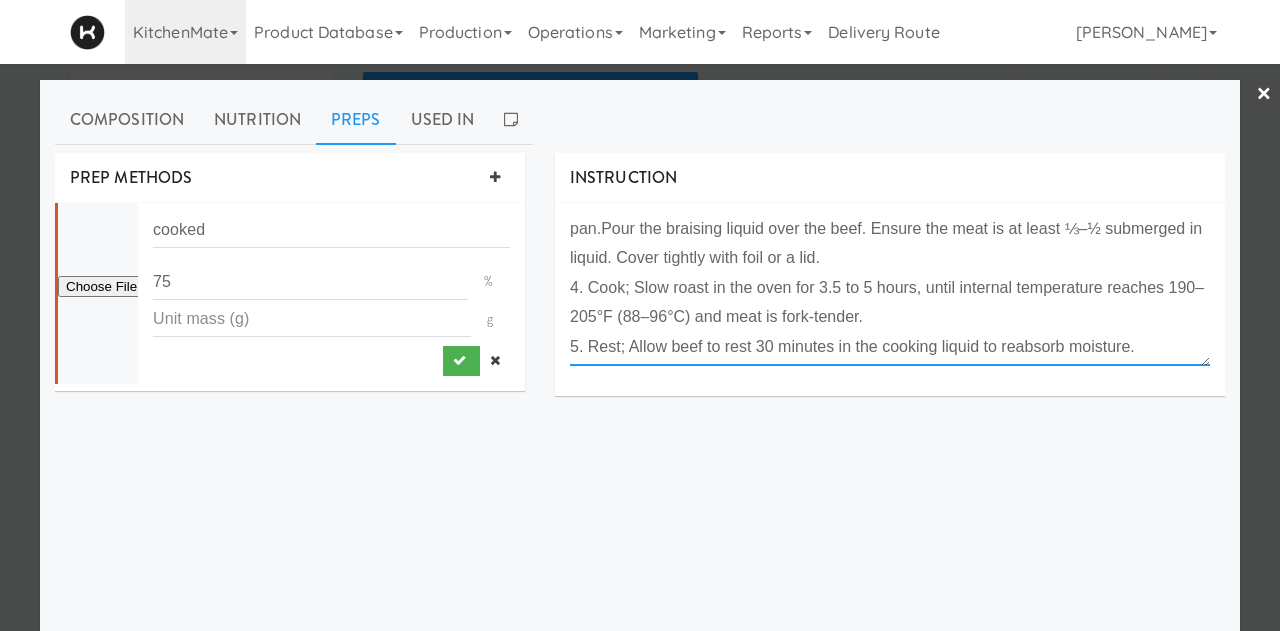 click on "1. Preheat Oven; Set oven to 300°F (149°C) for slow braising.
2. Mix Braising Liquid; In a bowl or blender, combine red wine vinegar, chipotle in adobo, chopped garlic, beef stock, black pepper, oregano, and cumin. Blend or whisk until uniform.
3. Assemble in Pan; Place raw beef brisket into a deep, non-reactive roasting or hotel pan.Pour the braising liquid over the beef. Ensure the meat is at least ⅓–½ submerged in liquid. Cover tightly with foil or a lid.
4. Cook; Slow roast in the oven for 3.5 to 5 hours, until internal temperature reaches 190–205°F (88–96°C) and meat is fork-tender.
5. Rest; Allow beef to rest 30 minutes in the cooking liquid to reabsorb moisture.
6. Shred and Recombine' Remove beef and shred into uniform pieces, discarding large fat deposits or gristle. Return most or all of the strained cooking liquid to the meat and mix well." at bounding box center (890, 292) 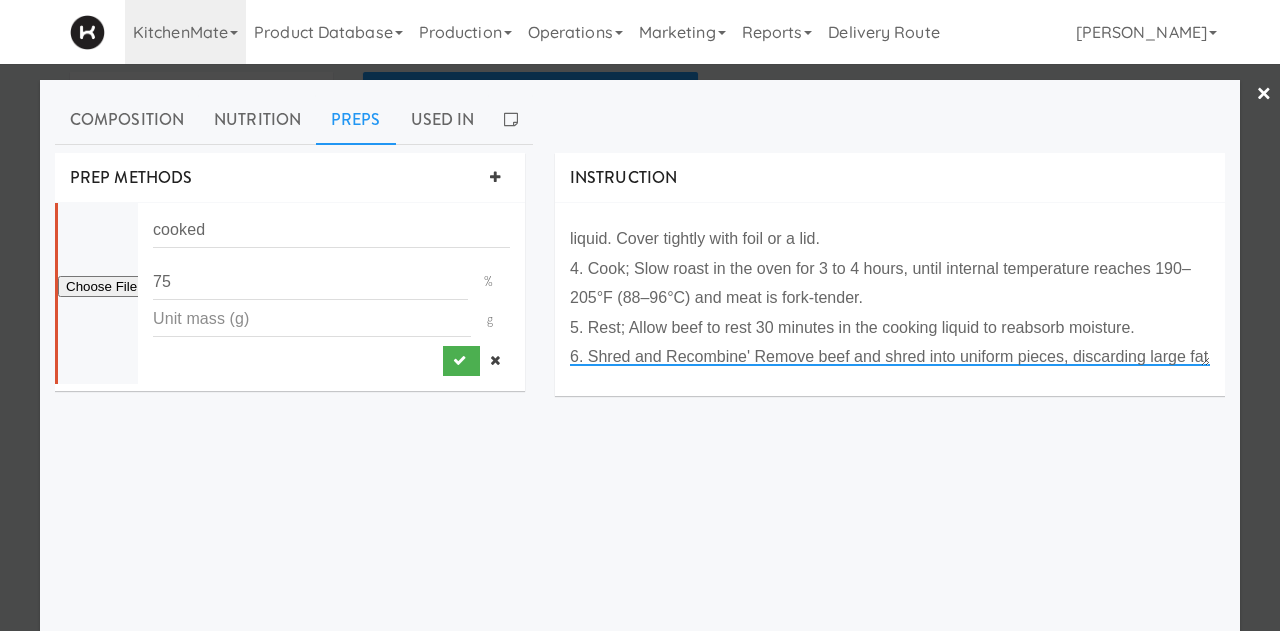 scroll, scrollTop: 200, scrollLeft: 0, axis: vertical 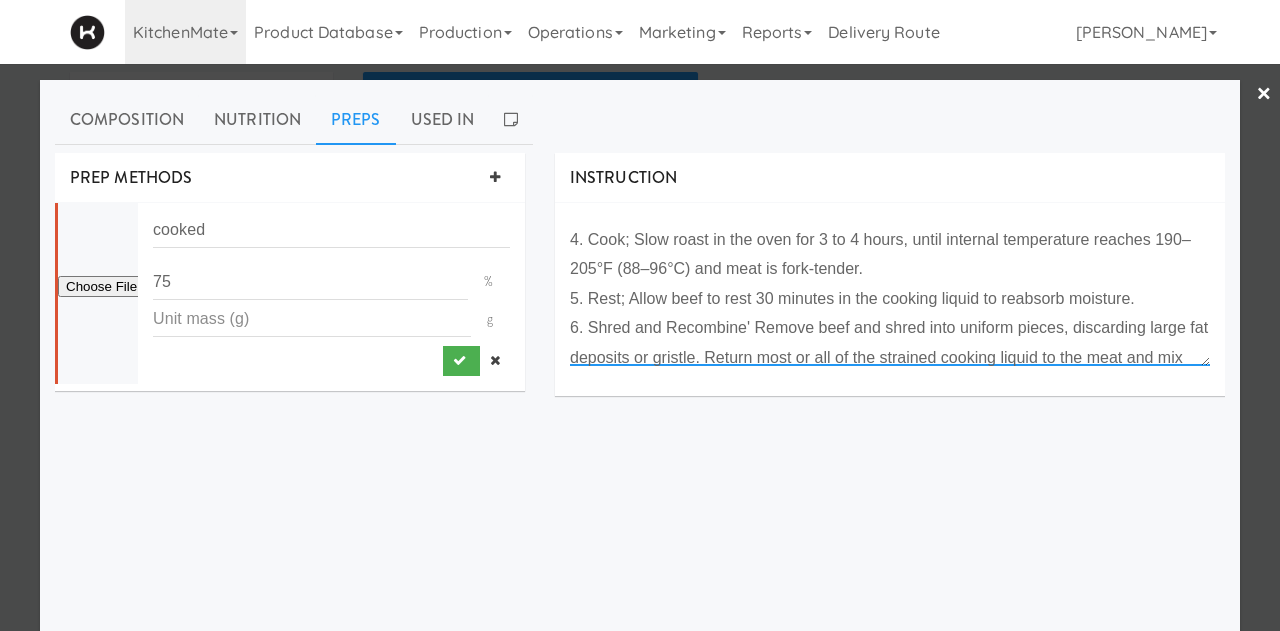click on "1. Preheat Oven; Set oven to 300°F (149°C) for slow braising.
2. Mix Braising Liquid; In a bowl or blender, combine red wine vinegar, chipotle in adobo, chopped garlic, beef stock, black pepper, oregano, and cumin. Blend or whisk until uniform.
3. Assemble in Pan; Place raw beef brisket into a deep, non-reactive roasting or hotel pan.Pour the braising liquid over the beef. Ensure the meat is at least ⅓–½ submerged in liquid. Cover tightly with foil or a lid.
4. Cook; Slow roast in the oven for 3 to 4 hours, until internal temperature reaches 190–205°F (88–96°C) and meat is fork-tender.
5. Rest; Allow beef to rest 30 minutes in the cooking liquid to reabsorb moisture.
6. Shred and Recombine' Remove beef and shred into uniform pieces, discarding large fat deposits or gristle. Return most or all of the strained cooking liquid to the meat and mix well." at bounding box center [890, 292] 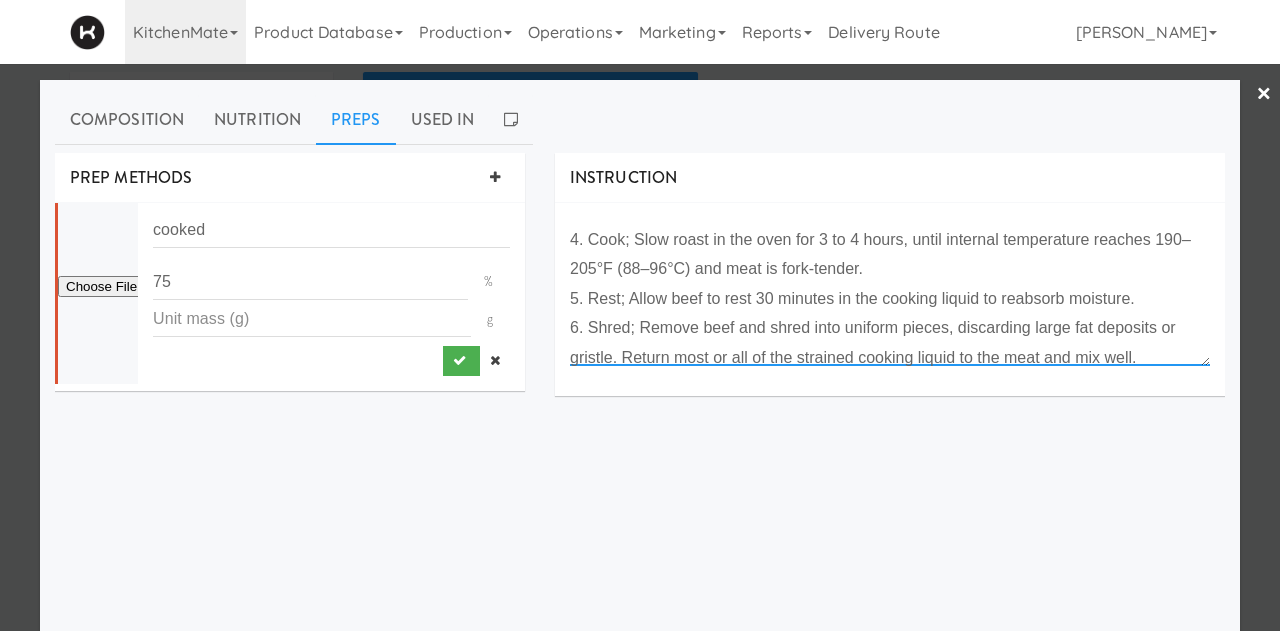 click on "1. Preheat Oven; Set oven to 300°F (149°C) for slow braising.
2. Mix Braising Liquid; In a bowl or blender, combine red wine vinegar, chipotle in adobo, chopped garlic, beef stock, black pepper, oregano, and cumin. Blend or whisk until uniform.
3. Assemble in Pan; Place raw beef brisket into a deep, non-reactive roasting or hotel pan.Pour the braising liquid over the beef. Ensure the meat is at least ⅓–½ submerged in liquid. Cover tightly with foil or a lid.
4. Cook; Slow roast in the oven for 3 to 4 hours, until internal temperature reaches 190–205°F (88–96°C) and meat is fork-tender.
5. Rest; Allow beef to rest 30 minutes in the cooking liquid to reabsorb moisture.
6. Shred; Remove beef and shred into uniform pieces, discarding large fat deposits or gristle. Return most or all of the strained cooking liquid to the meat and mix well." at bounding box center (890, 292) 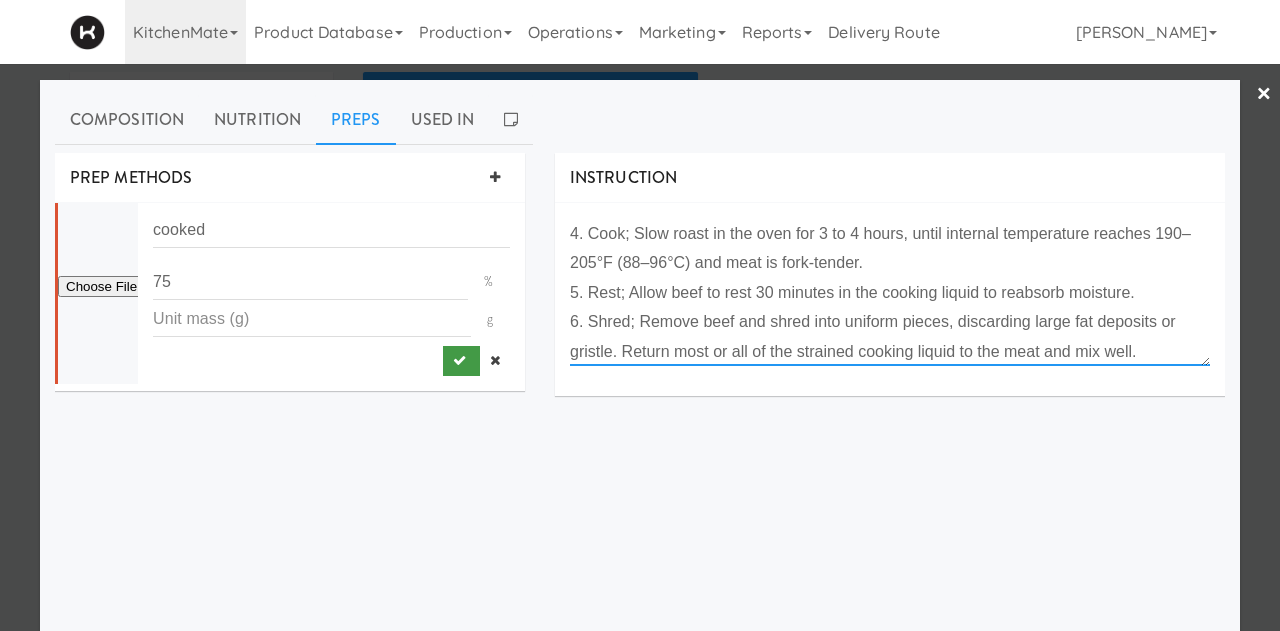type on "1. Preheat Oven; Set oven to 300°F (149°C) for slow braising.
2. Mix Braising Liquid; In a bowl or blender, combine red wine vinegar, chipotle in adobo, chopped garlic, beef stock, black pepper, oregano, and cumin. Blend or whisk until uniform.
3. Assemble in Pan; Place raw beef brisket into a deep, non-reactive roasting or hotel pan.Pour the braising liquid over the beef. Ensure the meat is at least ⅓–½ submerged in liquid. Cover tightly with foil or a lid.
4. Cook; Slow roast in the oven for 3 to 4 hours, until internal temperature reaches 190–205°F (88–96°C) and meat is fork-tender.
5. Rest; Allow beef to rest 30 minutes in the cooking liquid to reabsorb moisture.
6. Shred; Remove beef and shred into uniform pieces, discarding large fat deposits or gristle. Return most or all of the strained cooking liquid to the meat and mix well." 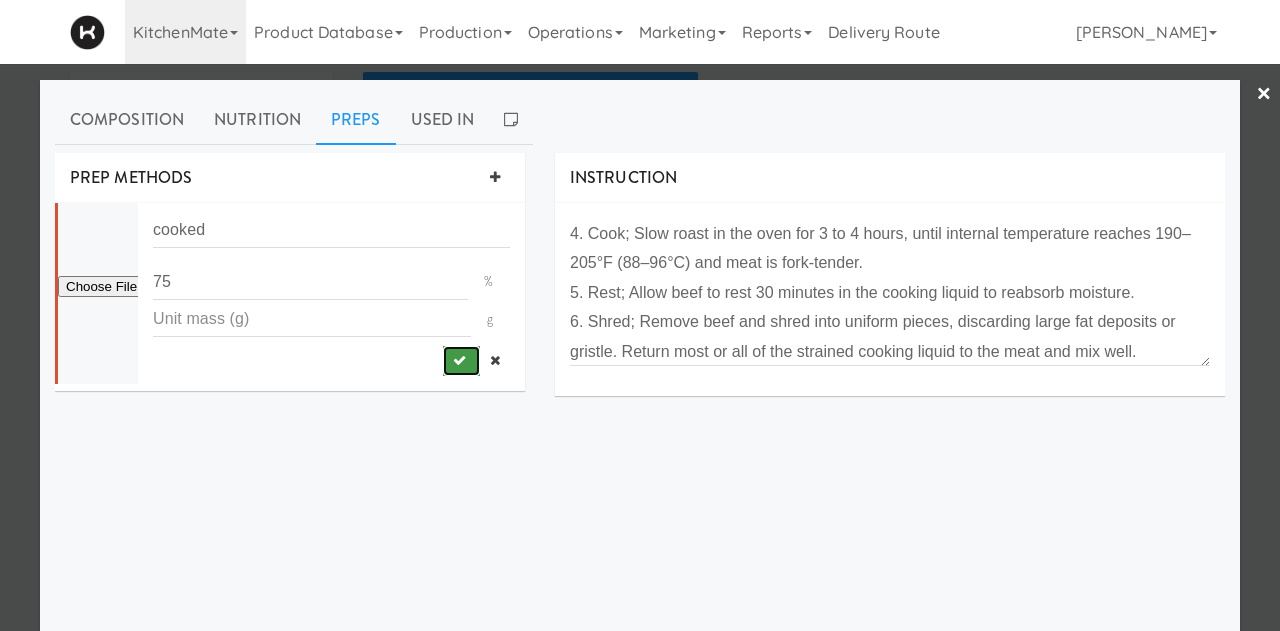 click at bounding box center (461, 361) 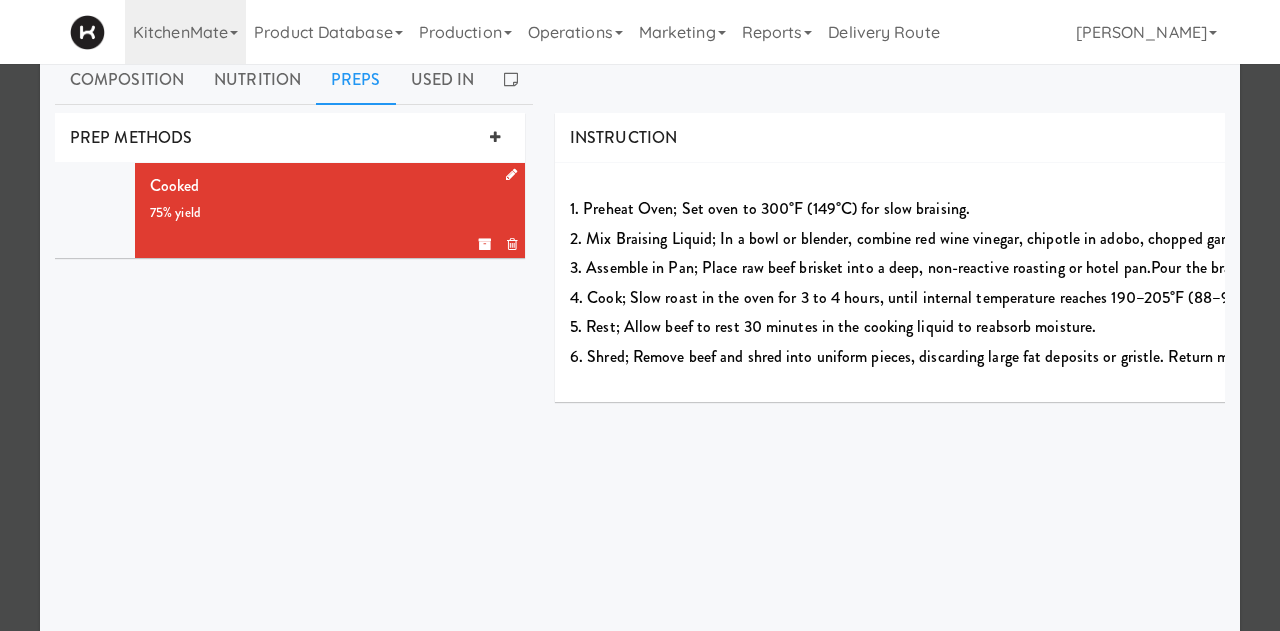 scroll, scrollTop: 80, scrollLeft: 0, axis: vertical 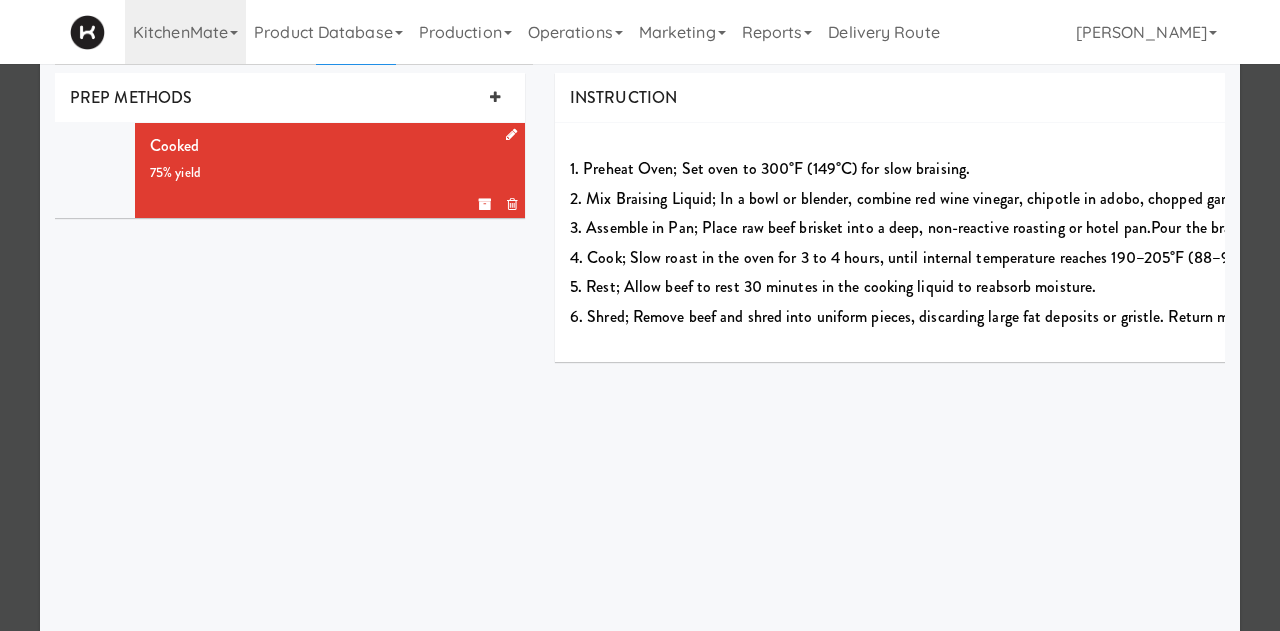 click on "1. Preheat Oven; Set oven to 300°F (149°C) for slow braising.
2. Mix Braising Liquid; In a bowl or blender, combine red wine vinegar, chipotle in adobo, chopped garlic, beef stock, black pepper, oregano, and cumin. Blend or whisk until uniform.
3. Assemble in Pan; Place raw beef brisket into a deep, non-reactive roasting or hotel pan.Pour the braising liquid over the beef. Ensure the meat is at least ⅓–½ submerged in liquid. Cover tightly with foil or a lid.
4. Cook; Slow roast in the oven for 3 to 4 hours, until internal temperature reaches 190–205°F (88–96°C) and meat is fork-tender.
5. Rest; Allow beef to rest 30 minutes in the cooking liquid to reabsorb moisture.
6. Shred; Remove beef and shred into uniform pieces, discarding large fat deposits or gristle. Return most or all of the strained cooking liquid to the meat and mix well." at bounding box center [1254, 242] 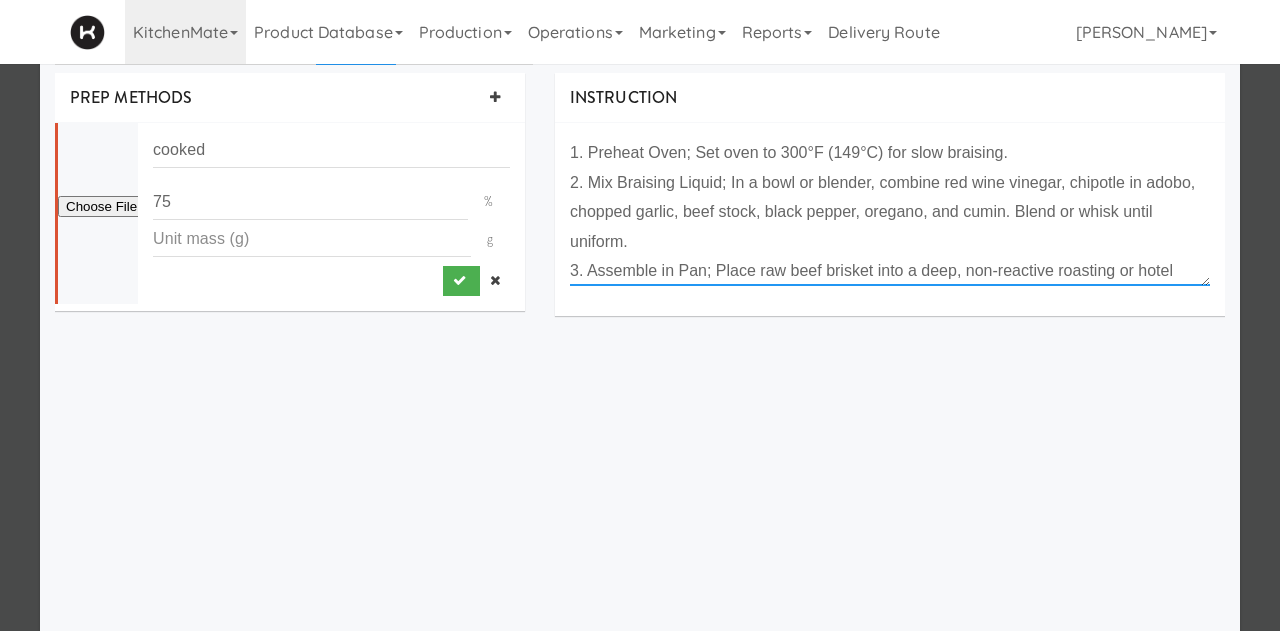 click on "1. Preheat Oven; Set oven to 300°F (149°C) for slow braising.
2. Mix Braising Liquid; In a bowl or blender, combine red wine vinegar, chipotle in adobo, chopped garlic, beef stock, black pepper, oregano, and cumin. Blend or whisk until uniform.
3. Assemble in Pan; Place raw beef brisket into a deep, non-reactive roasting or hotel pan.Pour the braising liquid over the beef. Ensure the meat is at least ⅓–½ submerged in liquid. Cover tightly with foil or a lid.
4. Cook; Slow roast in the oven for 3 to 4 hours, until internal temperature reaches 190–205°F (88–96°C) and meat is fork-tender.
5. Rest; Allow beef to rest 30 minutes in the cooking liquid to reabsorb moisture.
6. Shred; Remove beef and shred into uniform pieces, discarding large fat deposits or gristle. Return most or all of the strained cooking liquid to the meat and mix well." at bounding box center [890, 212] 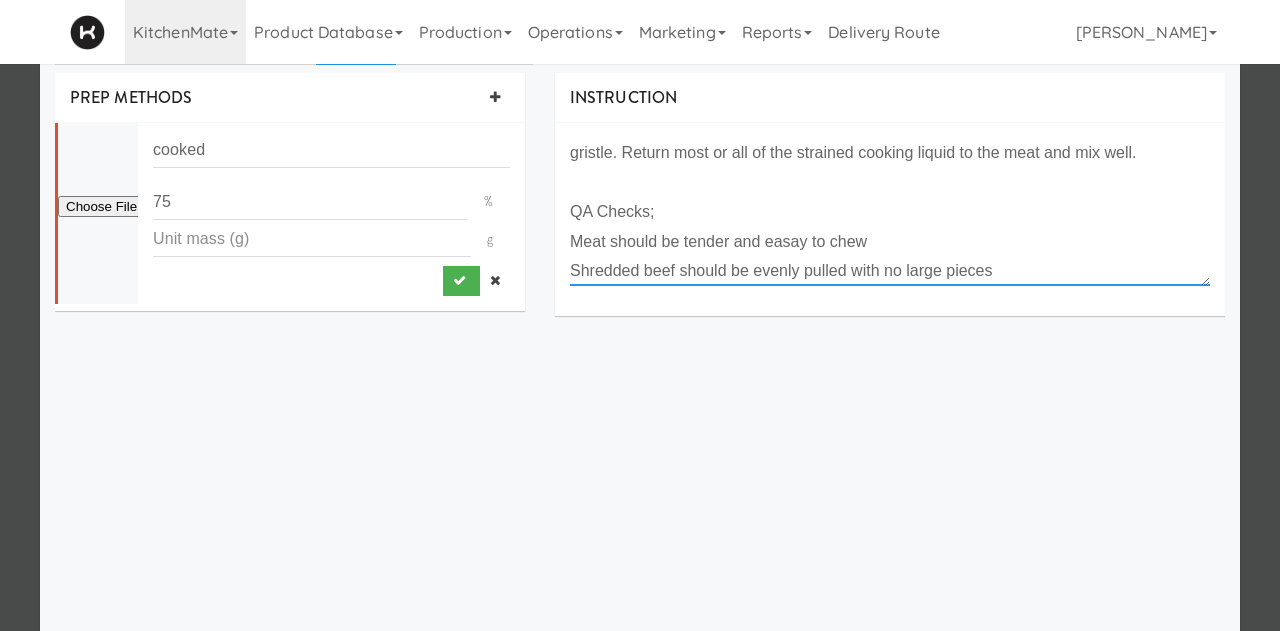 scroll, scrollTop: 325, scrollLeft: 0, axis: vertical 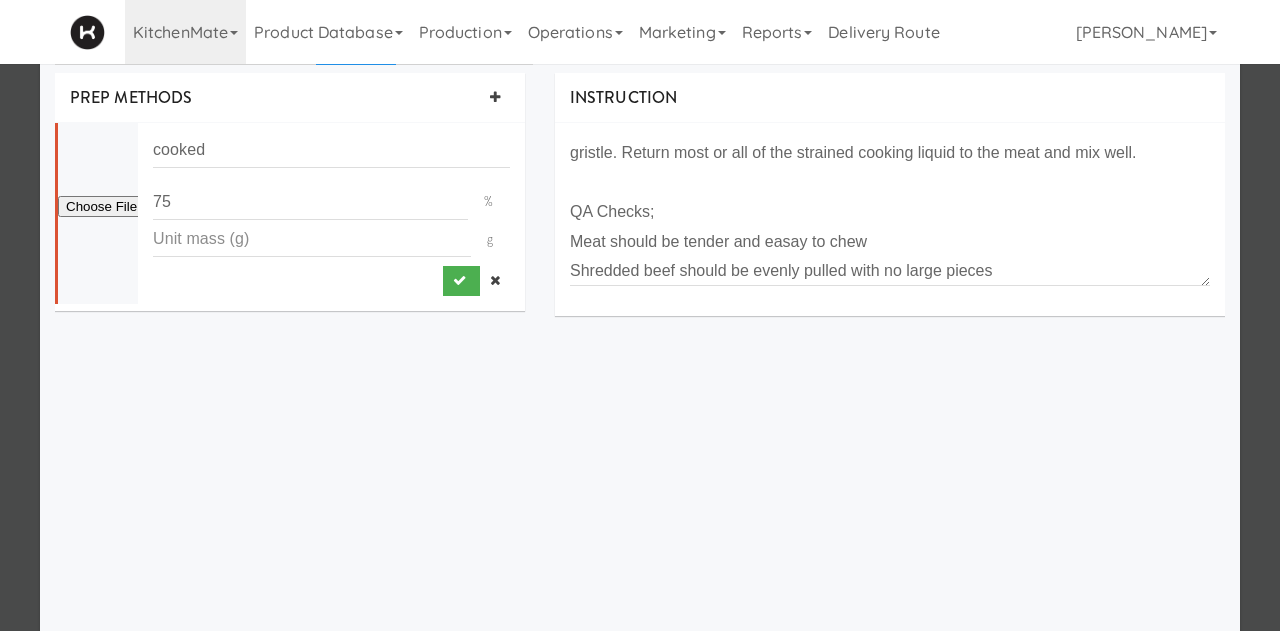 click on "cooked 75 % g" at bounding box center [331, 213] 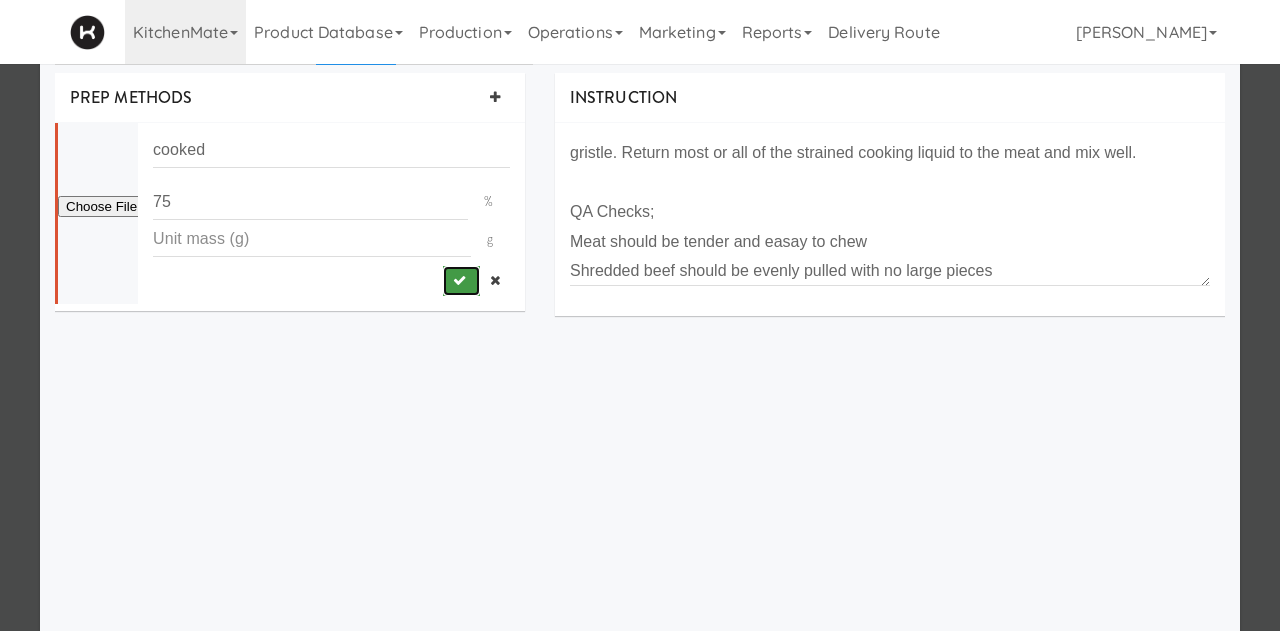 click at bounding box center (459, 280) 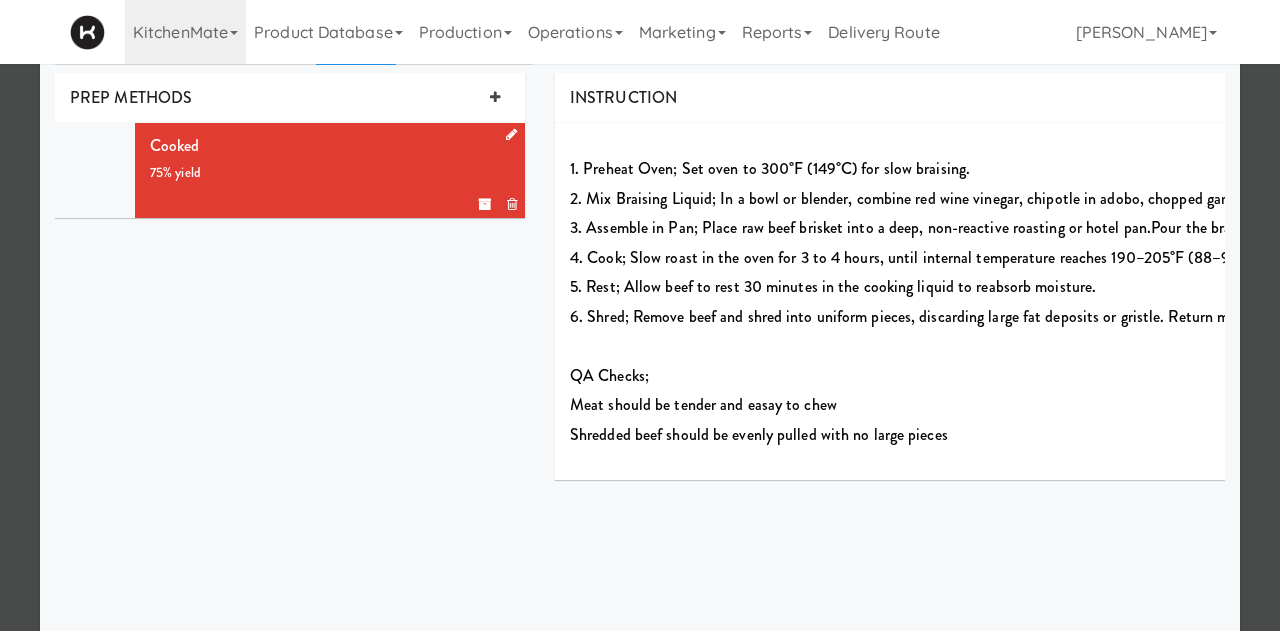 click at bounding box center (507, 135) 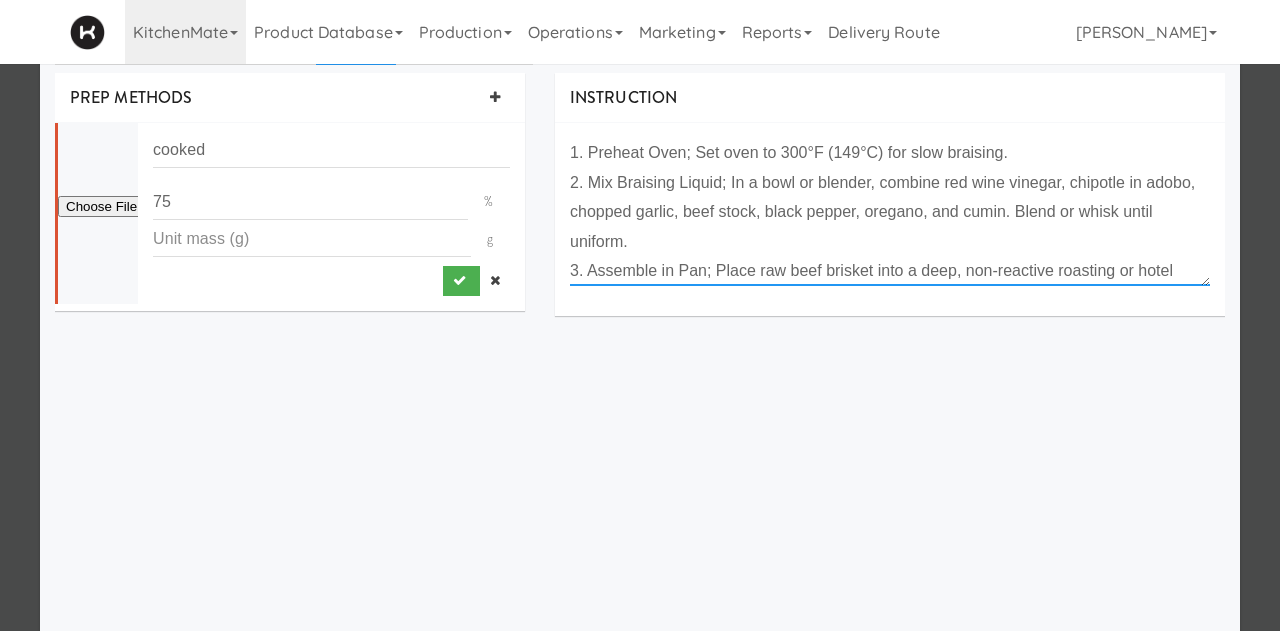click on "1. Preheat Oven; Set oven to 300°F (149°C) for slow braising.
2. Mix Braising Liquid; In a bowl or blender, combine red wine vinegar, chipotle in adobo, chopped garlic, beef stock, black pepper, oregano, and cumin. Blend or whisk until uniform.
3. Assemble in Pan; Place raw beef brisket into a deep, non-reactive roasting or hotel pan.Pour the braising liquid over the beef. Ensure the meat is at least ⅓–½ submerged in liquid. Cover tightly with foil or a lid.
4. Cook; Slow roast in the oven for 3 to 4 hours, until internal temperature reaches 190–205°F (88–96°C) and meat is fork-tender.
5. Rest; Allow beef to rest 30 minutes in the cooking liquid to reabsorb moisture.
6. Shred; Remove beef and shred into uniform pieces, discarding large fat deposits or gristle. Return most or all of the strained cooking liquid to the meat and mix well.
QA Checks;
Meat should be tender and easay to chew
Shredded beef should be evenly pulled with no large pieces" at bounding box center [890, 212] 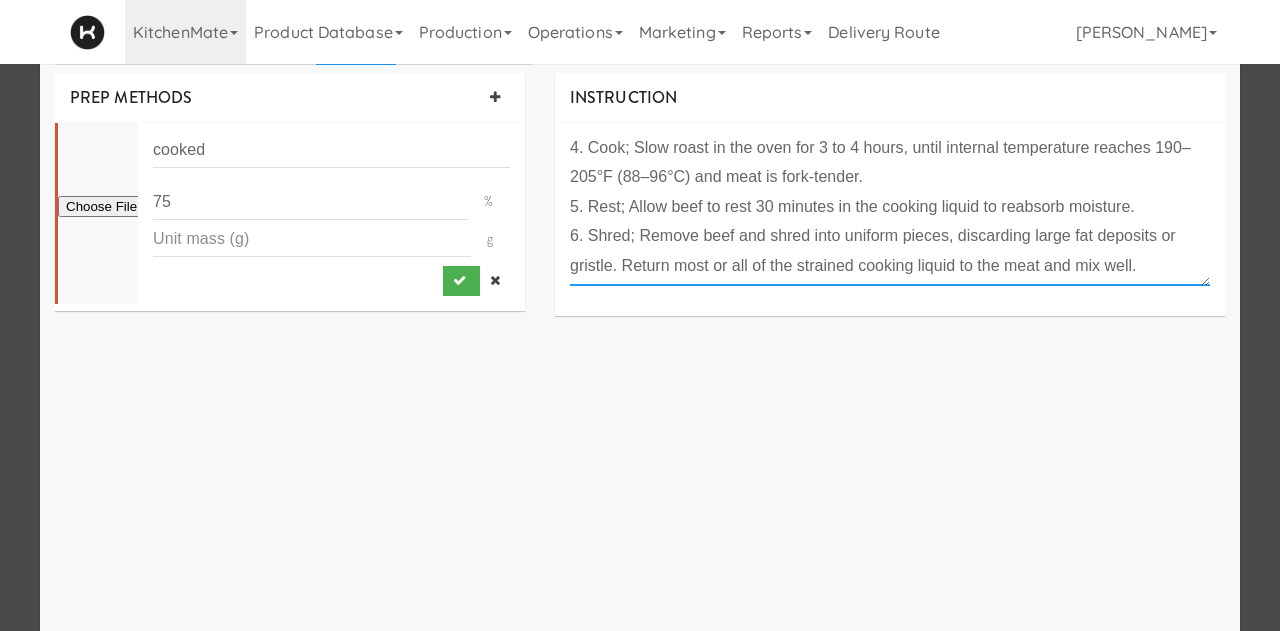 scroll, scrollTop: 0, scrollLeft: 15, axis: horizontal 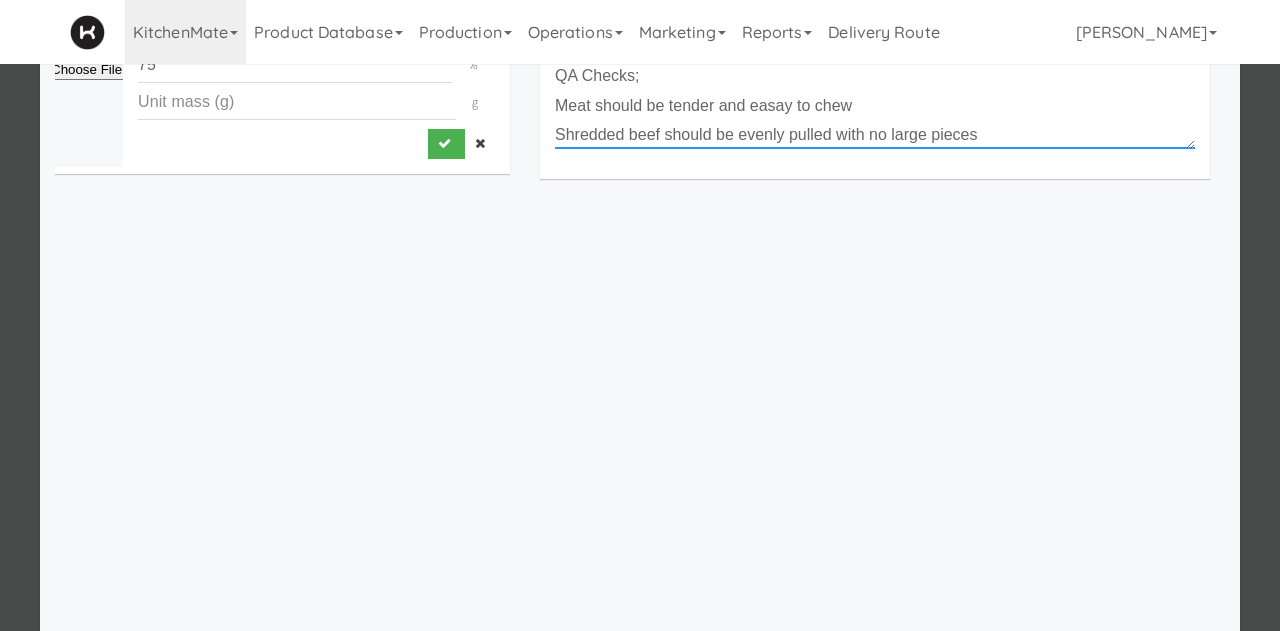 click on "1. Preheat Oven; Set oven to 300°F (149°C) for slow braising.
2. Mix Braising Liquid; In a bowl or blender, combine red wine vinegar, chipotle in adobo, chopped garlic, beef stock, black pepper, oregano, and cumin. Blend or whisk until uniform.
3. Assemble in Pan; Place raw beef brisket into a deep, non-reactive roasting or hotel pan.Pour the braising liquid over the beef. Ensure the meat is at least ⅓–½ submerged in liquid. Cover tightly with foil or a lid.
4. Cook; Slow roast in the oven for 3 to 4 hours, until internal temperature reaches 190–205°F (88–96°C) and meat is fork-tender.
5. Rest; Allow beef to rest 30 minutes in the cooking liquid to reabsorb moisture.
6. Shred; Remove beef and shred into uniform pieces, discarding large fat deposits or gristle. Return most or all of the strained cooking liquid to the meat and mix well.
QA Checks;
Meat should be tender and easay to chew
Shredded beef should be evenly pulled with no large pieces" at bounding box center (875, 75) 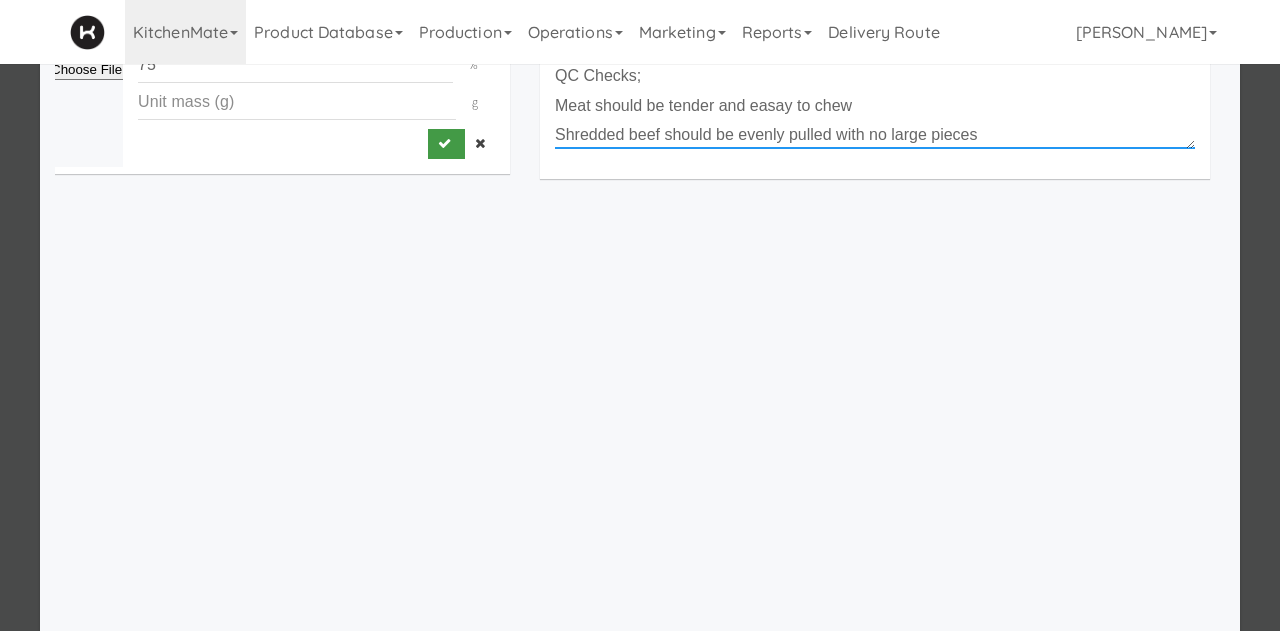type on "1. Preheat Oven; Set oven to 300°F (149°C) for slow braising.
2. Mix Braising Liquid; In a bowl or blender, combine red wine vinegar, chipotle in adobo, chopped garlic, beef stock, black pepper, oregano, and cumin. Blend or whisk until uniform.
3. Assemble in Pan; Place raw beef brisket into a deep, non-reactive roasting or hotel pan.Pour the braising liquid over the beef. Ensure the meat is at least ⅓–½ submerged in liquid. Cover tightly with foil or a lid.
4. Cook; Slow roast in the oven for 3 to 4 hours, until internal temperature reaches 190–205°F (88–96°C) and meat is fork-tender.
5. Rest; Allow beef to rest 30 minutes in the cooking liquid to reabsorb moisture.
6. Shred; Remove beef and shred into uniform pieces, discarding large fat deposits or gristle. Return most or all of the strained cooking liquid to the meat and mix well.
QC Checks;
Meat should be tender and easay to chew
Shredded beef should be evenly pulled with no large pieces" 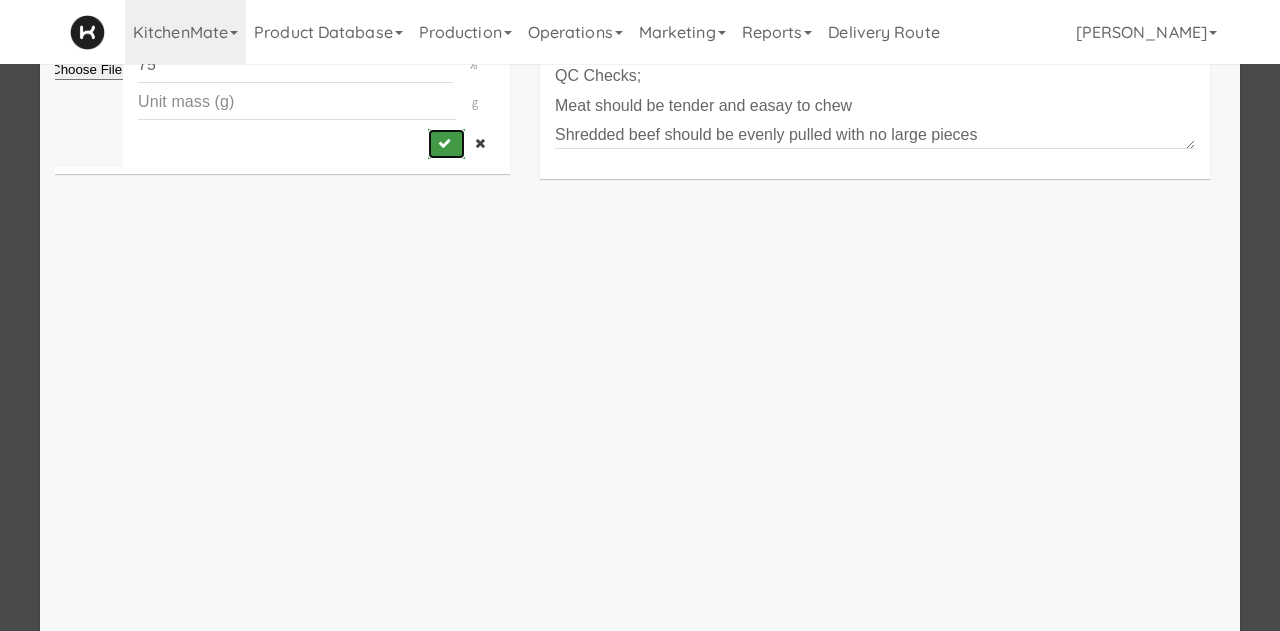 click at bounding box center (446, 144) 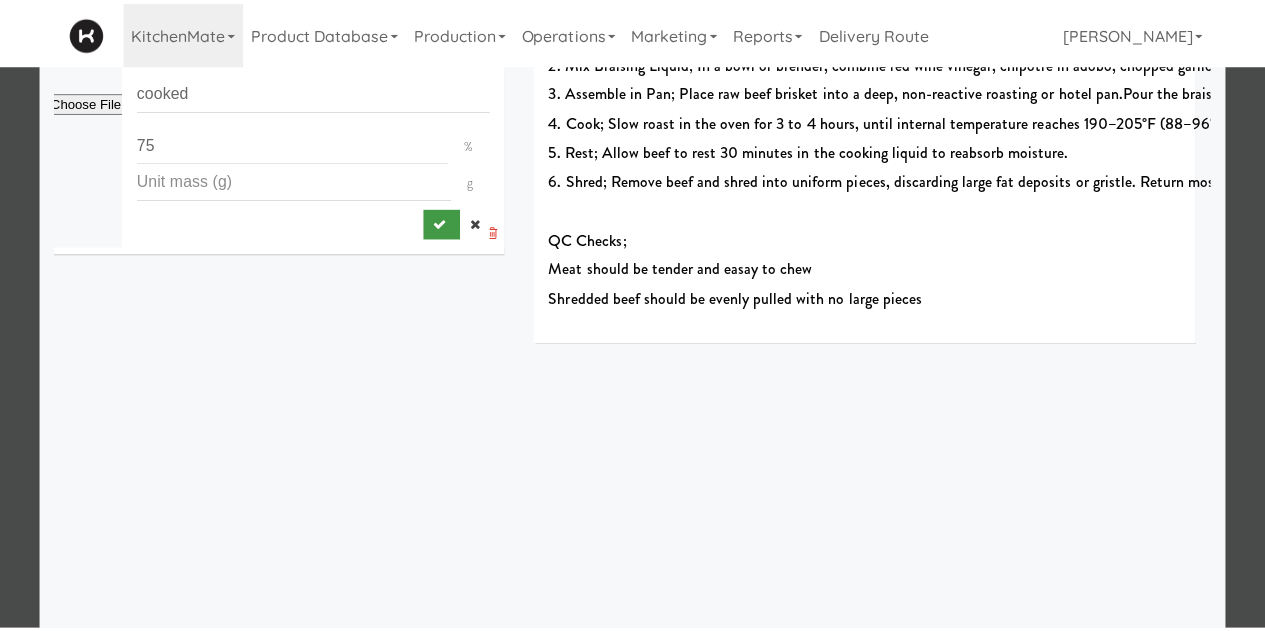 scroll, scrollTop: 248, scrollLeft: 0, axis: vertical 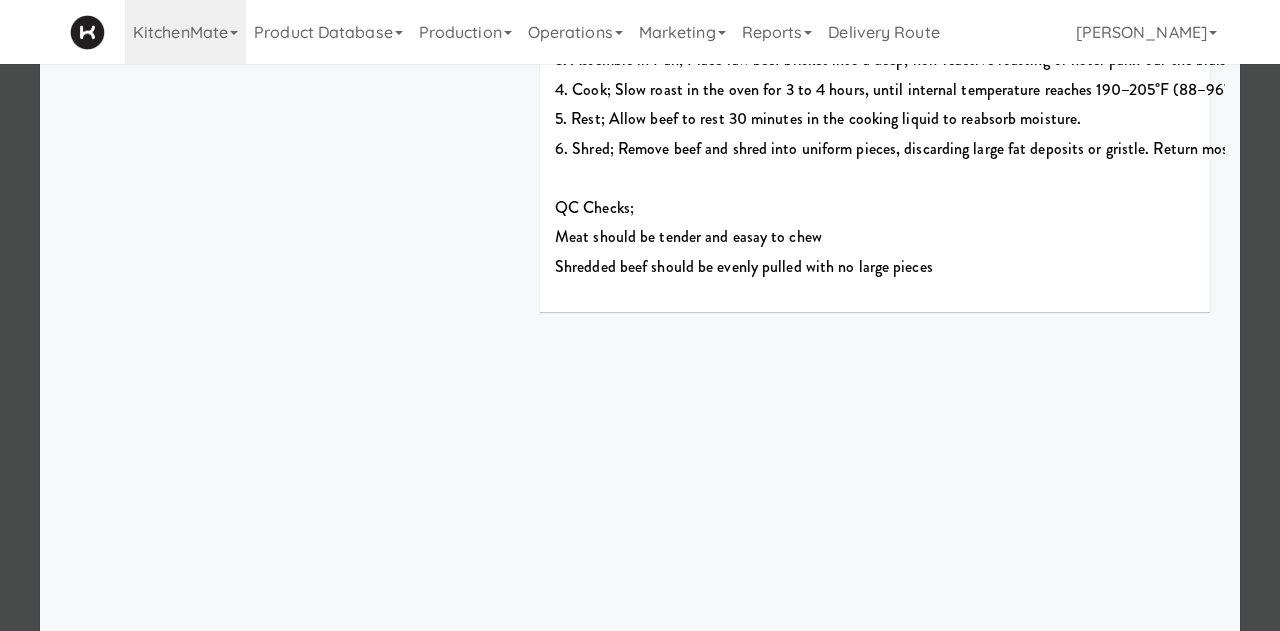 click on "PREP METHODS cooked 75% yield  g INSTRUCTION 1. Preheat Oven; Set oven to 300°F (149°C) for slow braising.
2. Mix Braising Liquid; In a bowl or blender, combine red wine vinegar, chipotle in adobo, chopped garlic, beef stock, black pepper, oregano, and cumin. Blend or whisk until uniform.
3. Assemble in Pan; Place raw beef brisket into a deep, non-reactive roasting or hotel pan.Pour the braising liquid over the beef. Ensure the meat is at least ⅓–½ submerged in liquid. Cover tightly with foil or a lid.
4. Cook; Slow roast in the oven for 3 to 4 hours, until internal temperature reaches 190–205°F (88–96°C) and meat is fork-tender.
5. Rest; Allow beef to rest 30 minutes in the cooking liquid to reabsorb moisture.
6. Shred; Remove beef and shred into uniform pieces, discarding large fat deposits or gristle. Return most or all of the strained cooking liquid to the meat and mix well.
QC Checks;
Meat should be tender and easay to chew
Shredded beef should be evenly pulled with no large pieces" at bounding box center (625, 109) 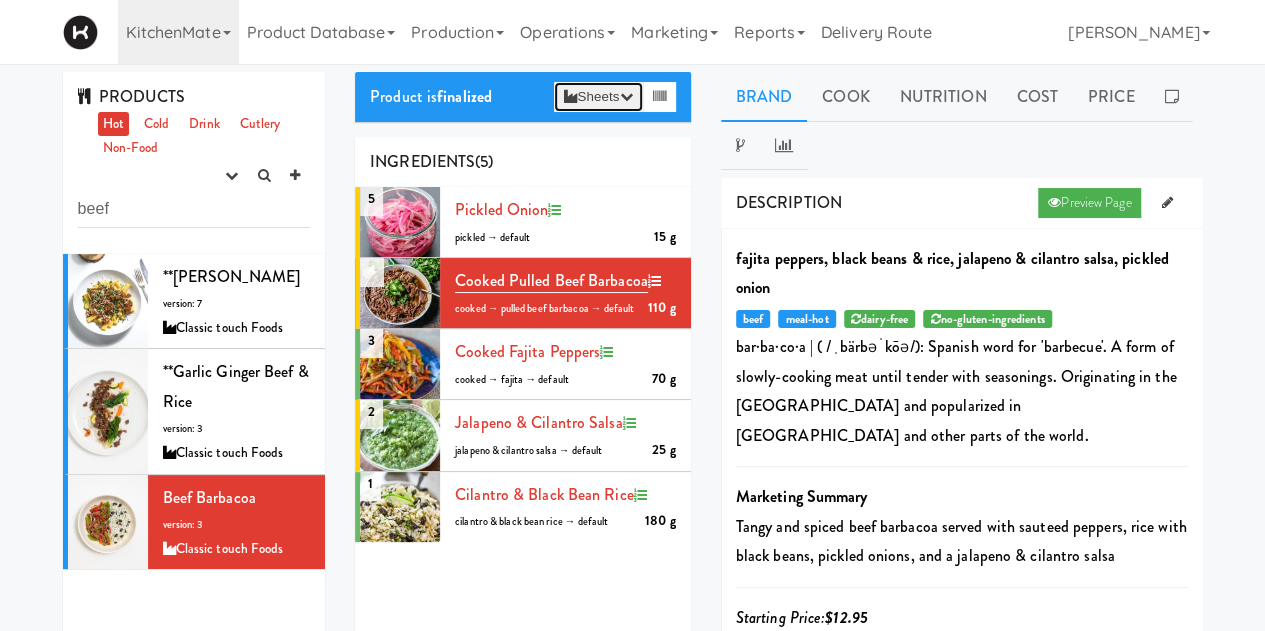 click on "Sheets" at bounding box center [598, 97] 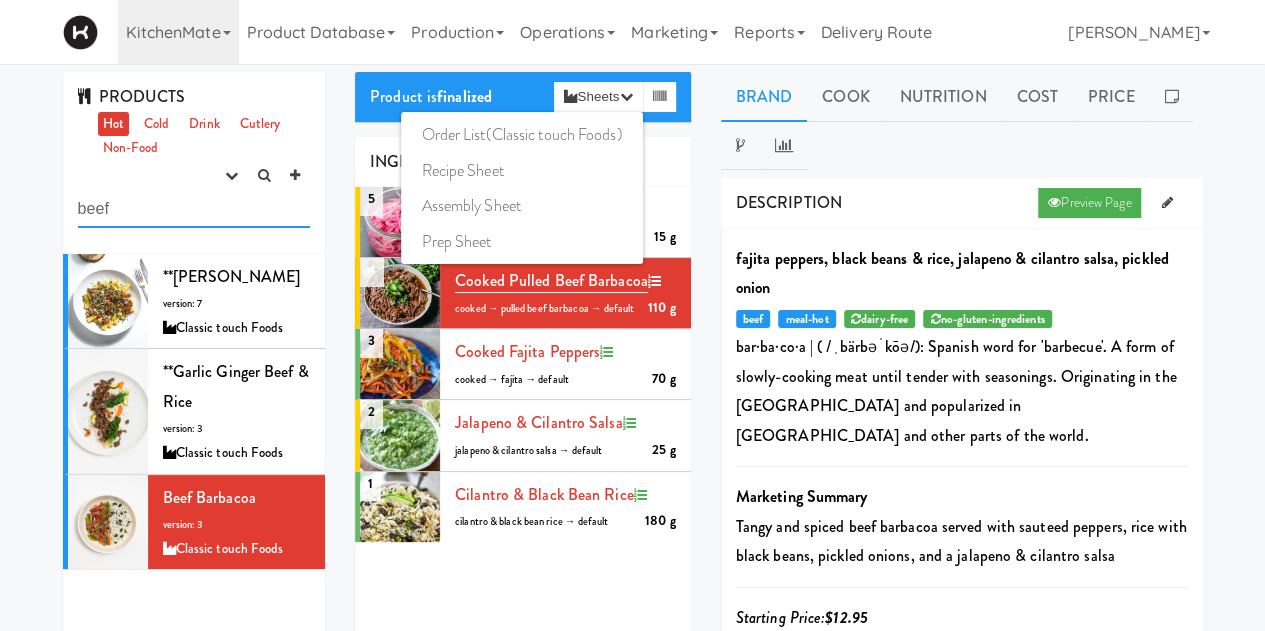 click on "beef" at bounding box center [194, 209] 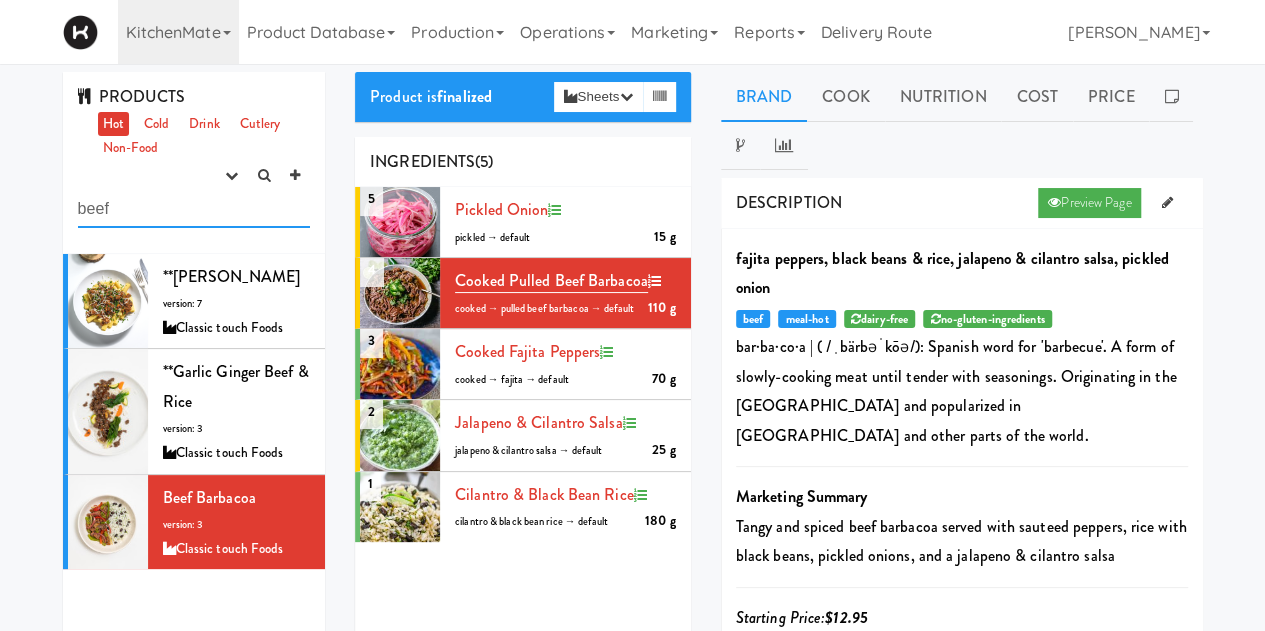 drag, startPoint x: -69, startPoint y: 267, endPoint x: -244, endPoint y: 312, distance: 180.69312 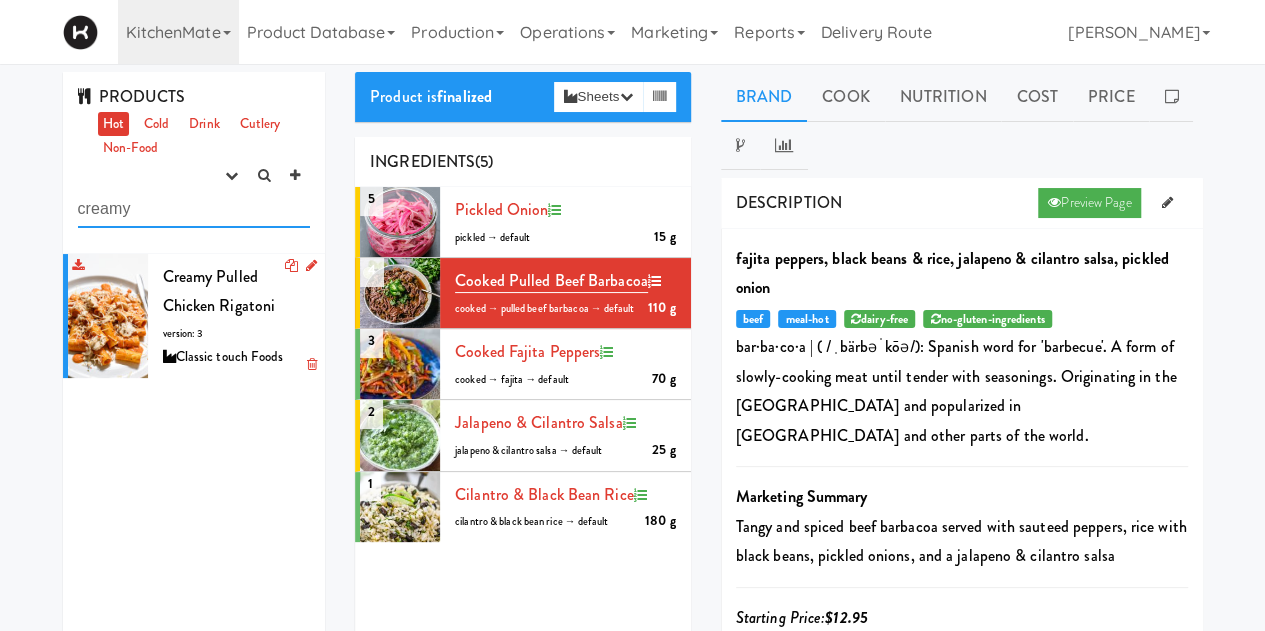 type on "creamy" 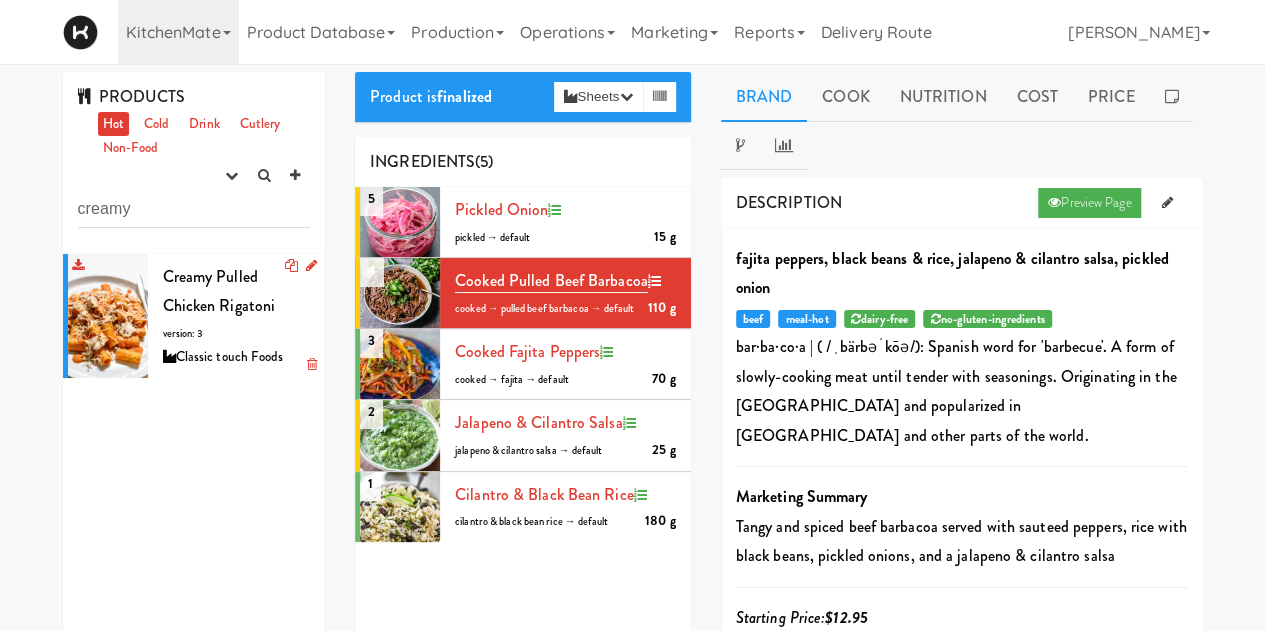 click on "Creamy Pulled Chicken Rigatoni" at bounding box center [219, 291] 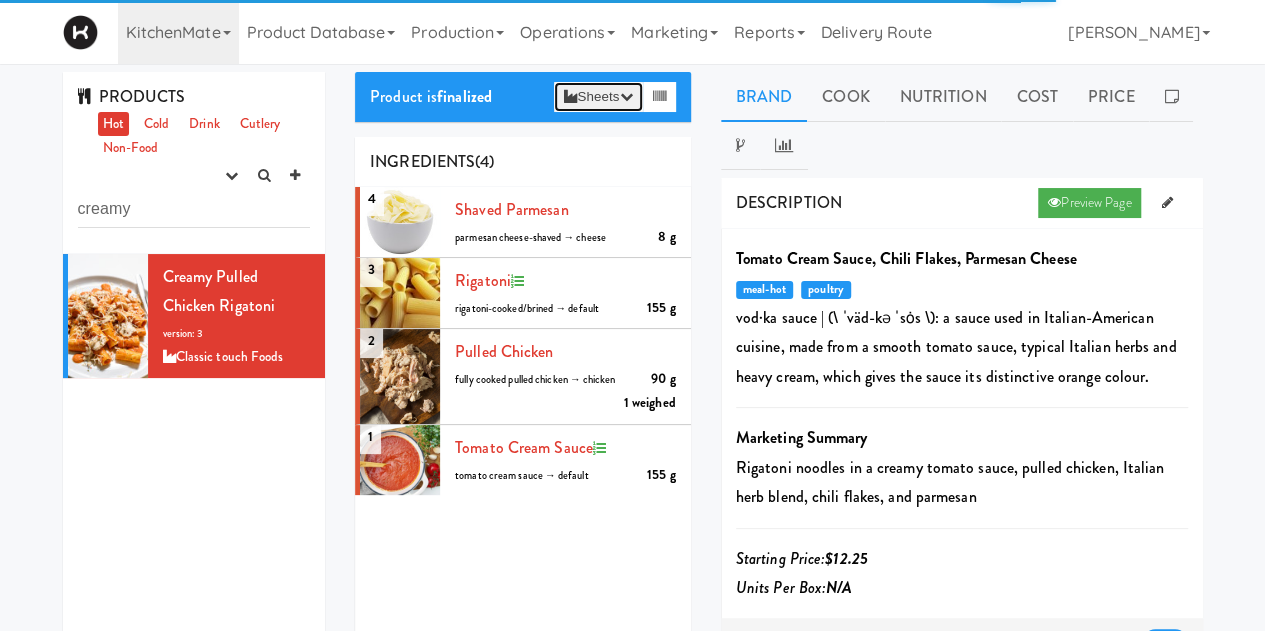 click at bounding box center (625, 96) 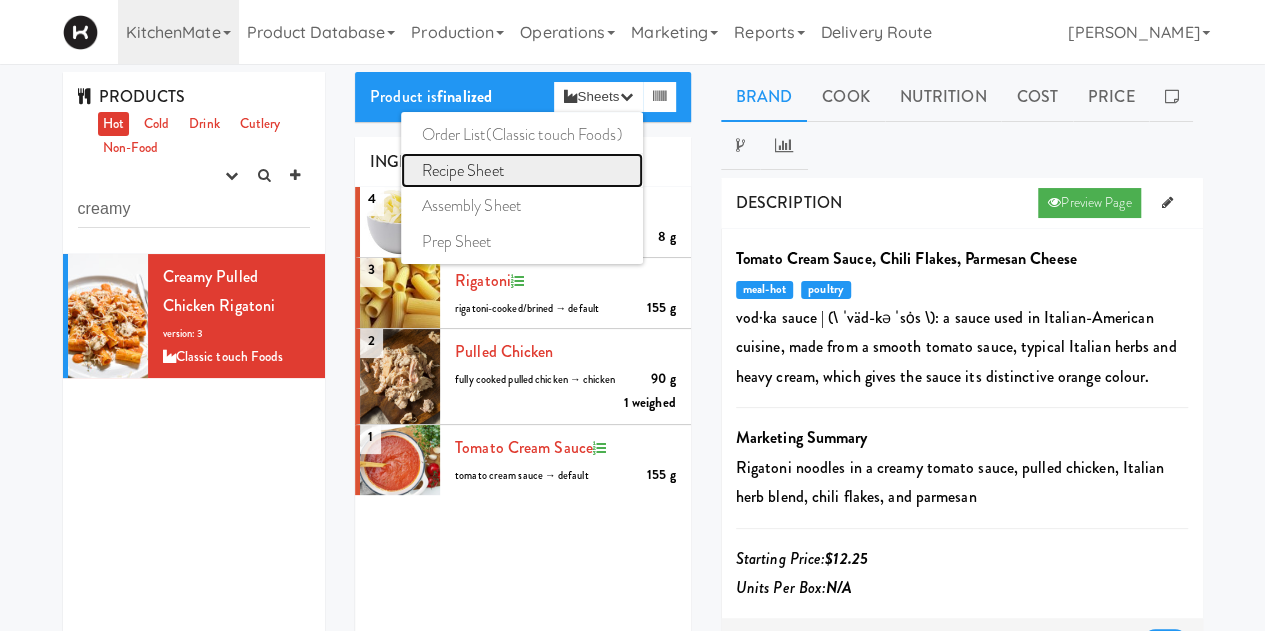 click on "Recipe Sheet" at bounding box center [521, 171] 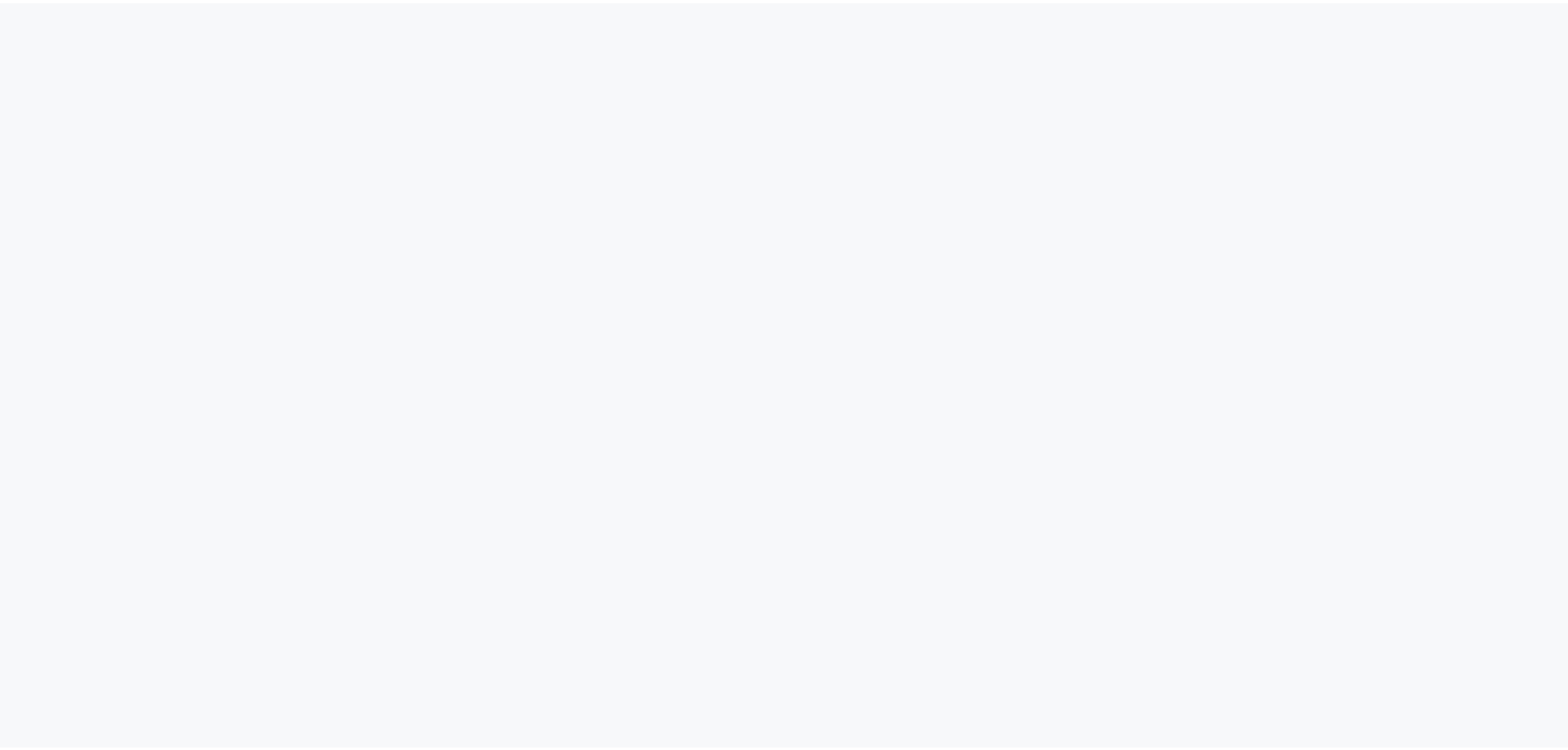 scroll, scrollTop: 0, scrollLeft: 0, axis: both 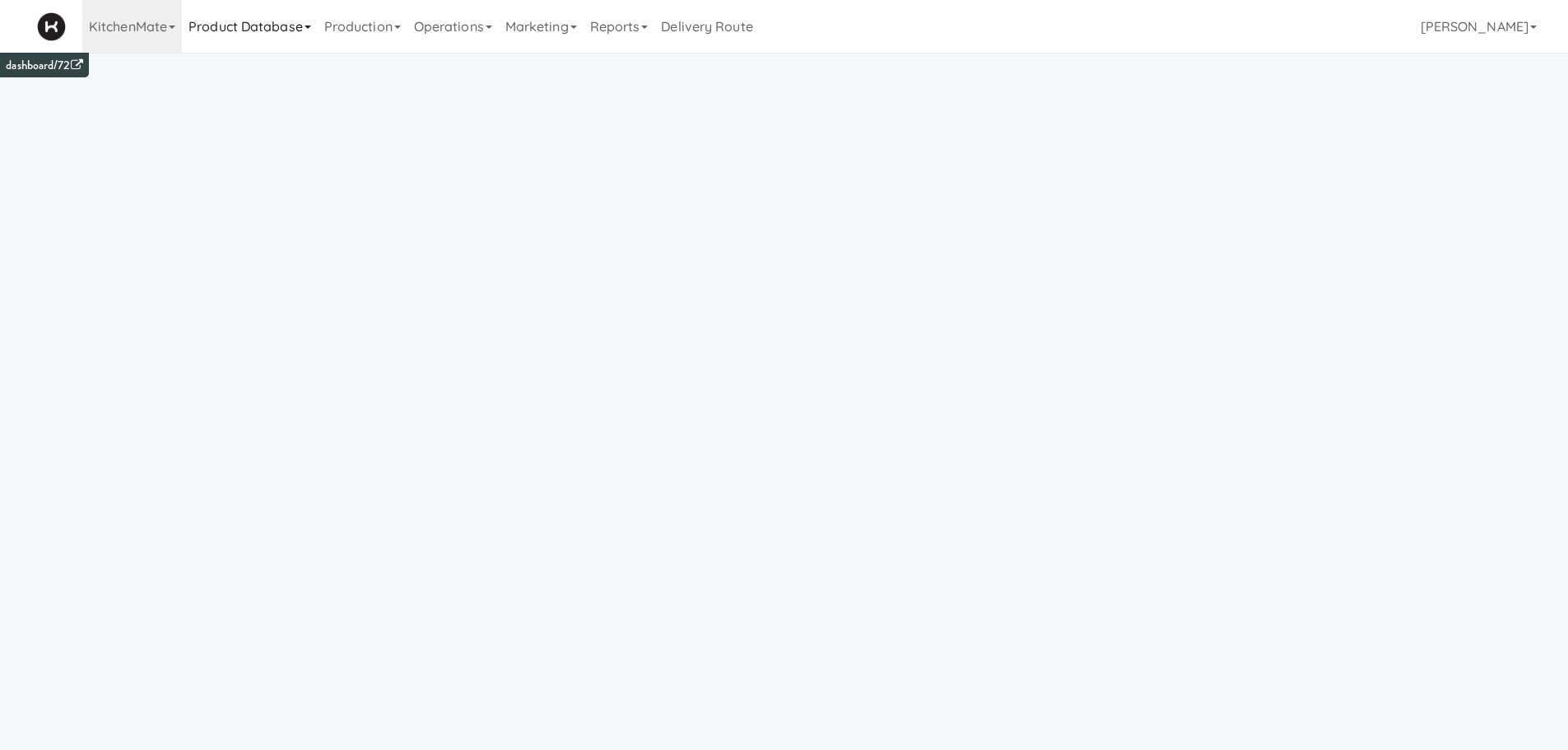 click on "Product Database" at bounding box center (249, 26) 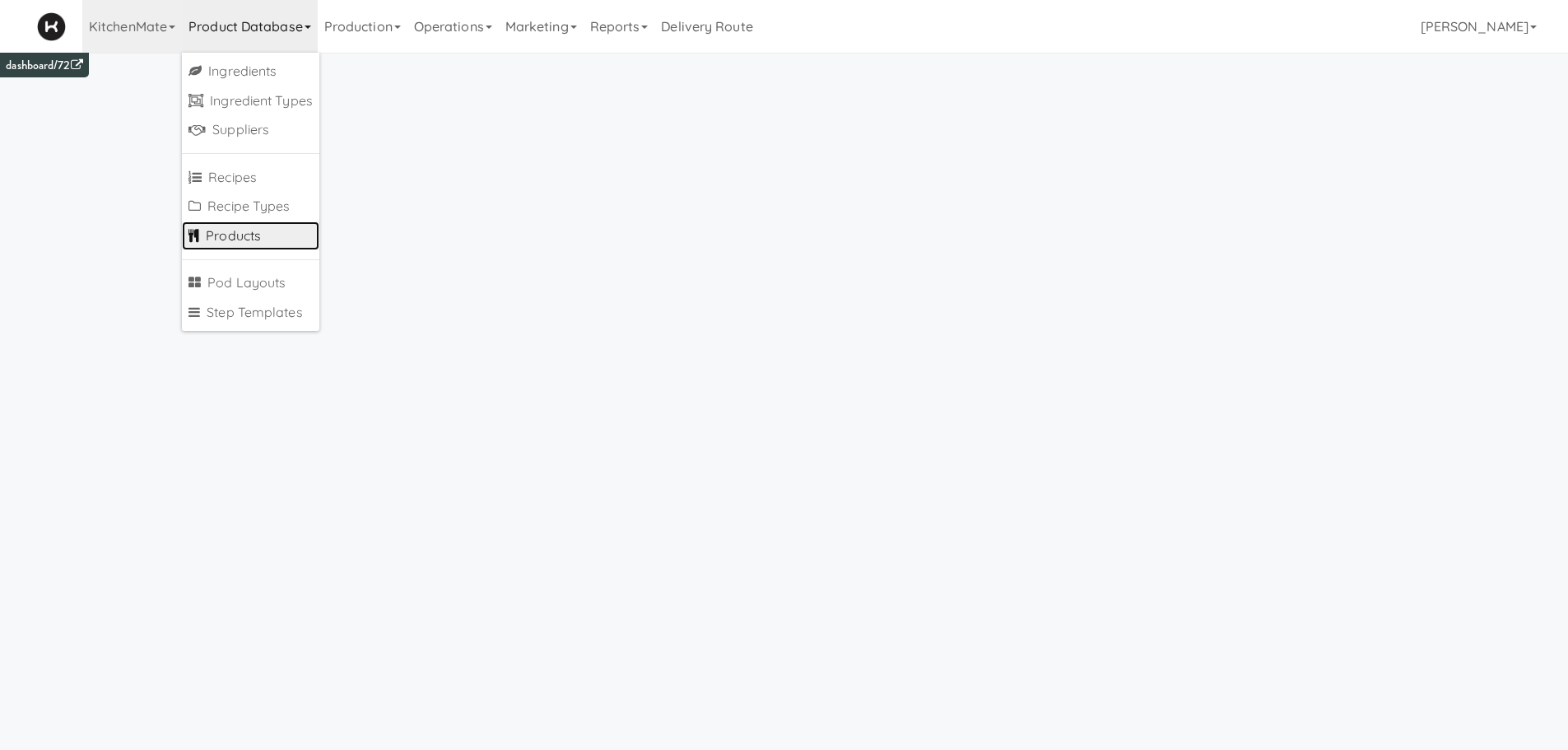 click on "Products" at bounding box center (250, 236) 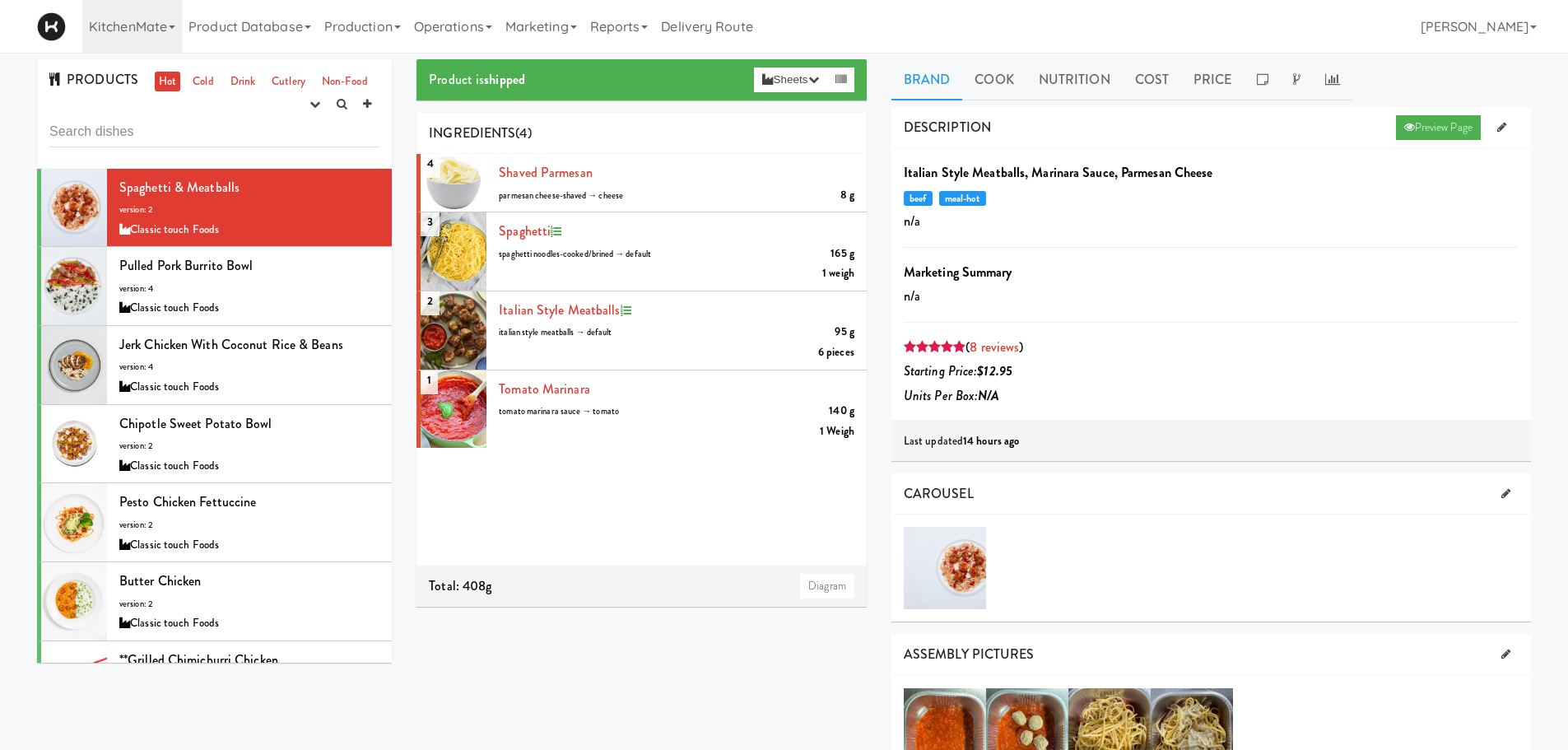 click on "Classic touch Foods" at bounding box center (249, 230) 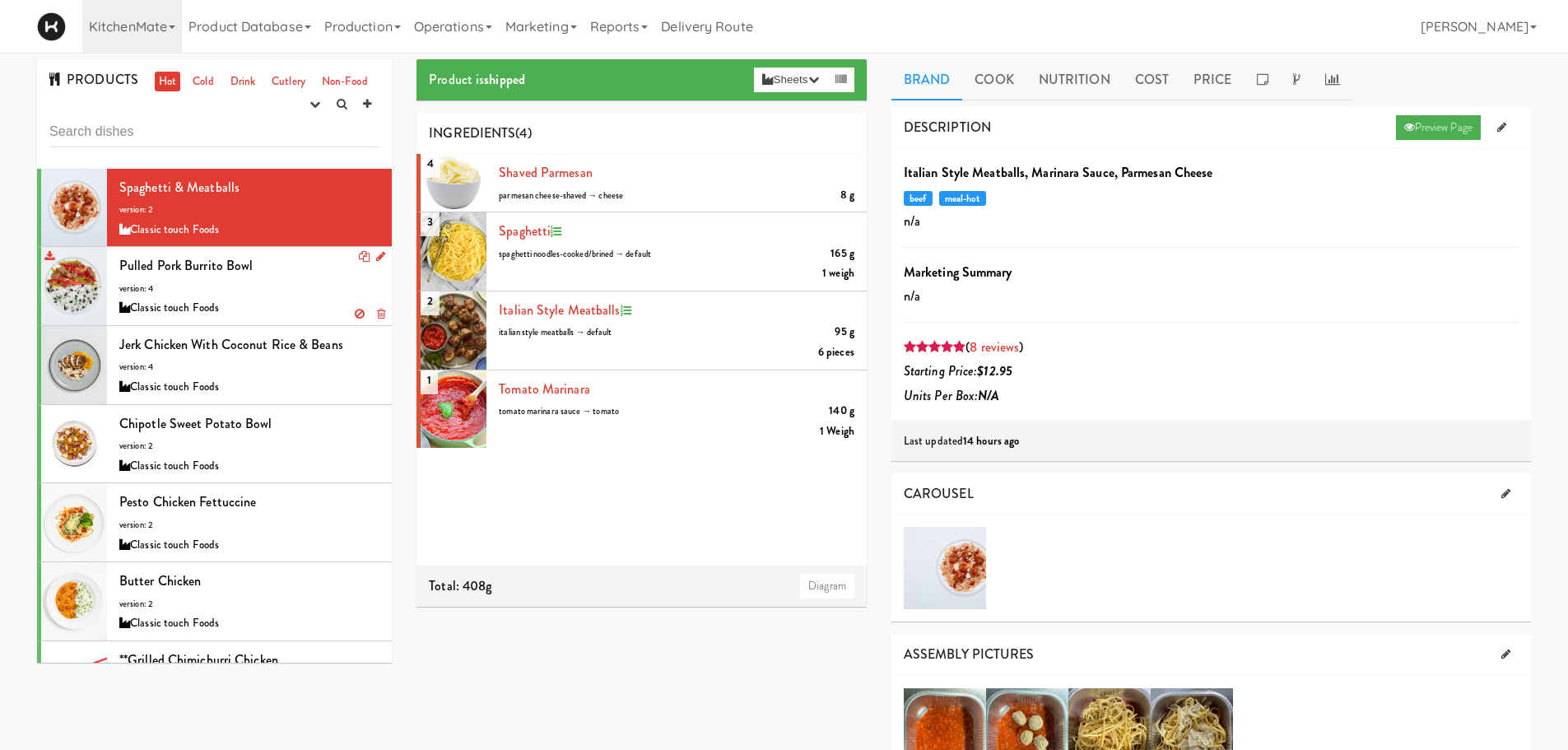 click on "Pulled Pork Burrito Bowl  version: 4  Classic touch Foods" at bounding box center (249, 286) 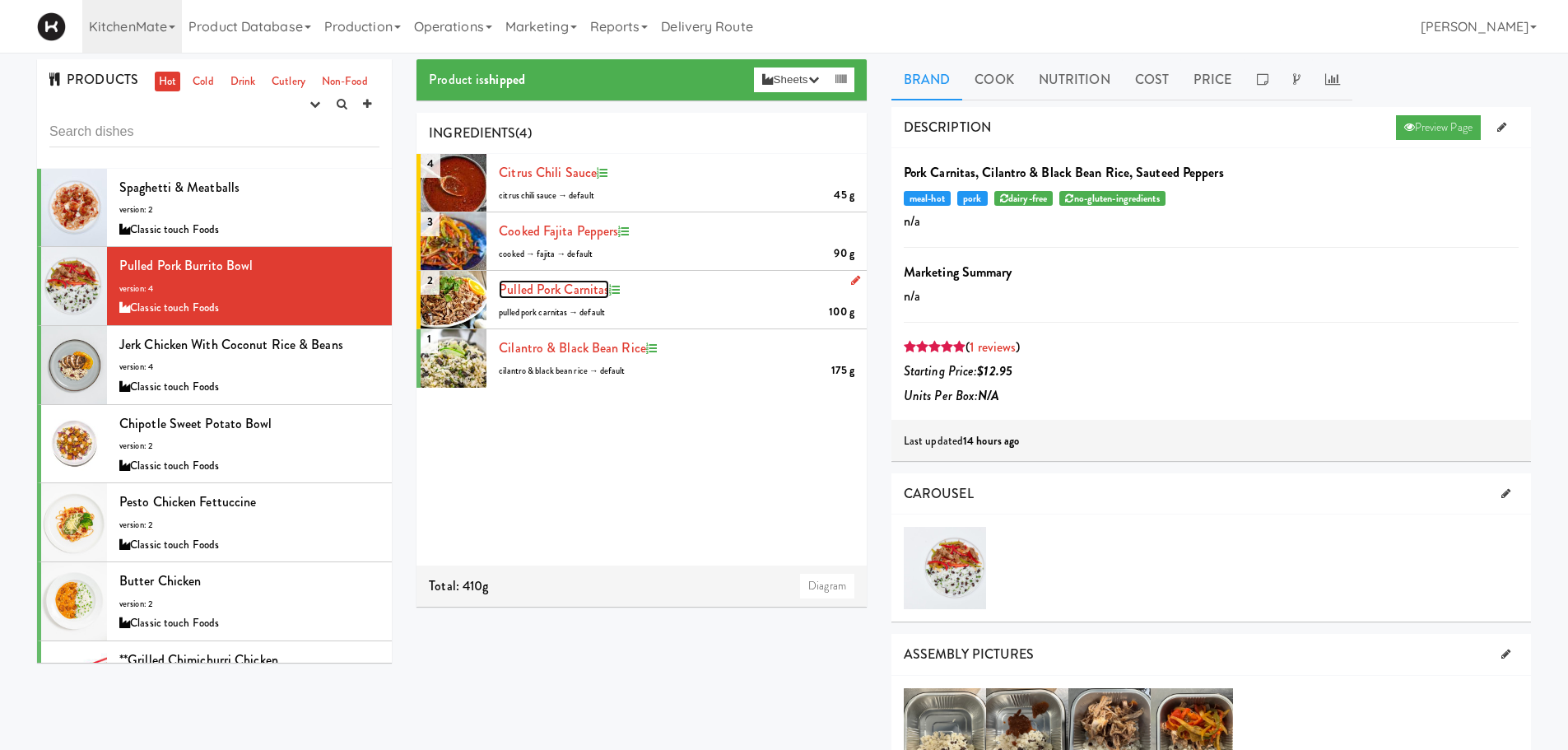 click on "Pulled Pork Carnitas" at bounding box center [554, 289] 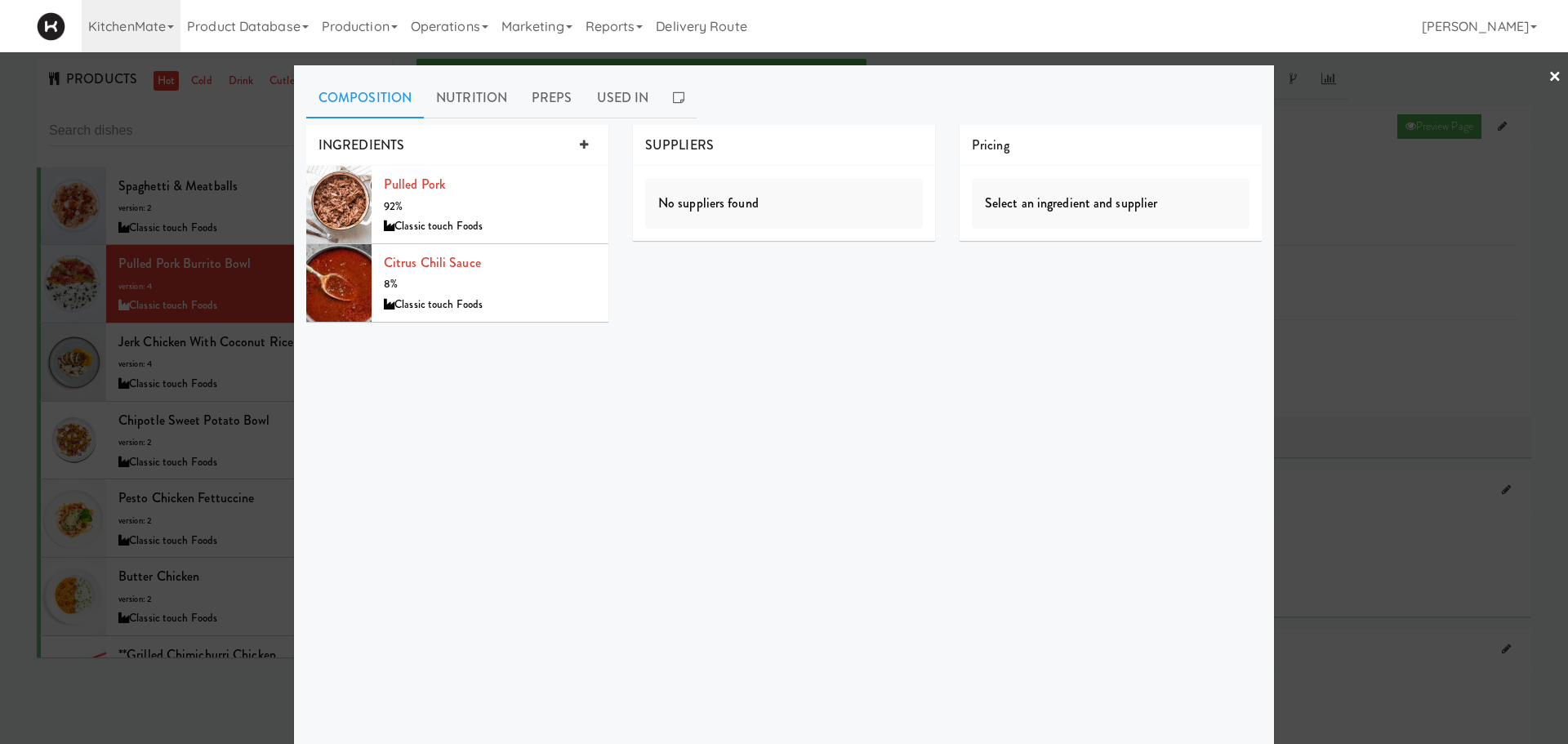click at bounding box center (784, 372) 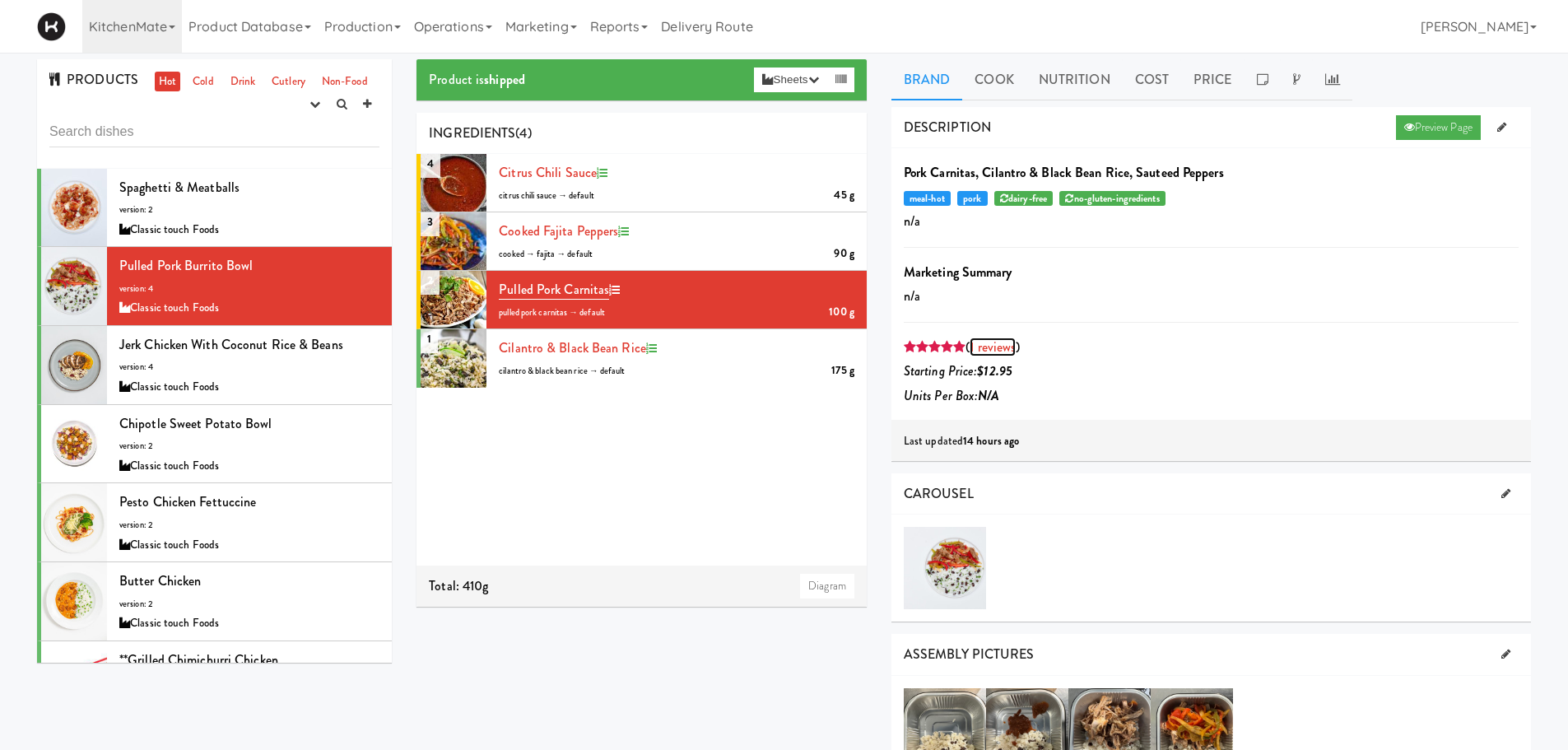 click on "1 reviews" at bounding box center [993, 347] 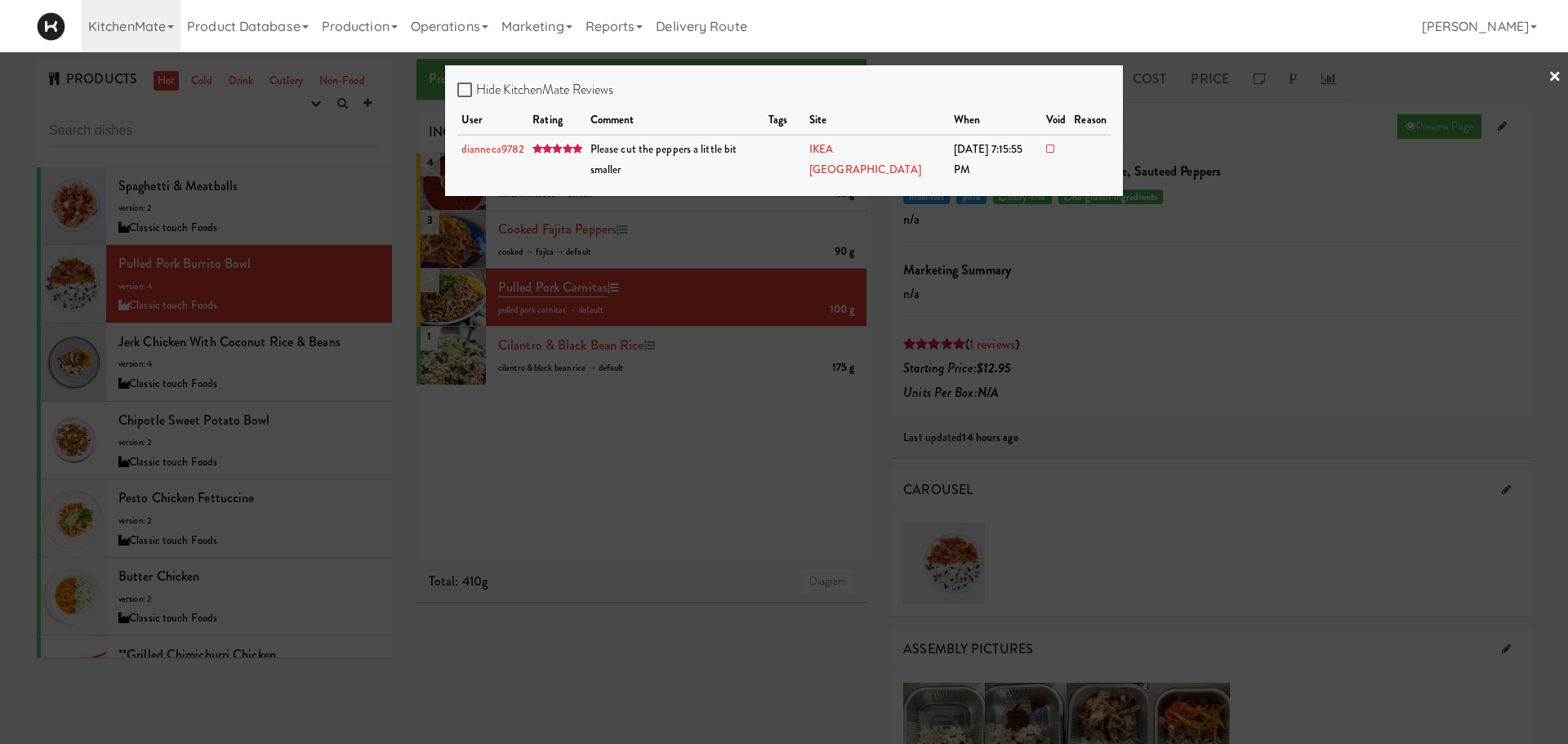 click on "×" at bounding box center (1555, 78) 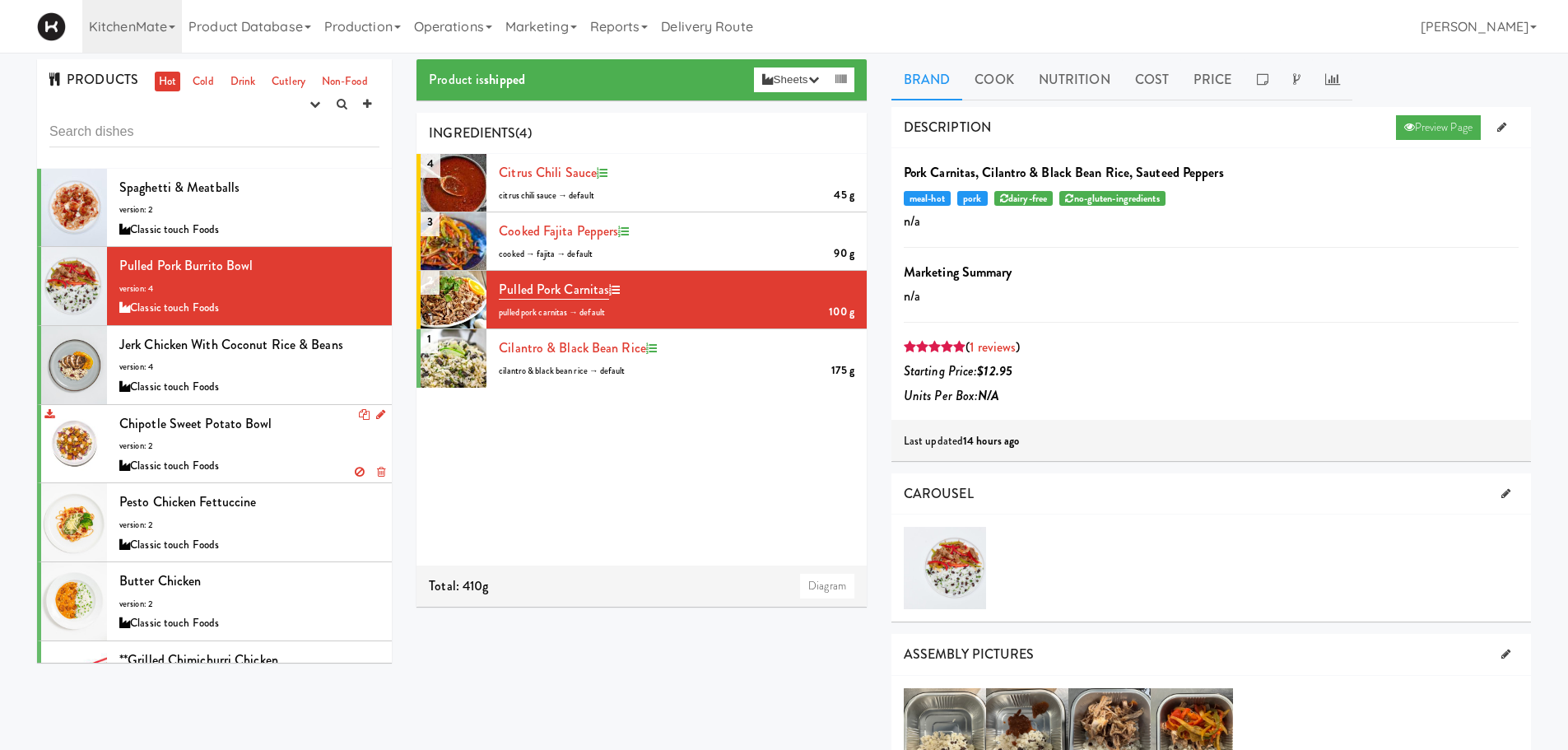 click on "Chipotle Sweet Potato Bowl  version: 2  Classic touch Foods" at bounding box center [214, 445] 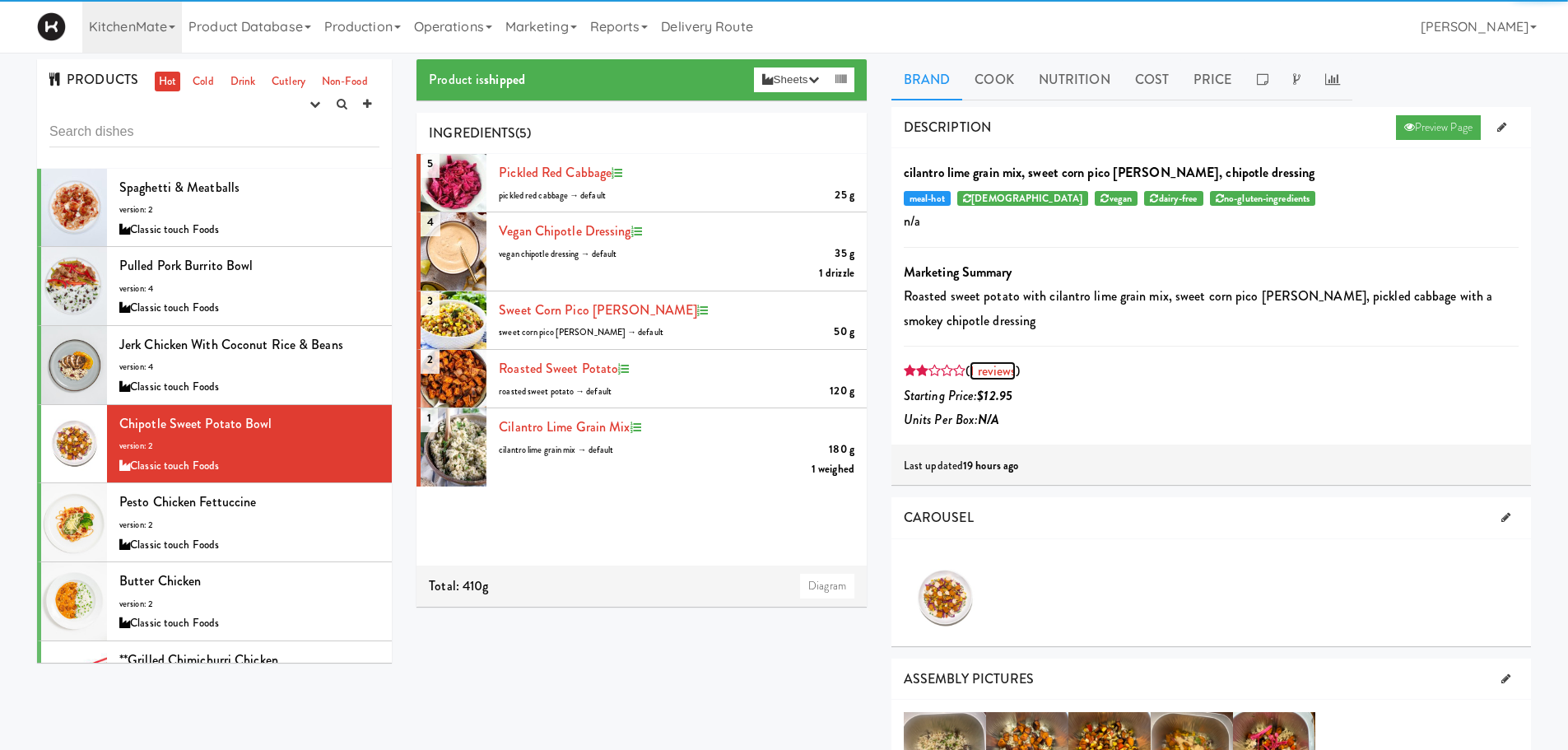 click on "1 reviews" at bounding box center [993, 370] 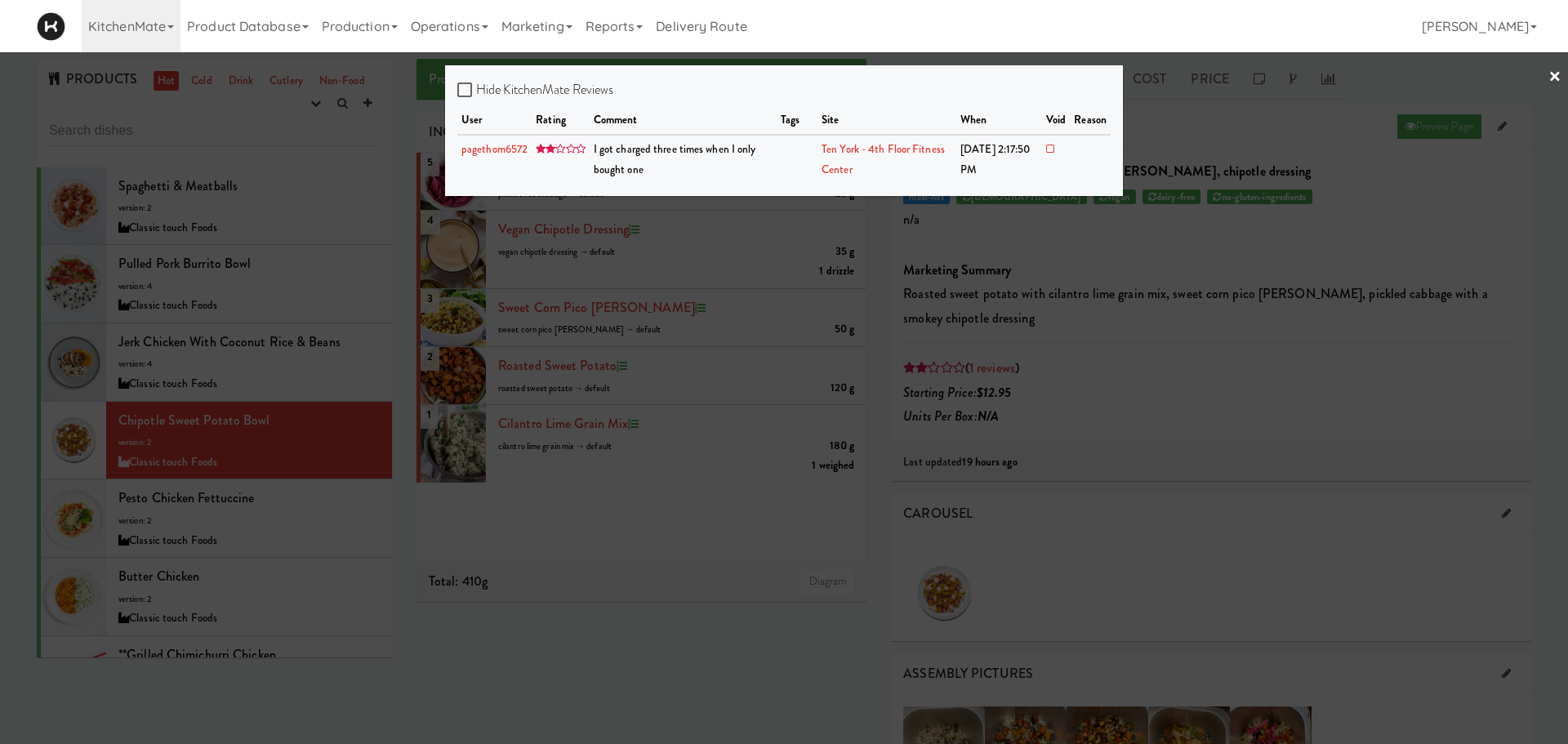 click at bounding box center [784, 372] 